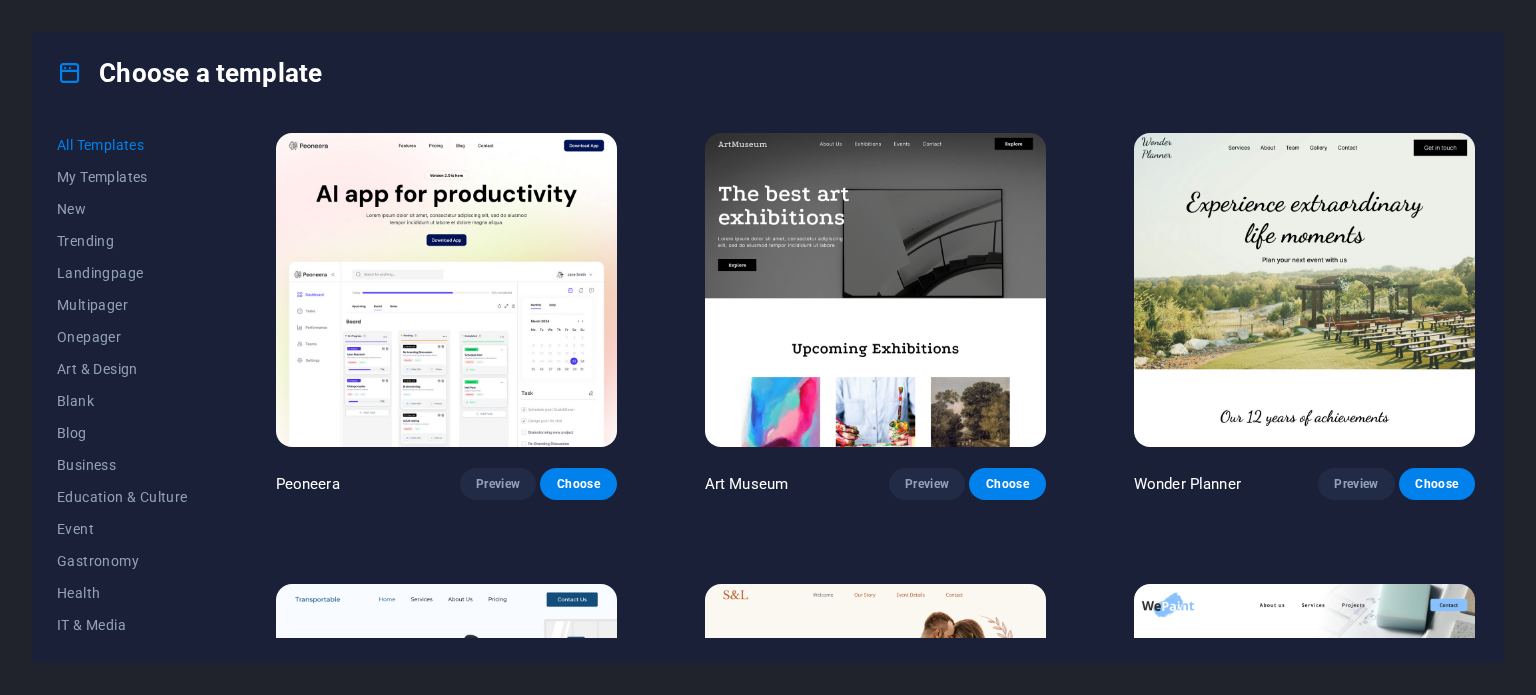 scroll, scrollTop: 0, scrollLeft: 0, axis: both 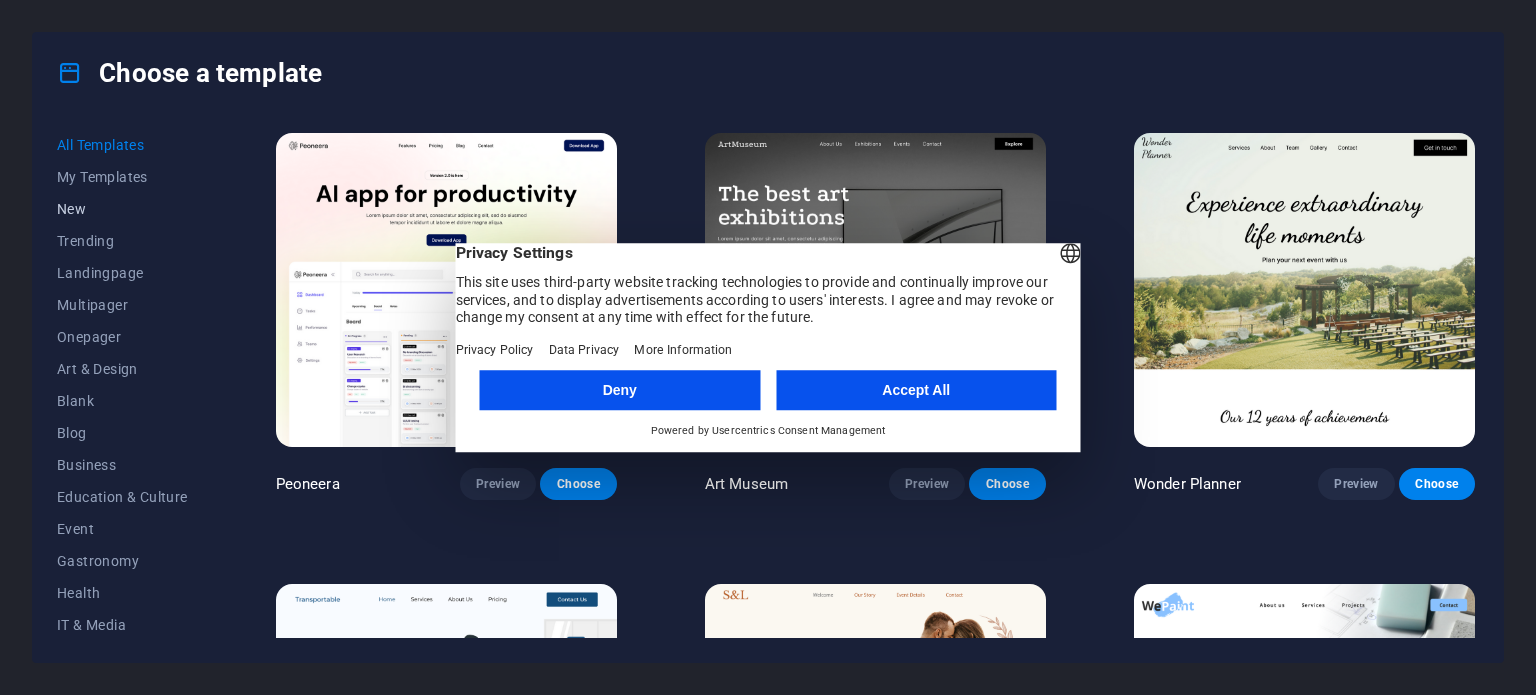 click on "New" at bounding box center (122, 209) 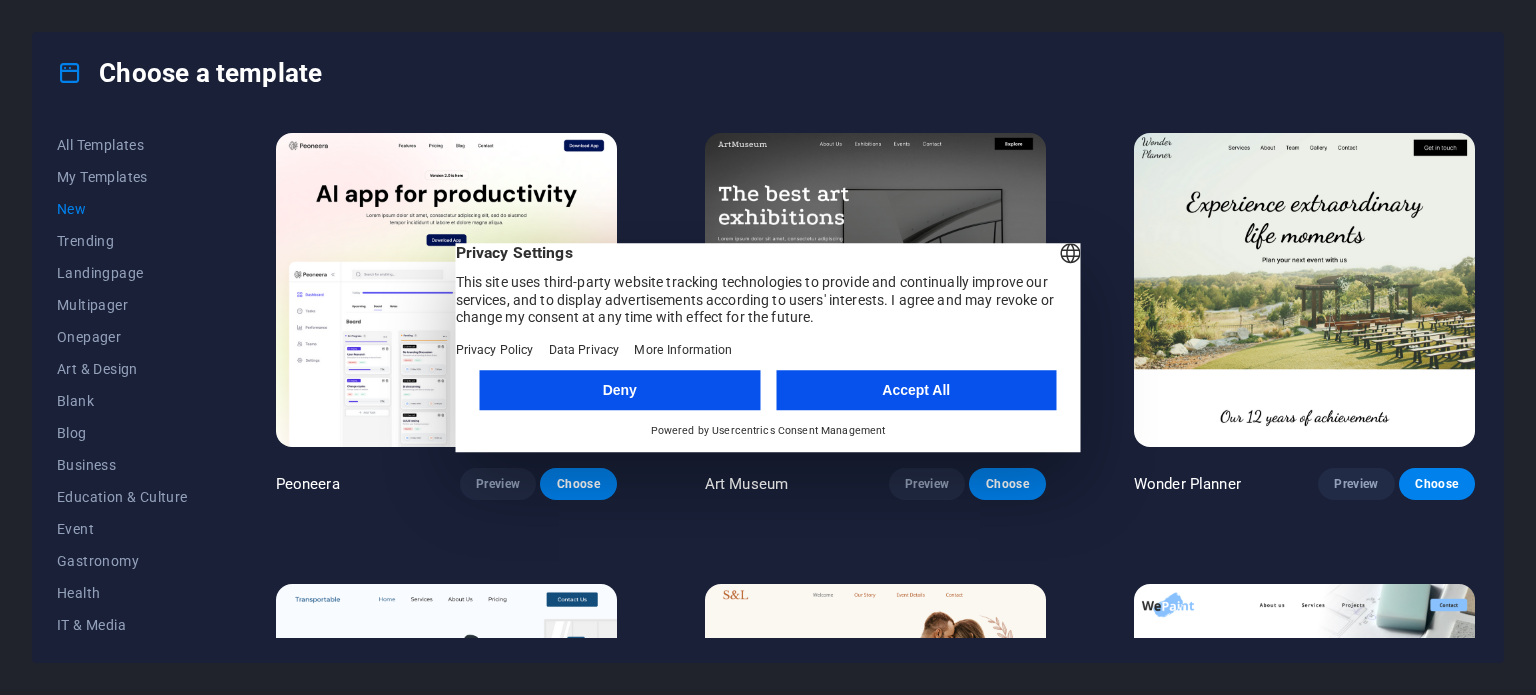 drag, startPoint x: 207, startPoint y: 305, endPoint x: 194, endPoint y: 373, distance: 69.2315 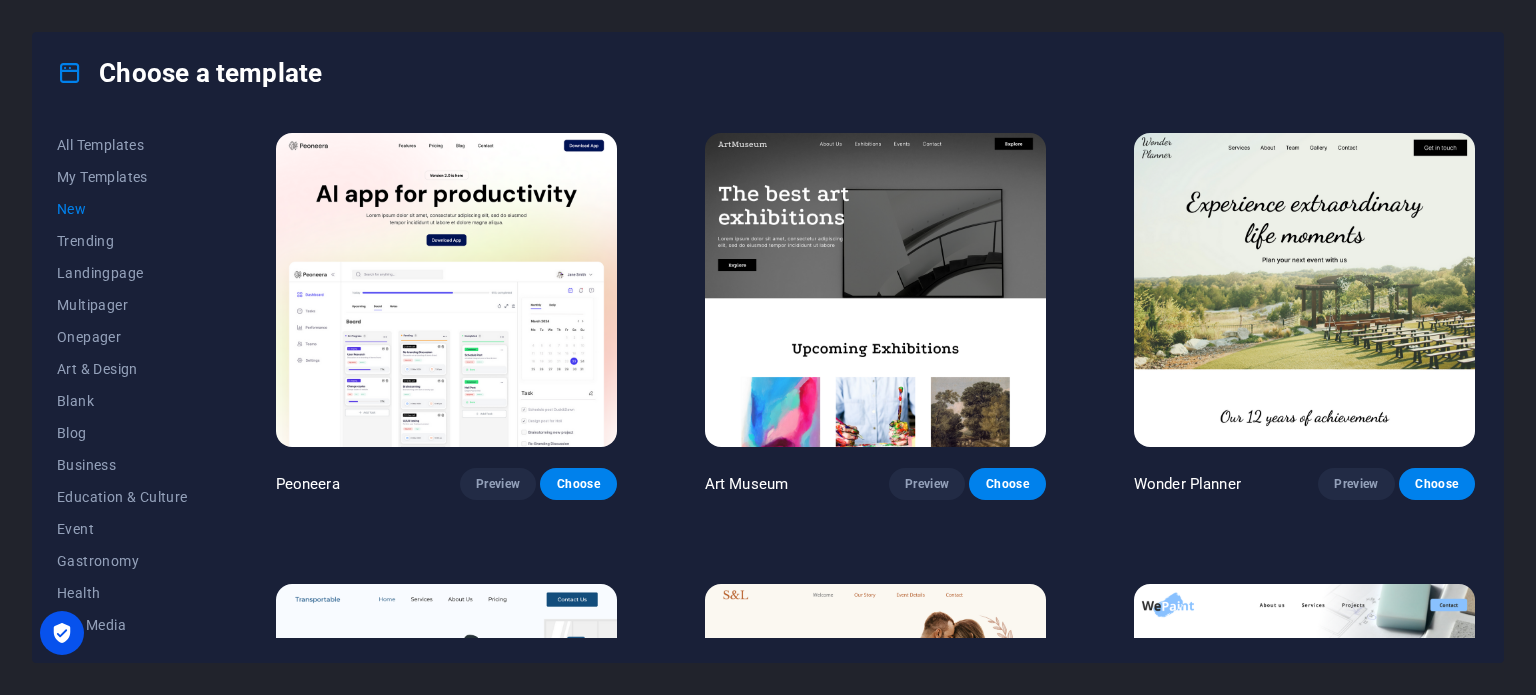 drag, startPoint x: 206, startPoint y: 374, endPoint x: 209, endPoint y: 452, distance: 78.05767 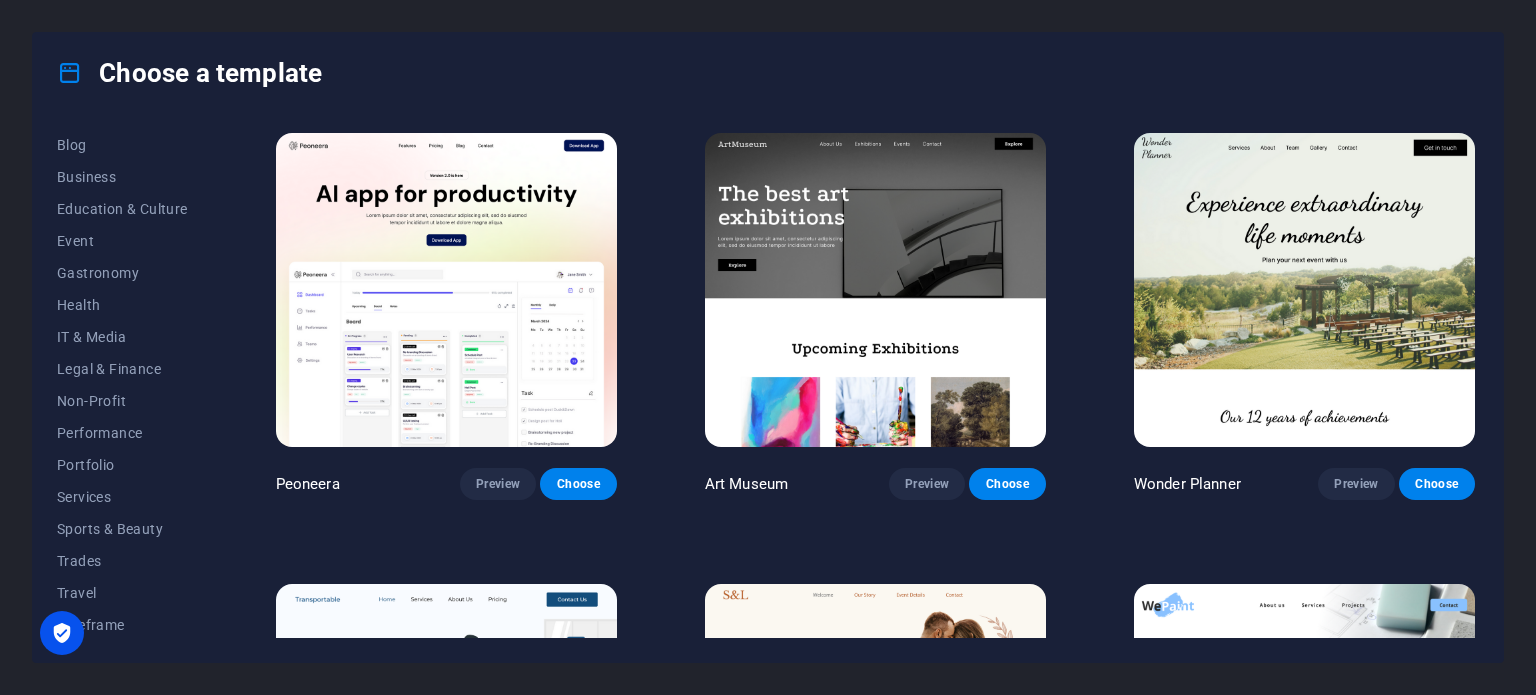 scroll, scrollTop: 290, scrollLeft: 0, axis: vertical 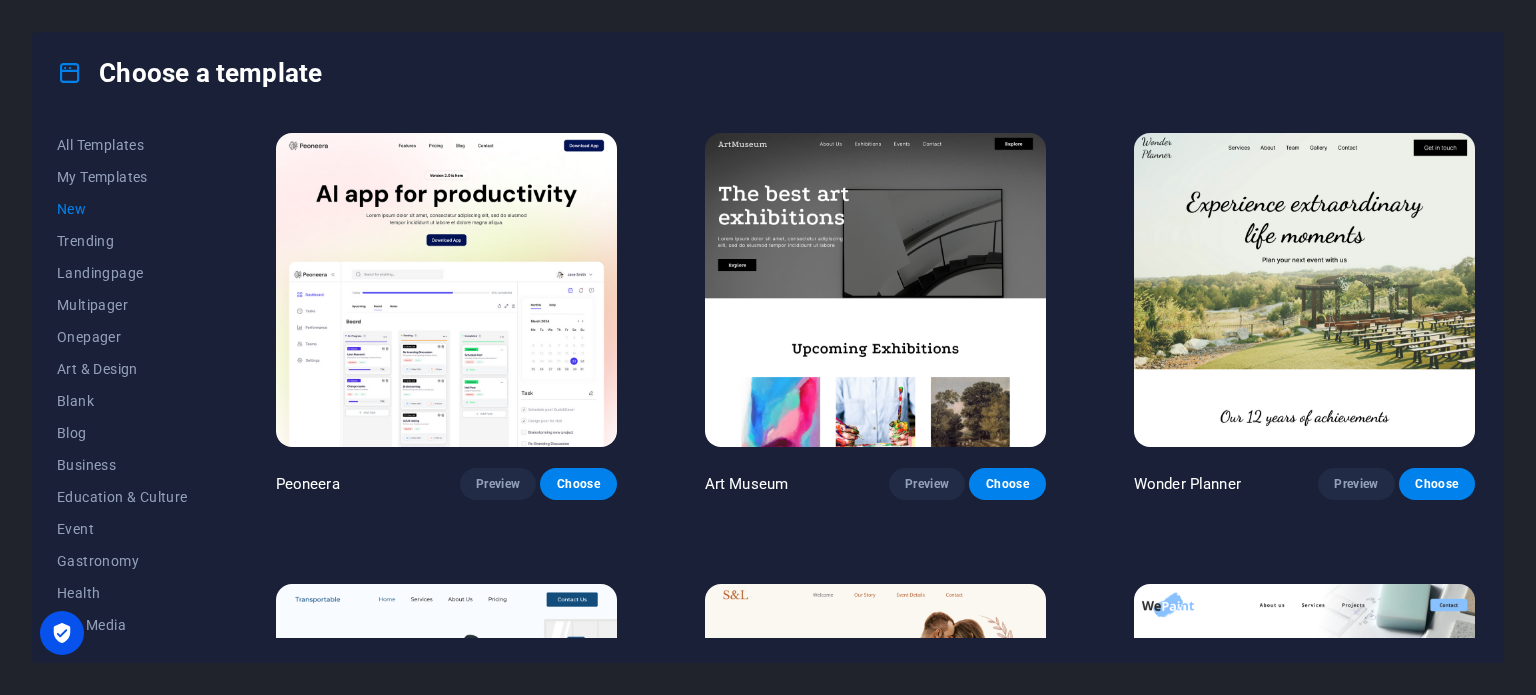 click on "New" at bounding box center (122, 209) 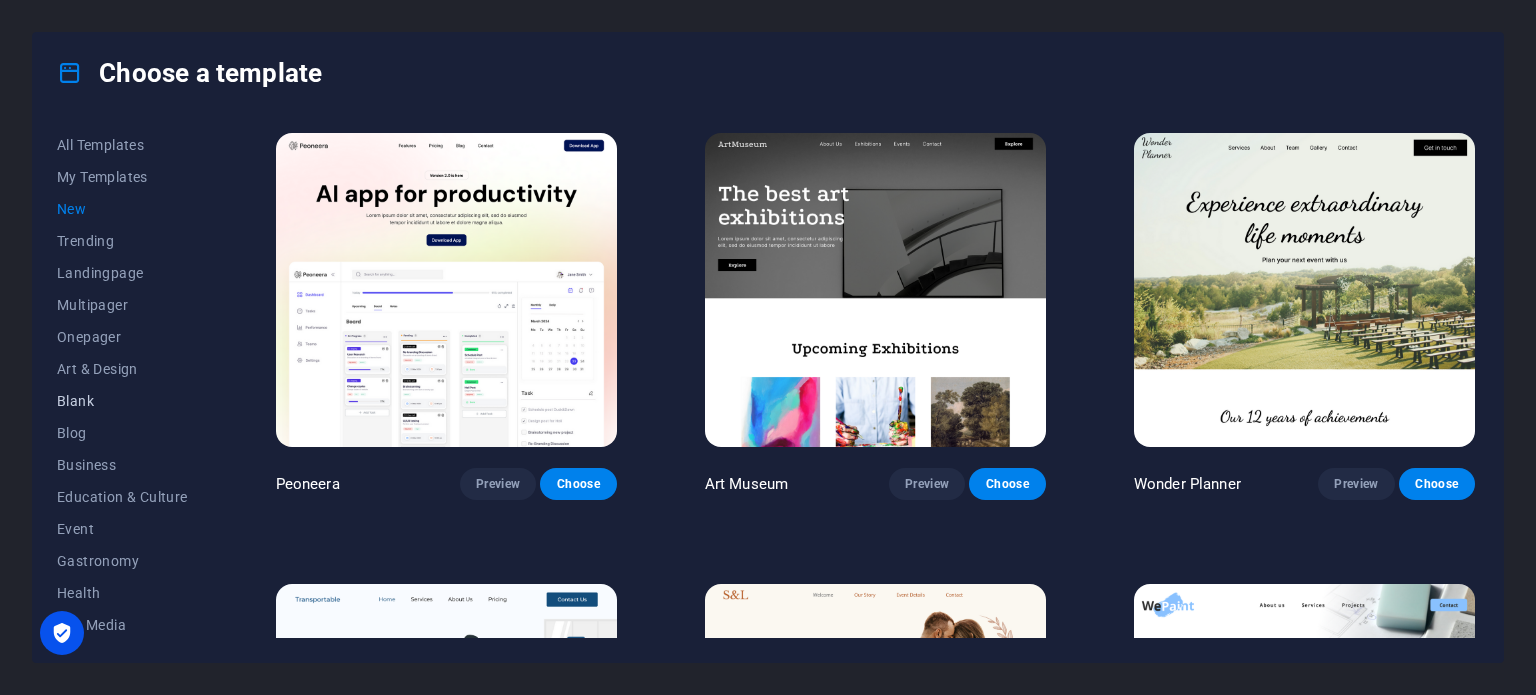 click on "Blank" at bounding box center [122, 401] 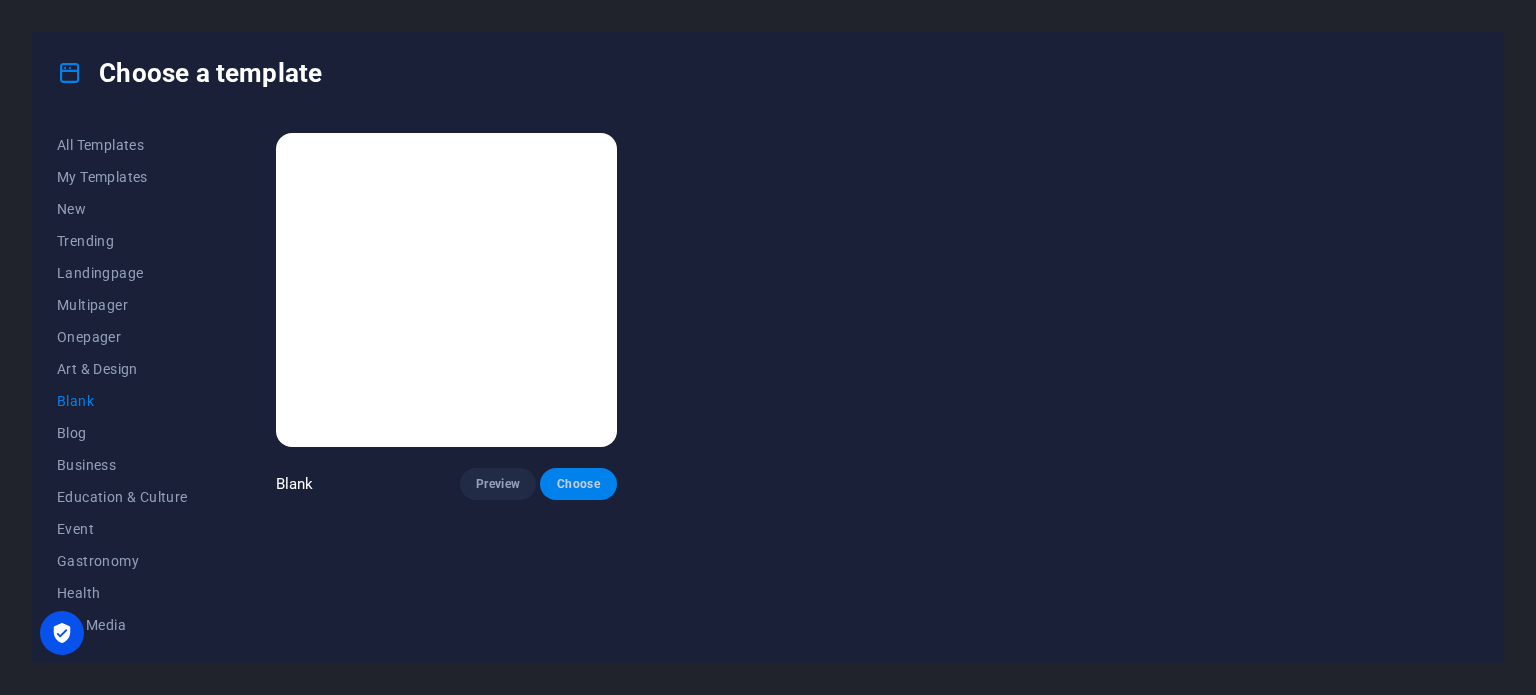click on "Choose" at bounding box center [578, 484] 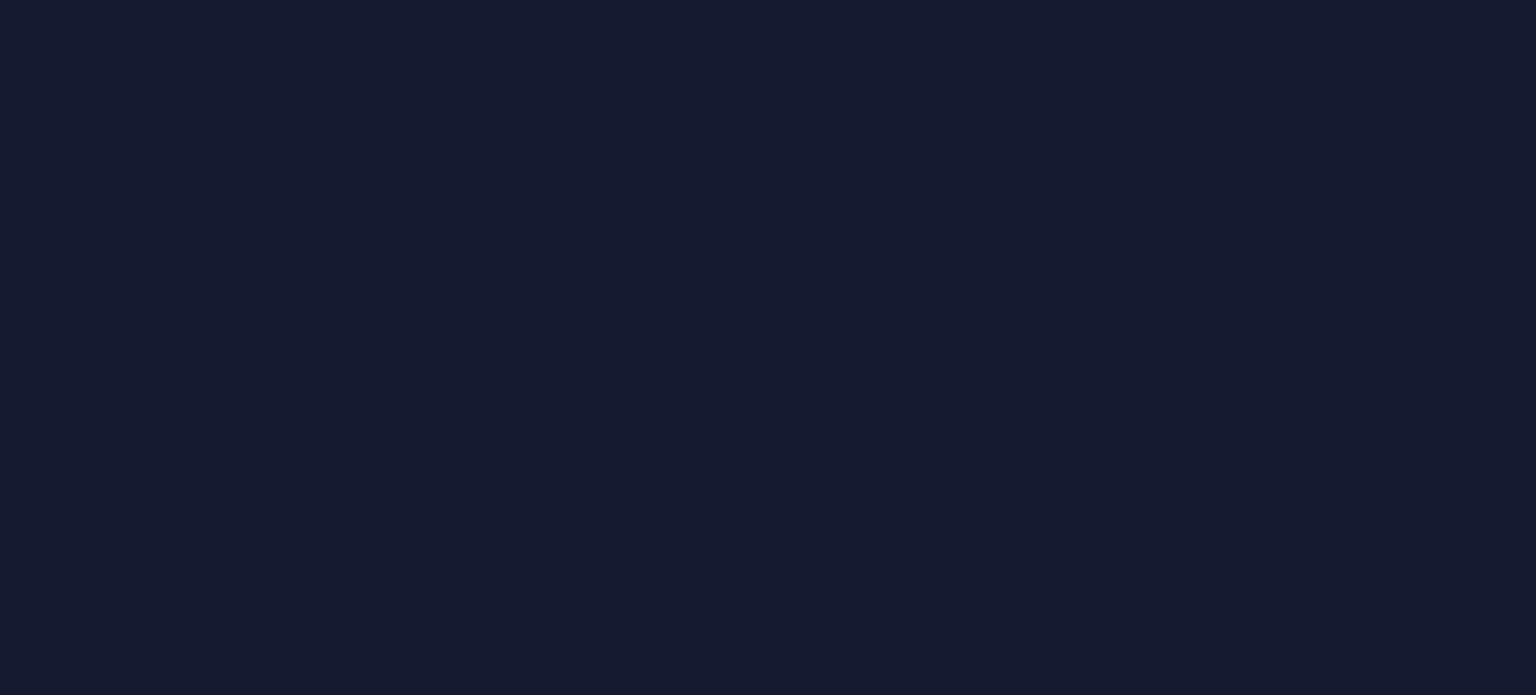 scroll, scrollTop: 0, scrollLeft: 0, axis: both 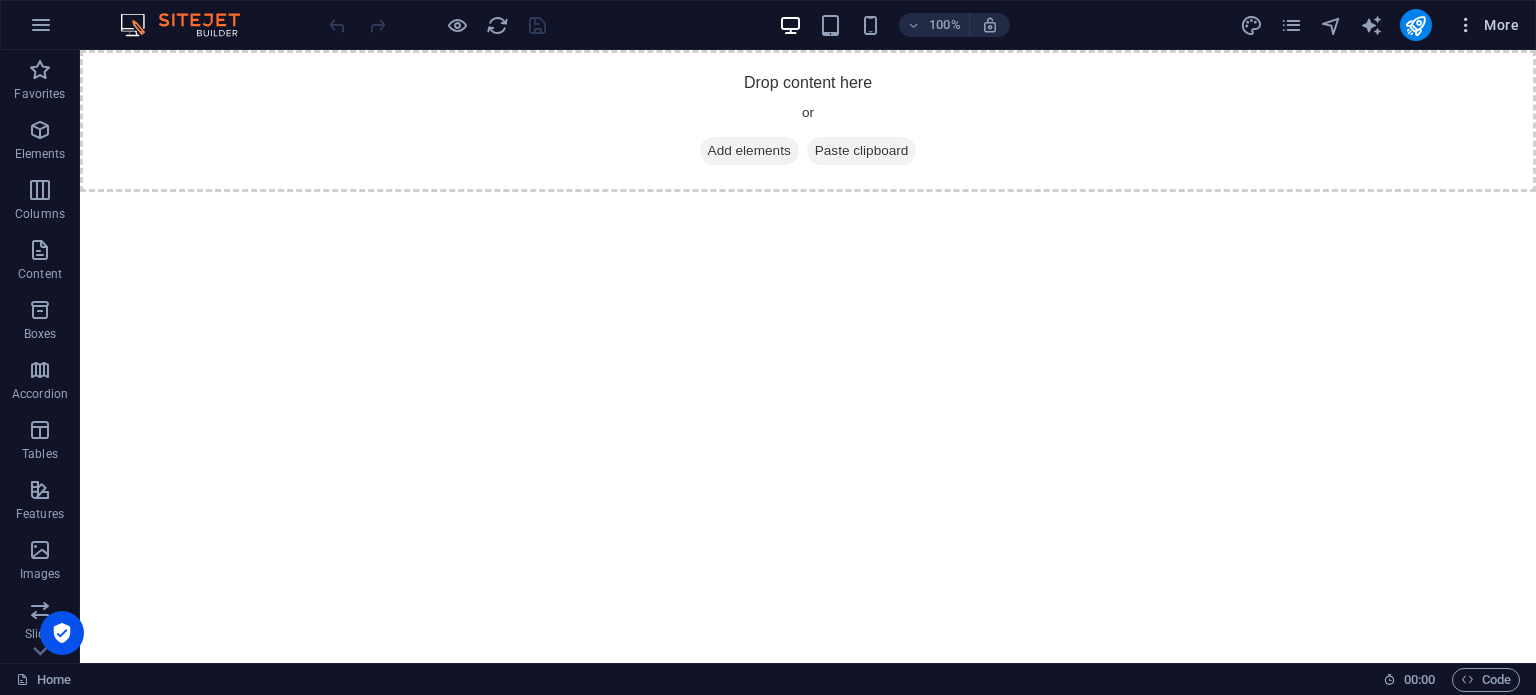 click on "More" at bounding box center [1487, 25] 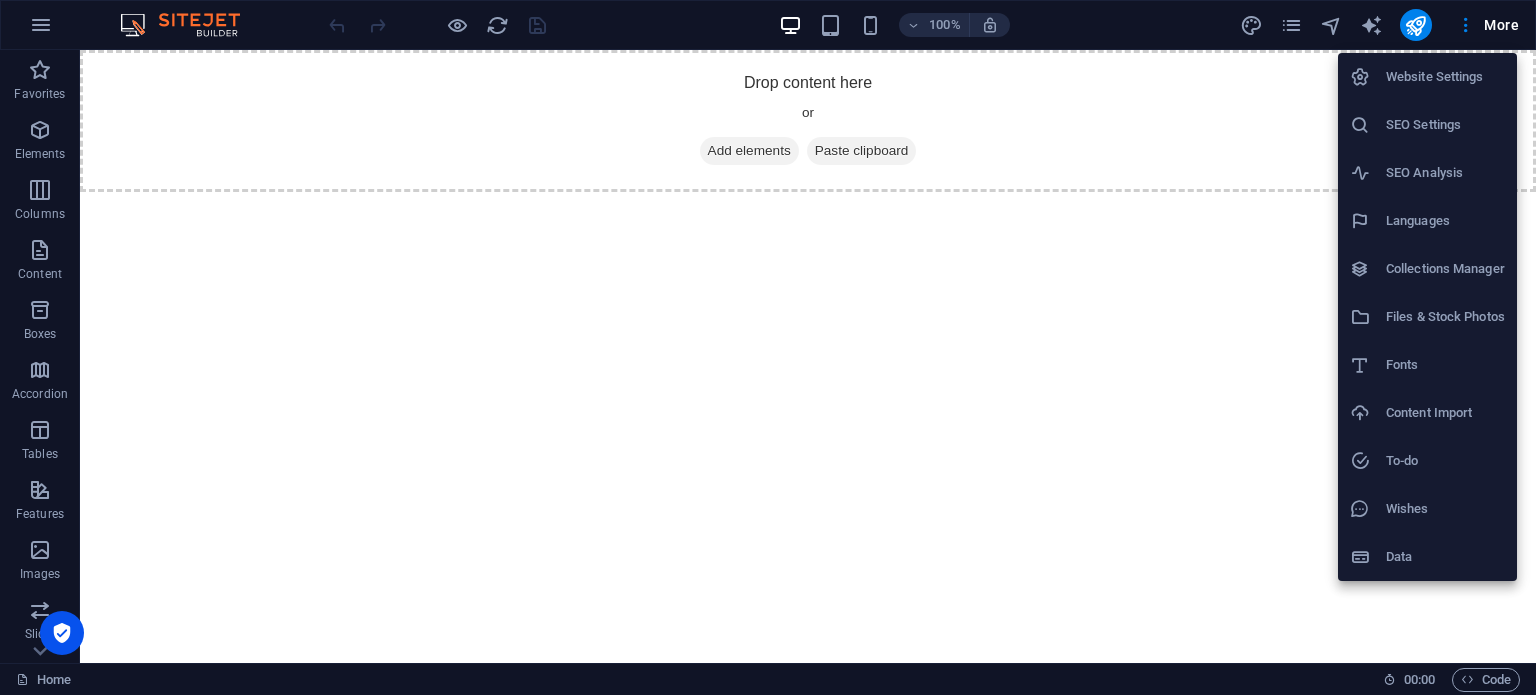 click at bounding box center [768, 347] 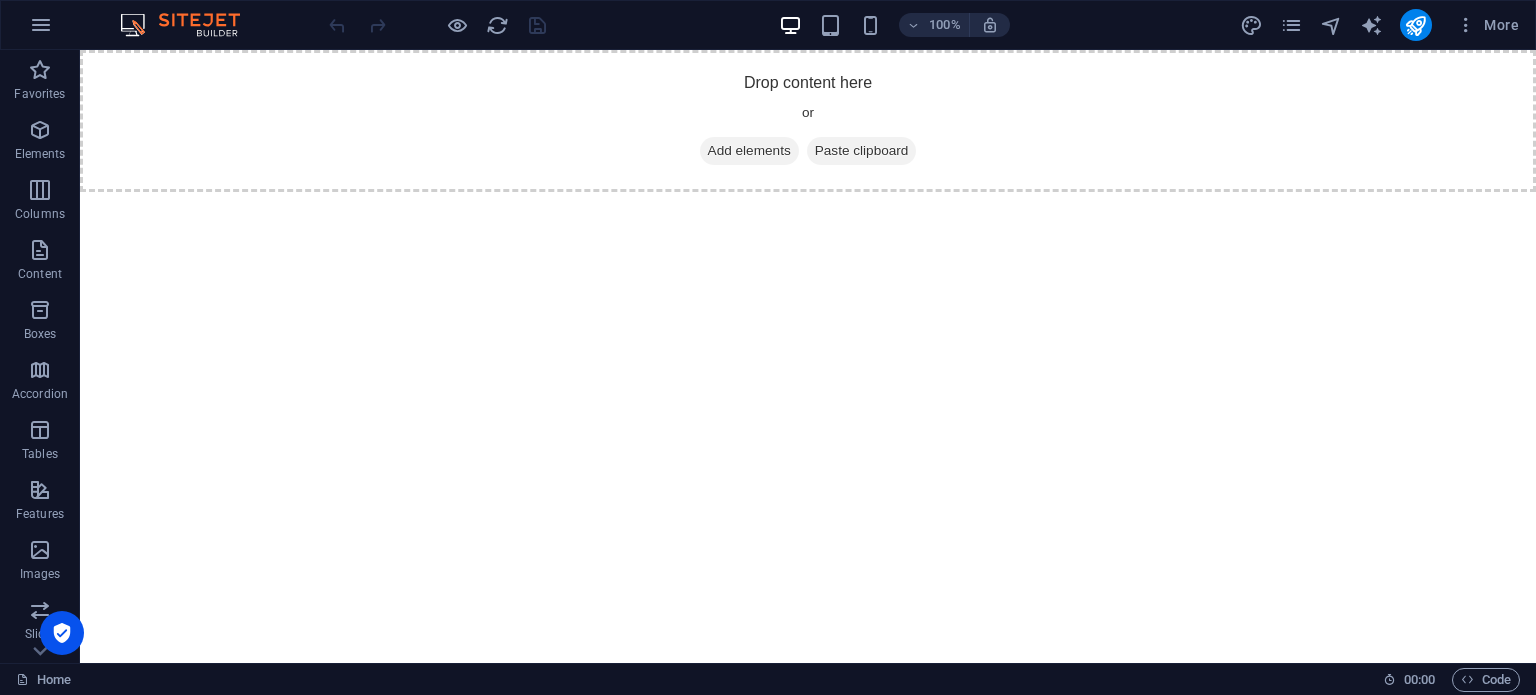 click on "Skip to main content
Drop content here or  Add elements  Paste clipboard" at bounding box center (808, 121) 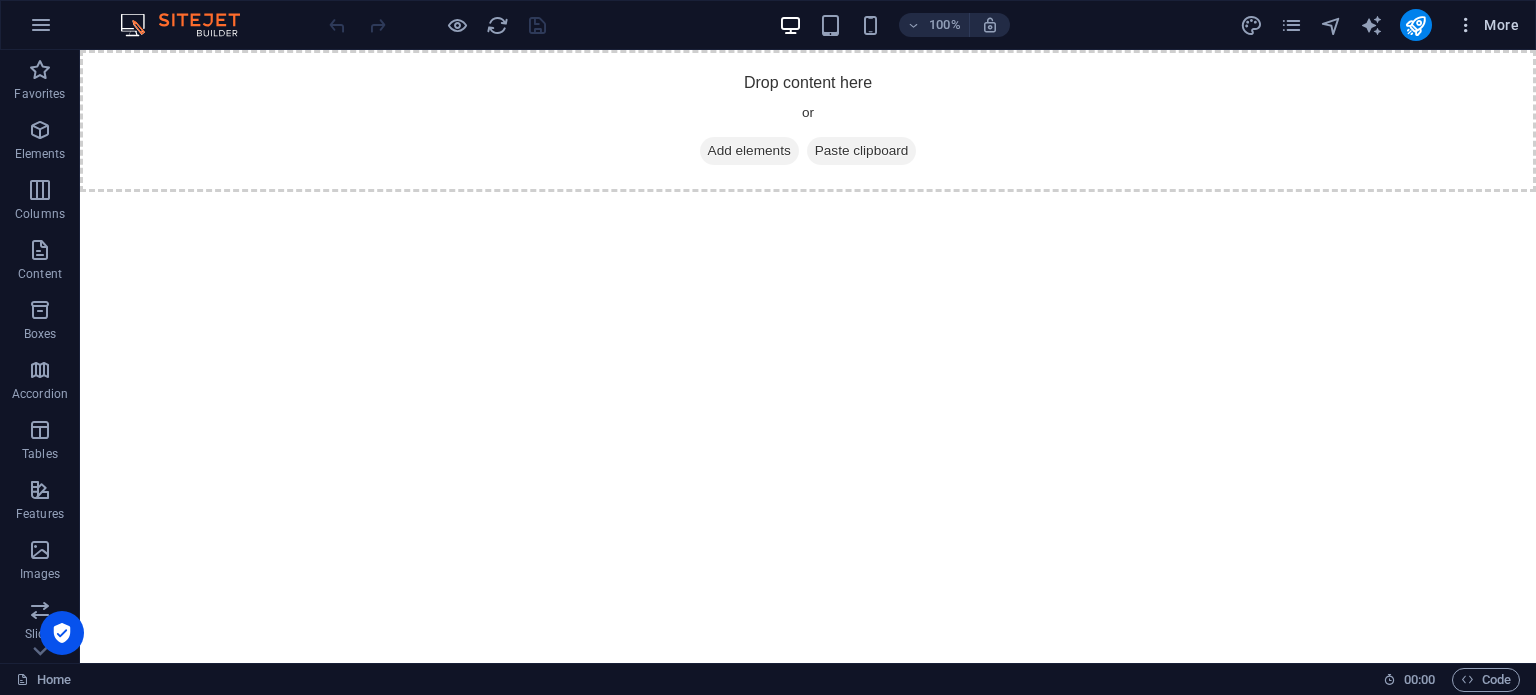 click on "More" at bounding box center (1487, 25) 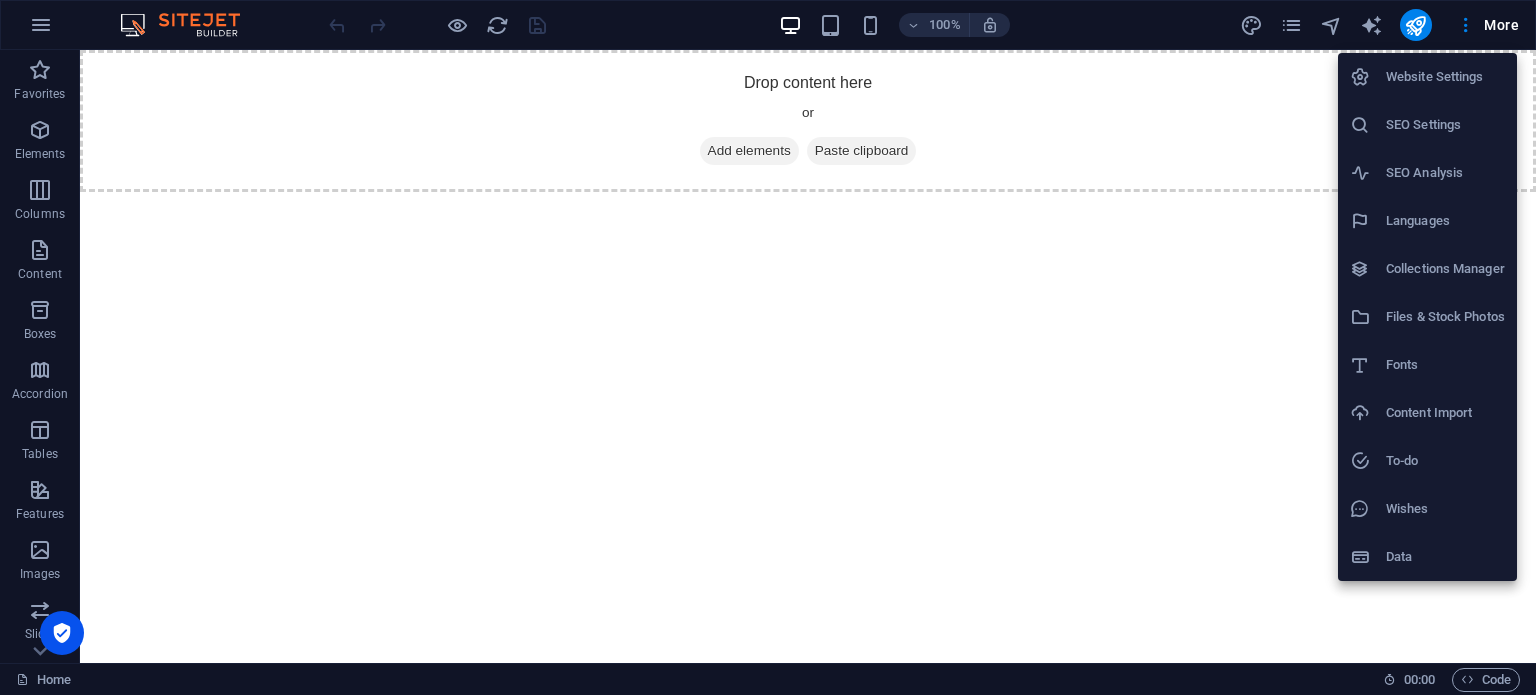 click at bounding box center (768, 347) 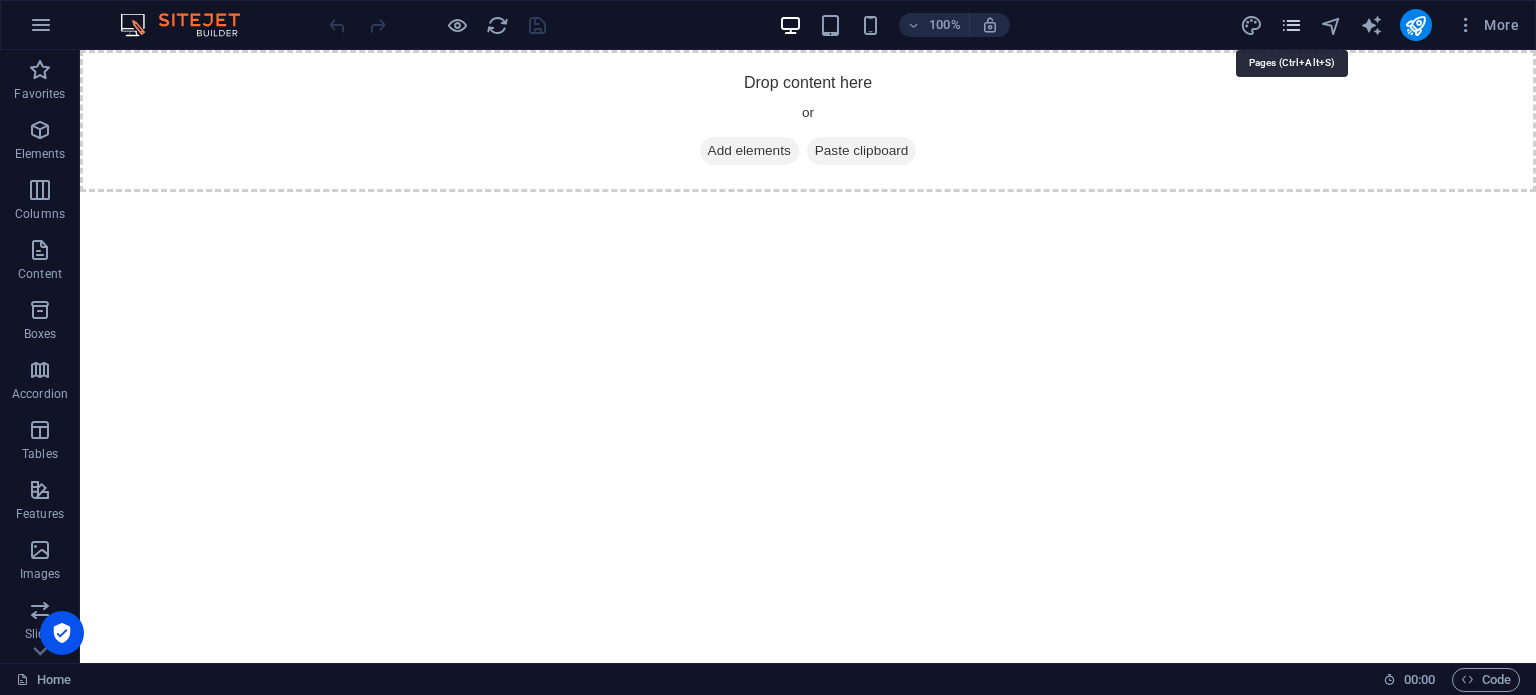 click at bounding box center [1291, 25] 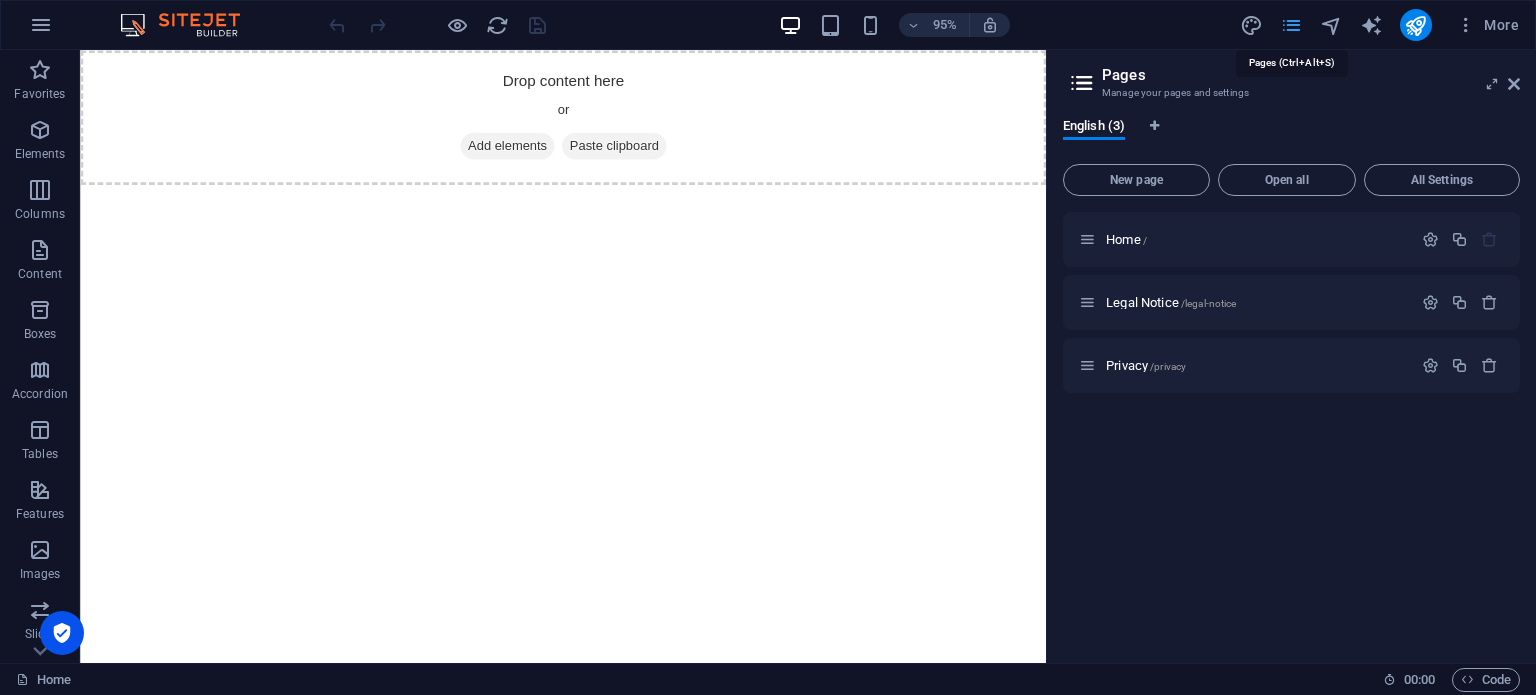 click at bounding box center (1291, 25) 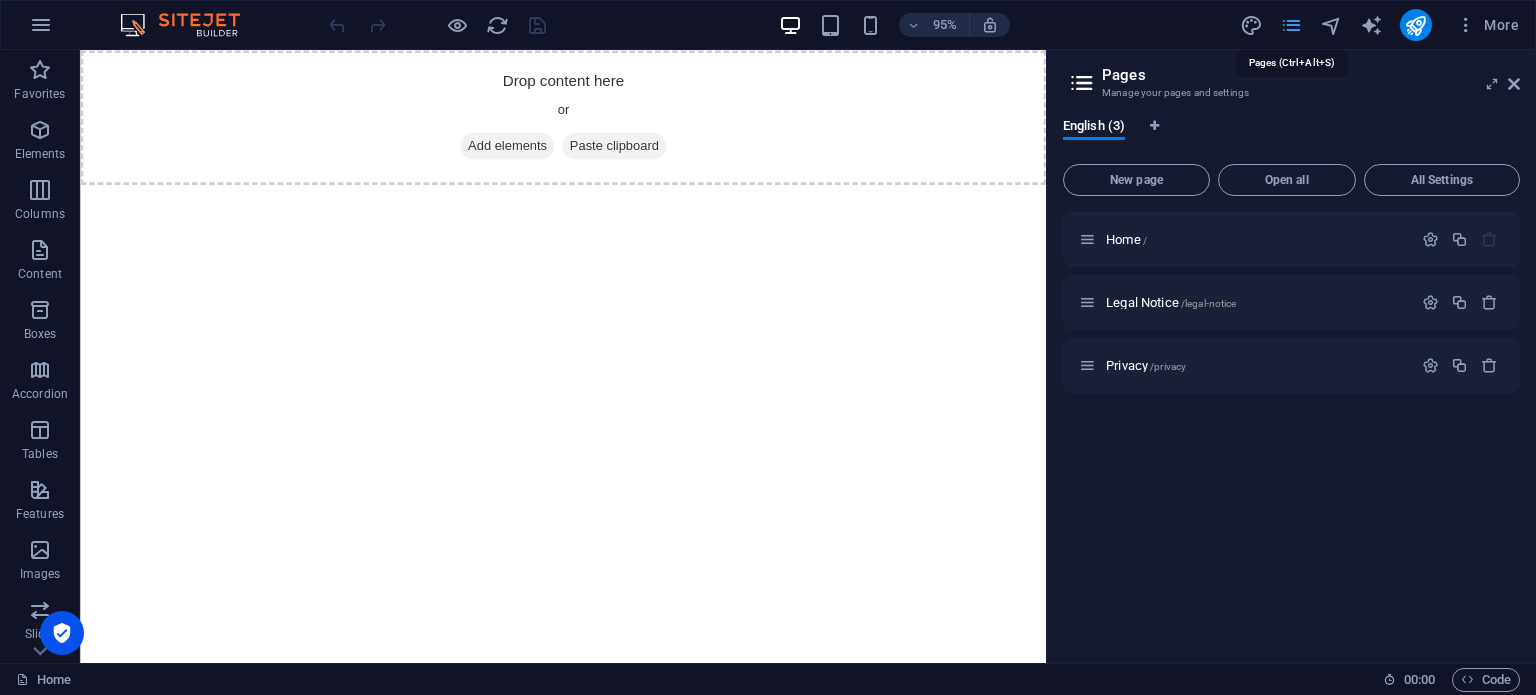 click at bounding box center [1291, 25] 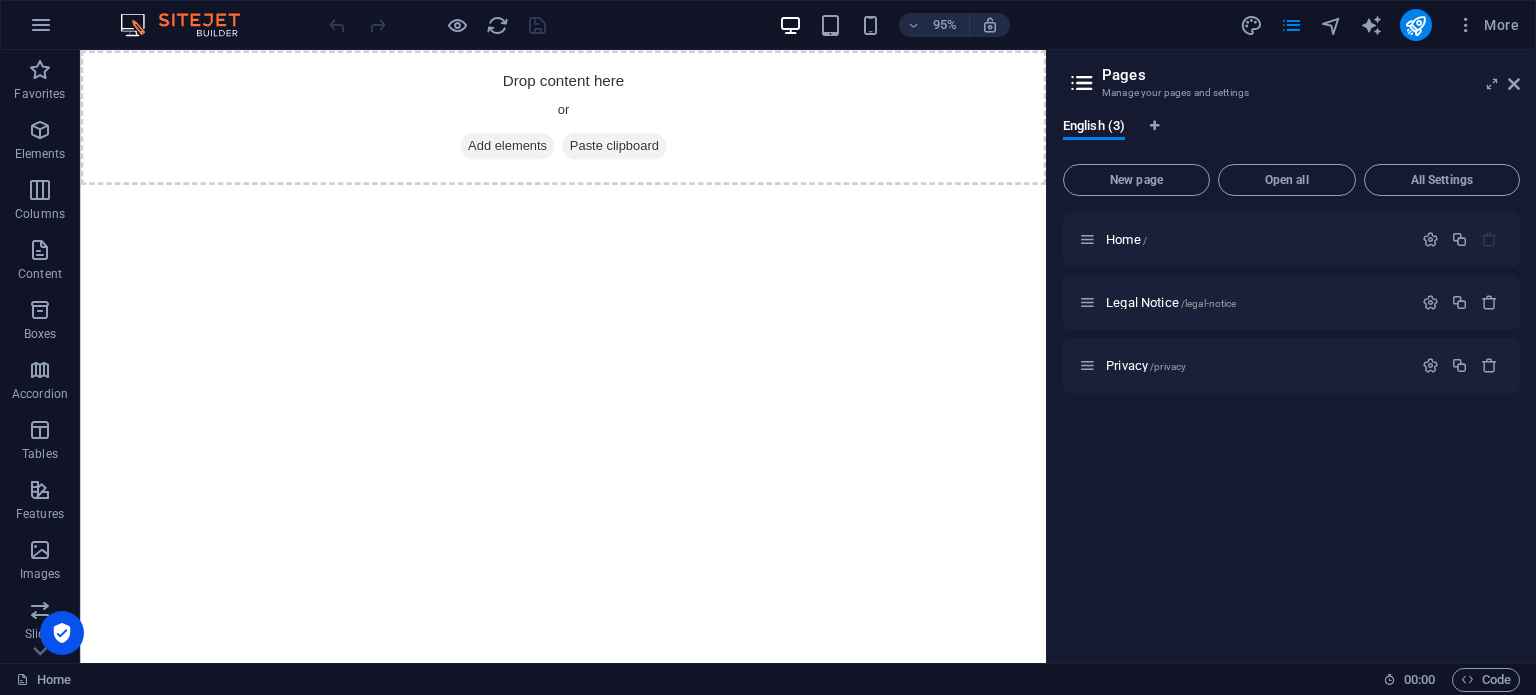 click on "Skip to main content
Drop content here or  Add elements  Paste clipboard" at bounding box center [588, 121] 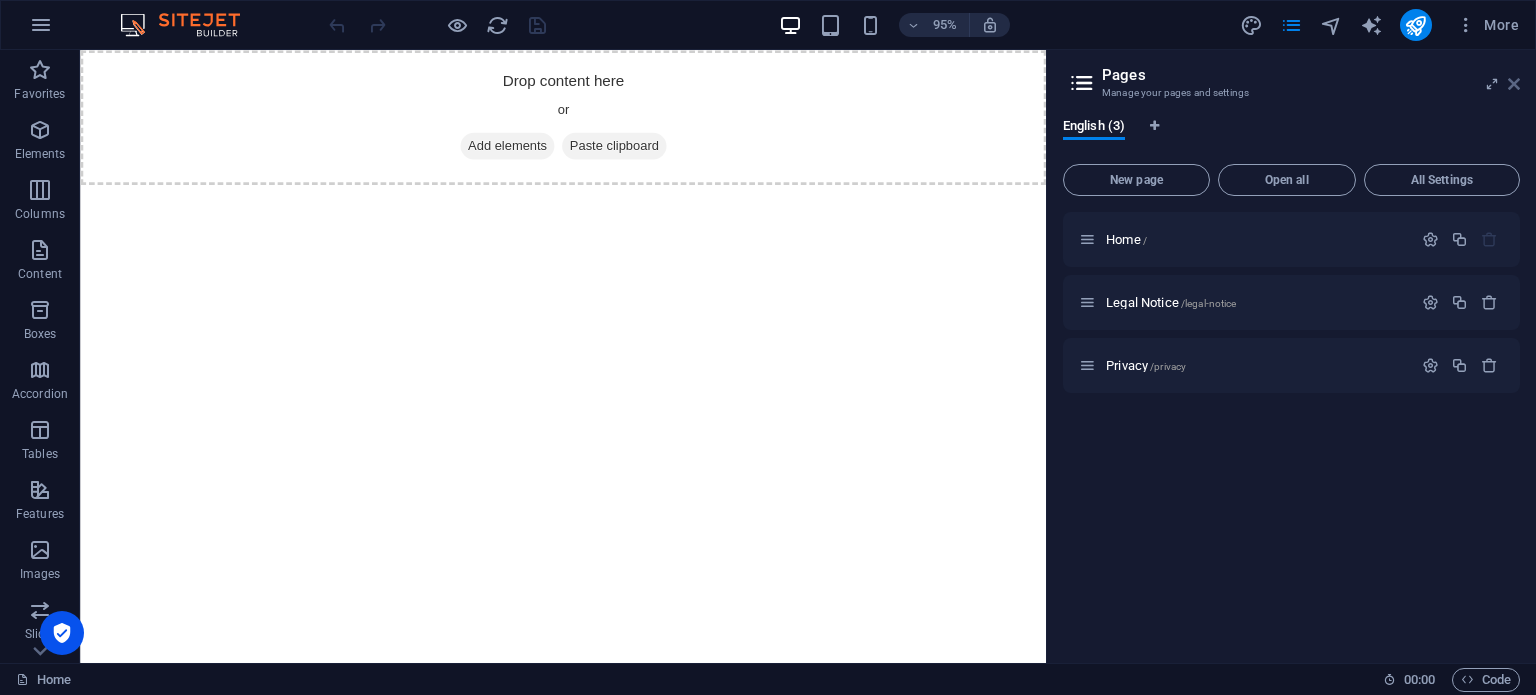 click at bounding box center [1514, 84] 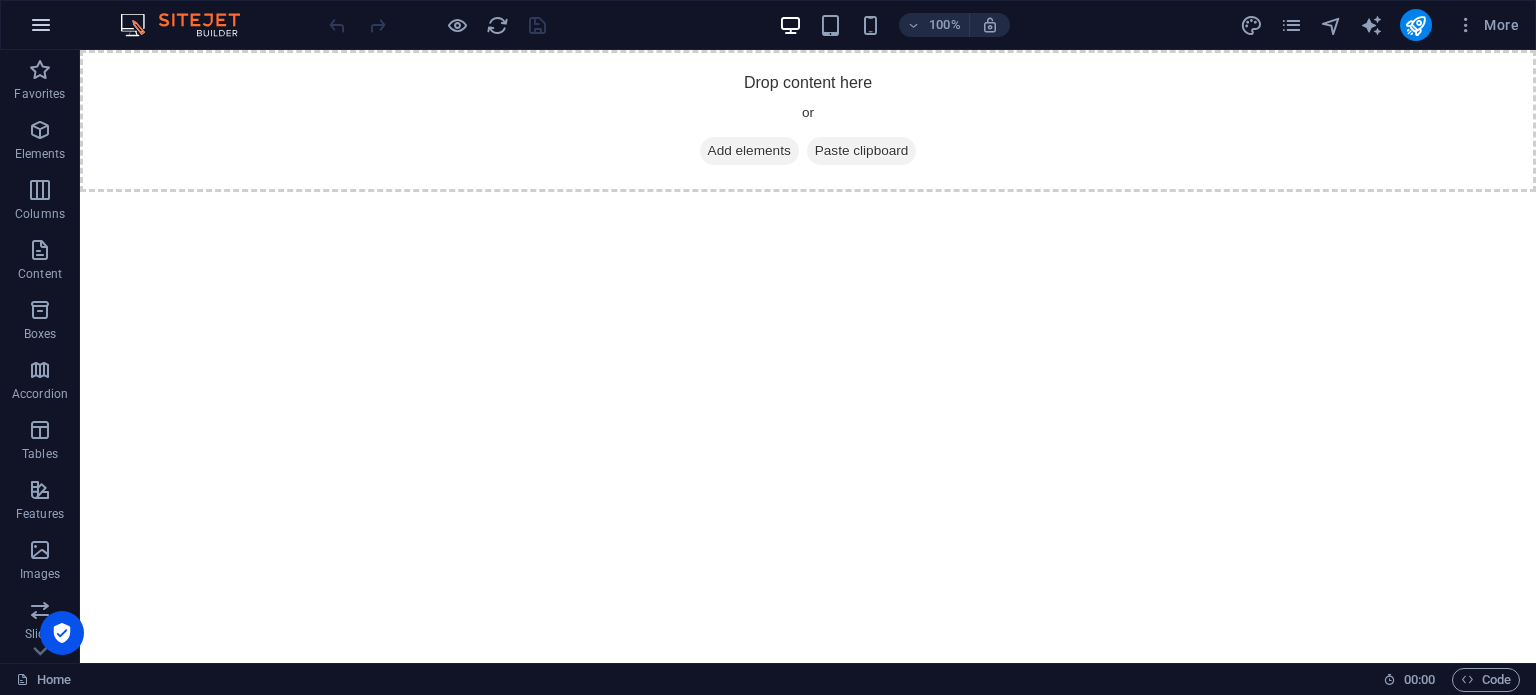 click at bounding box center [41, 25] 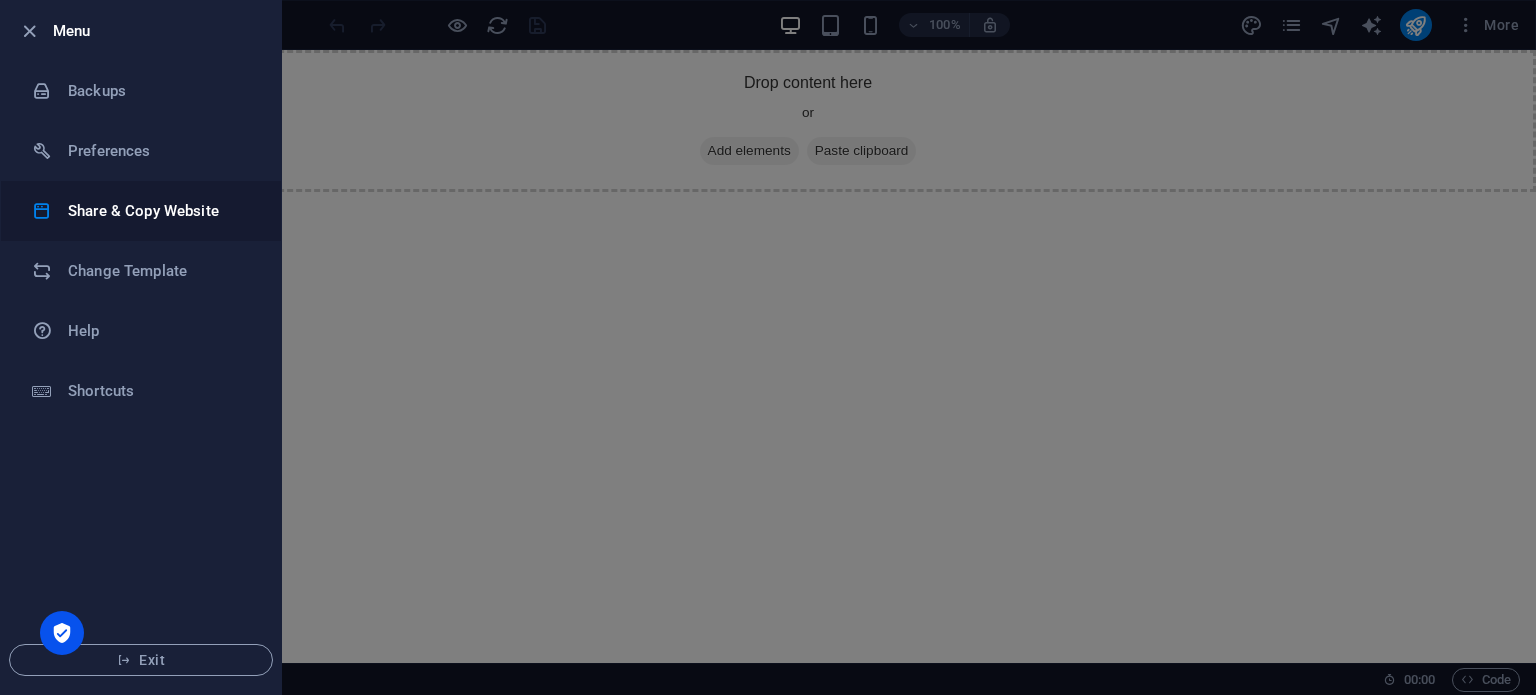 click on "Share & Copy Website" at bounding box center [141, 211] 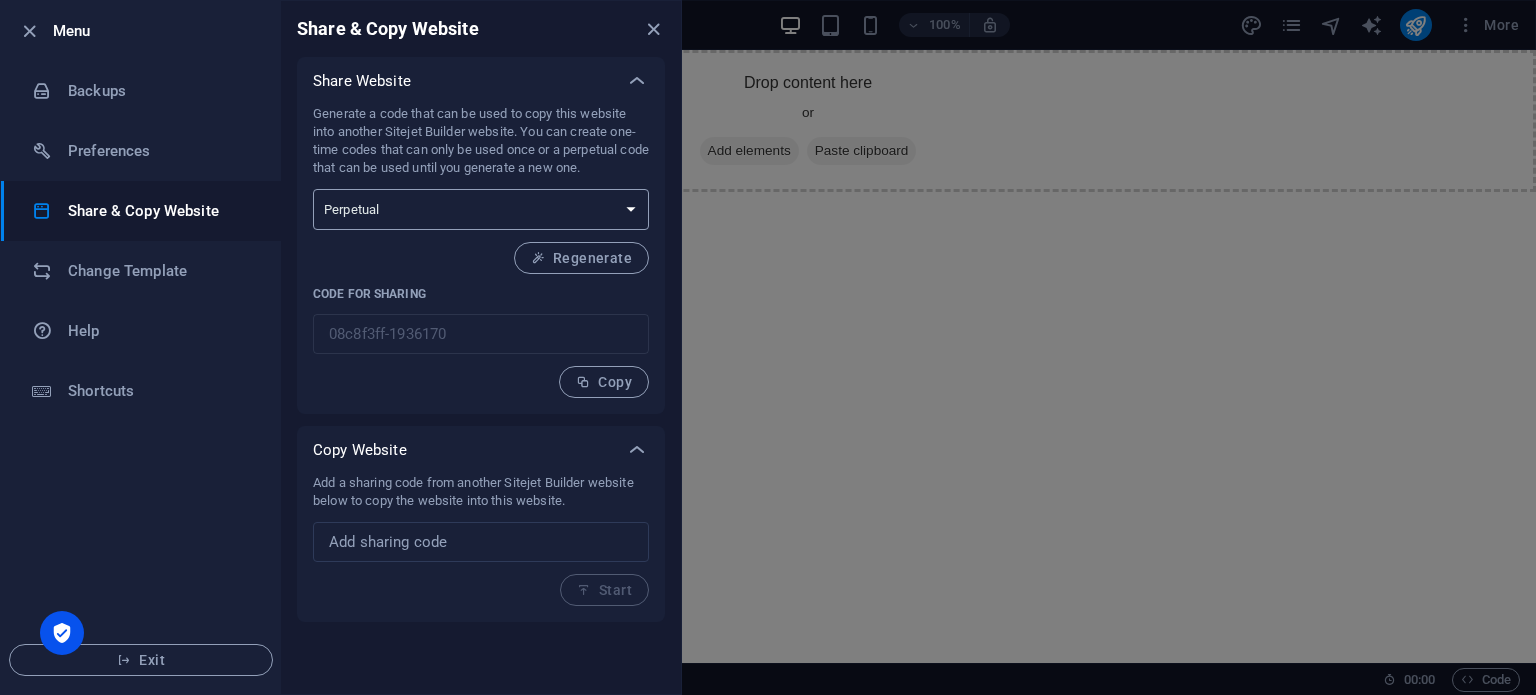 click on "One-time Perpetual" at bounding box center (481, 209) 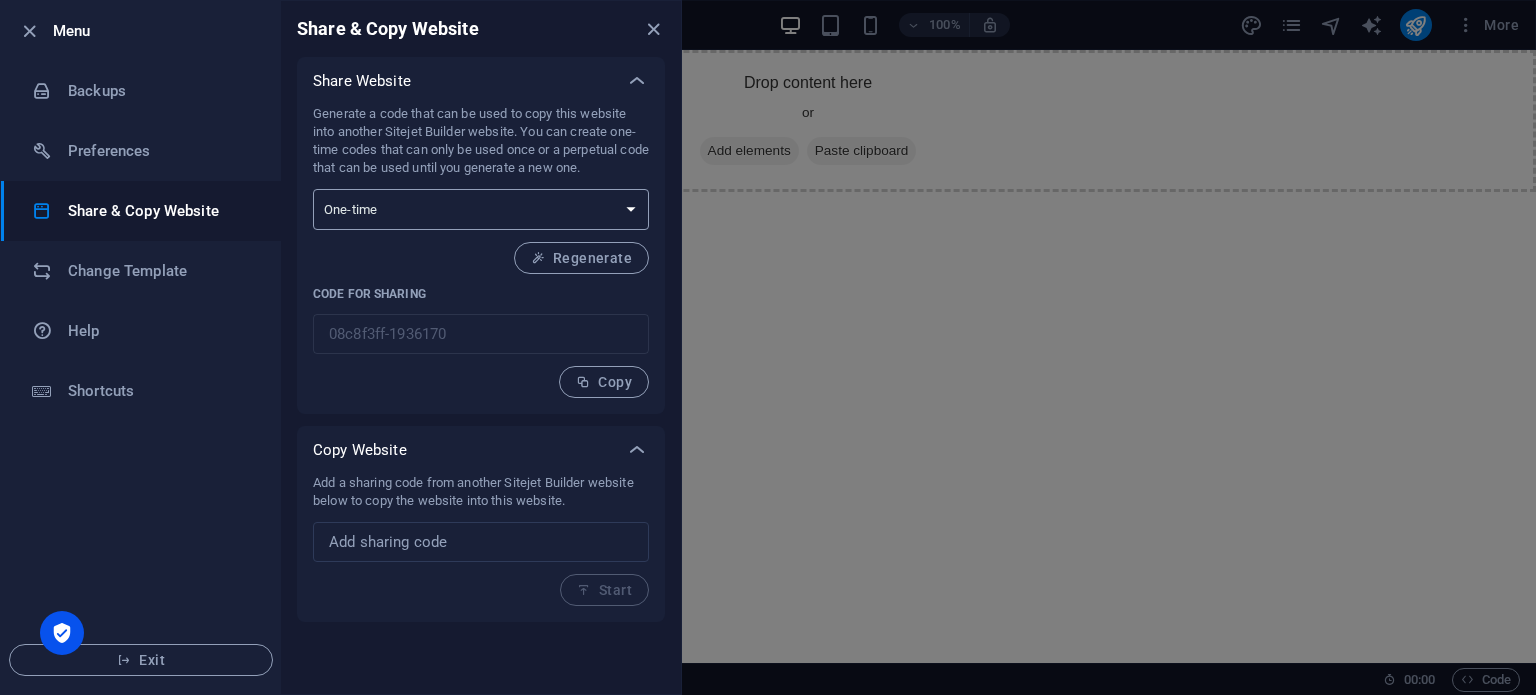 click on "One-time Perpetual" at bounding box center (481, 209) 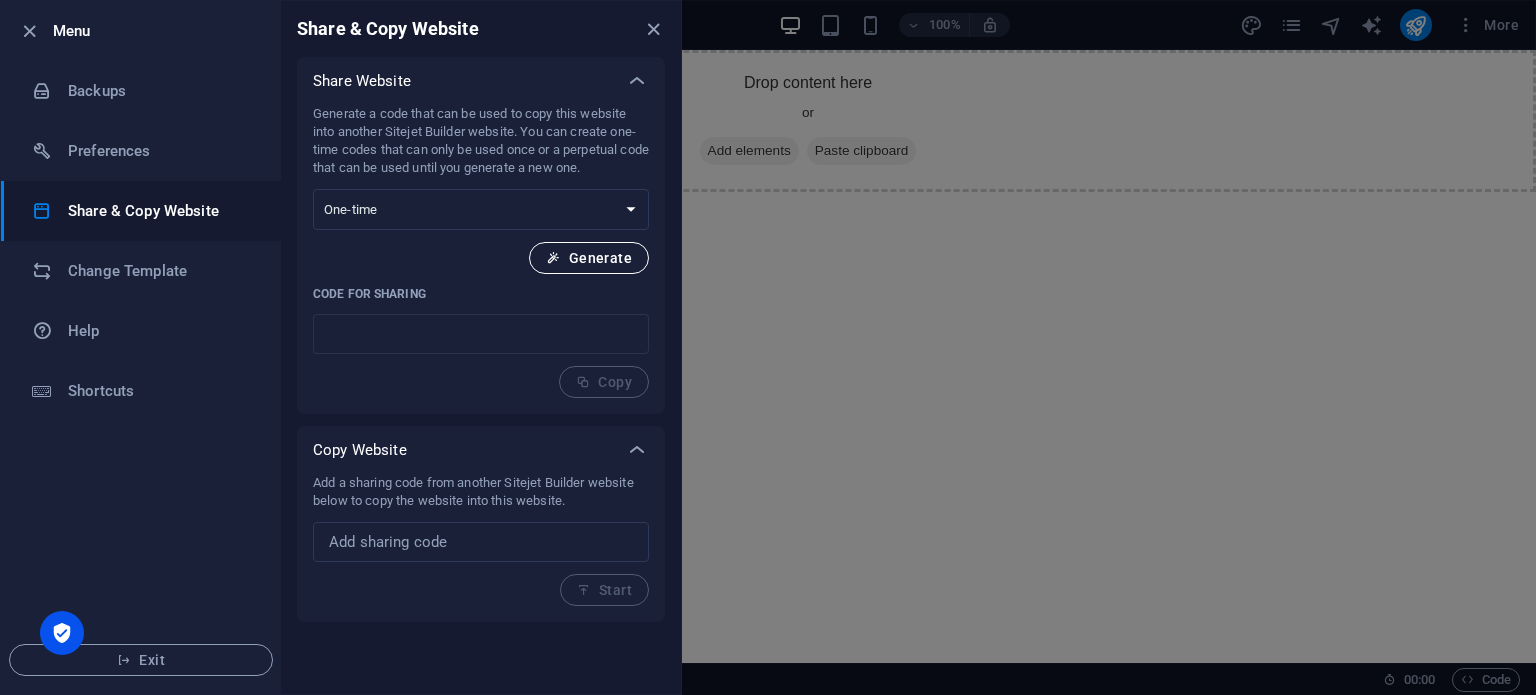 click on "Generate" at bounding box center [589, 258] 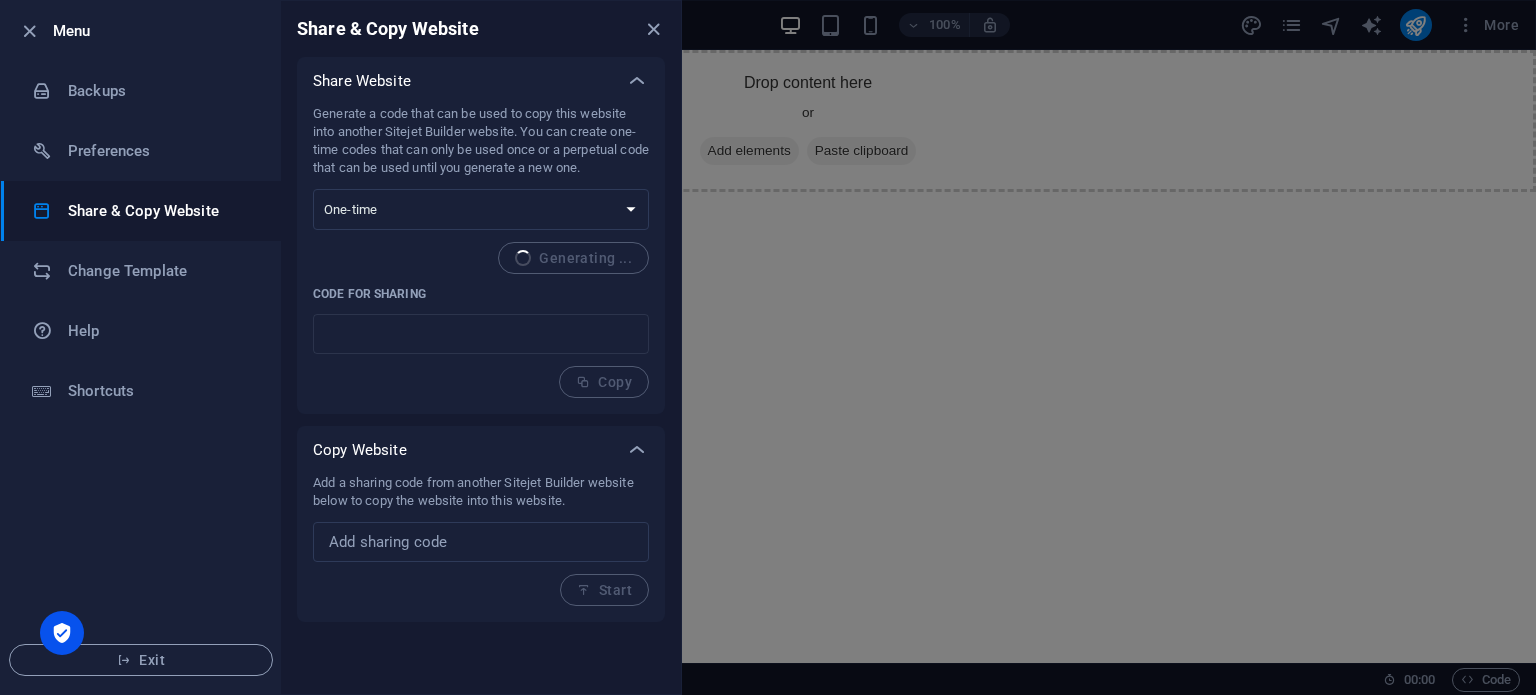 type on "a28204f4-1936170" 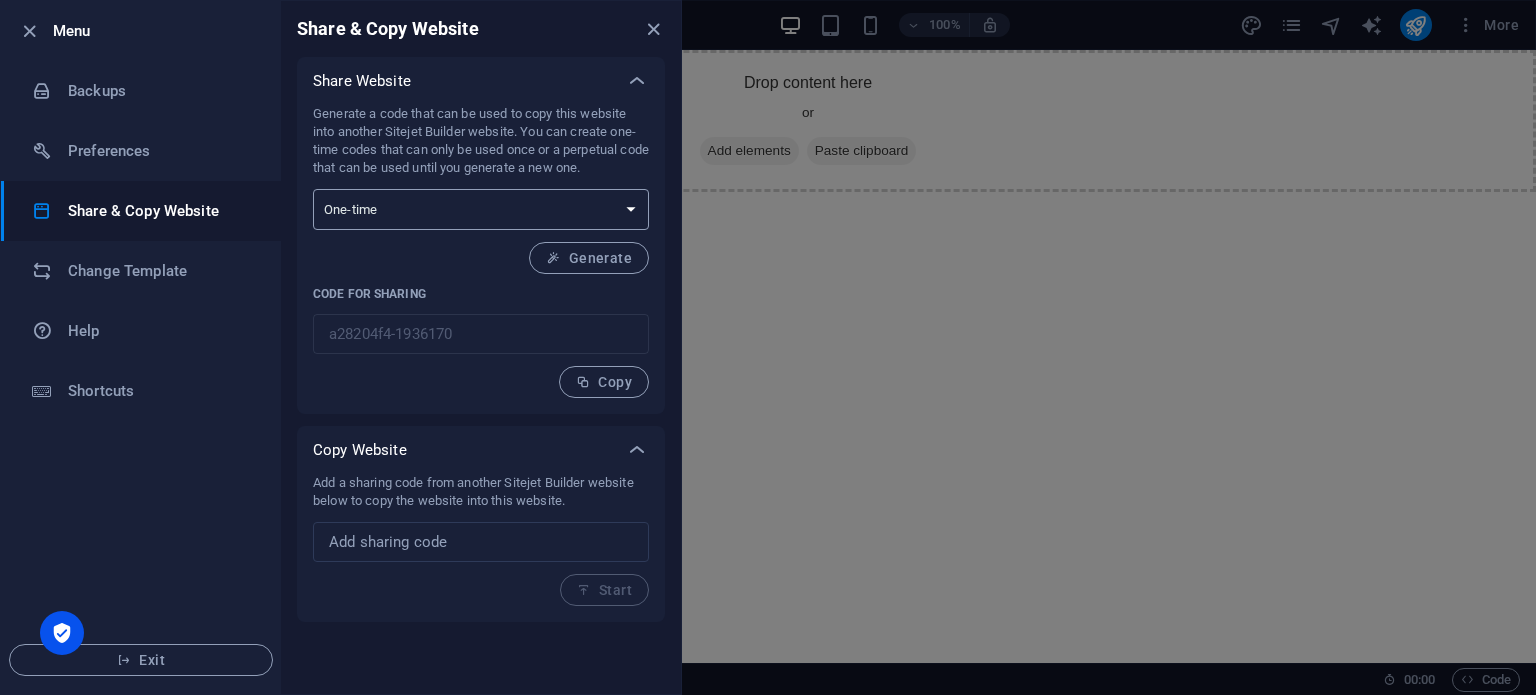 click on "One-time Perpetual" at bounding box center (481, 209) 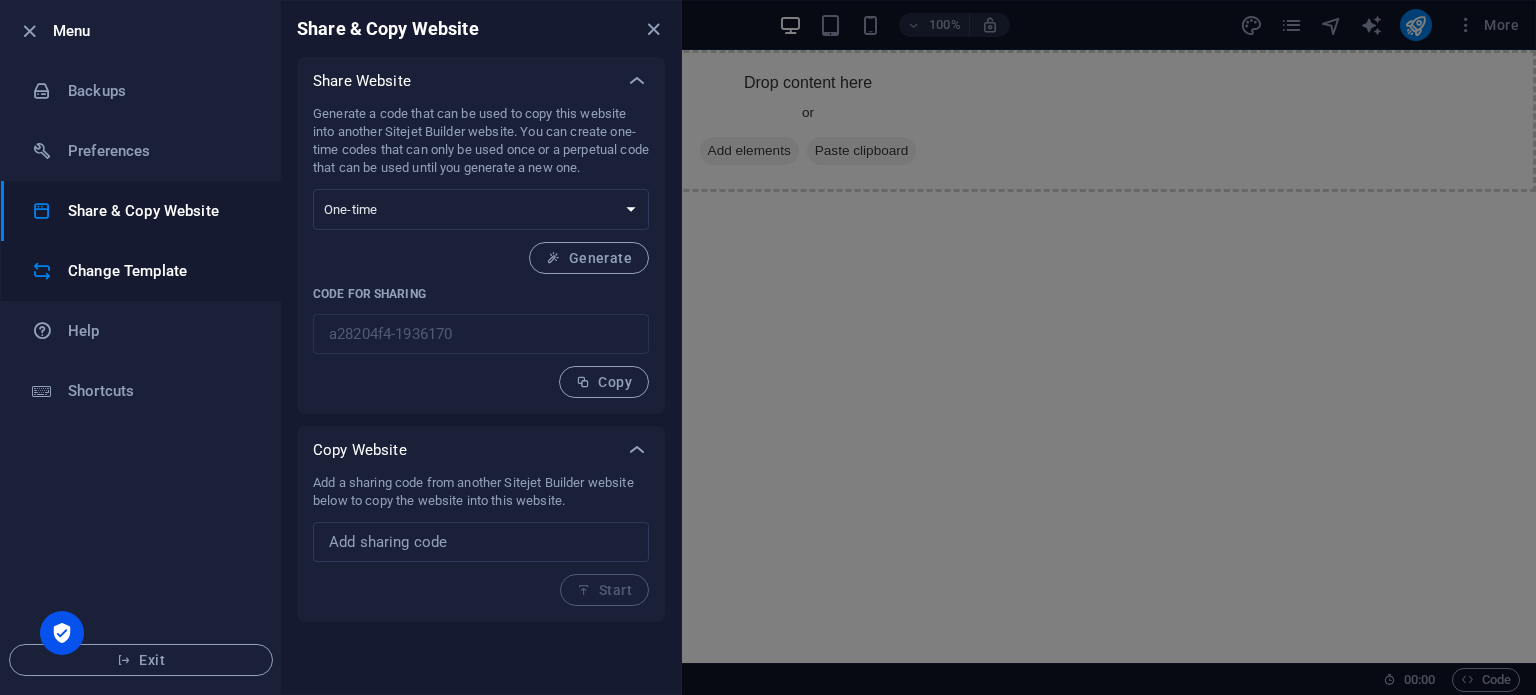 click on "Change Template" at bounding box center (160, 271) 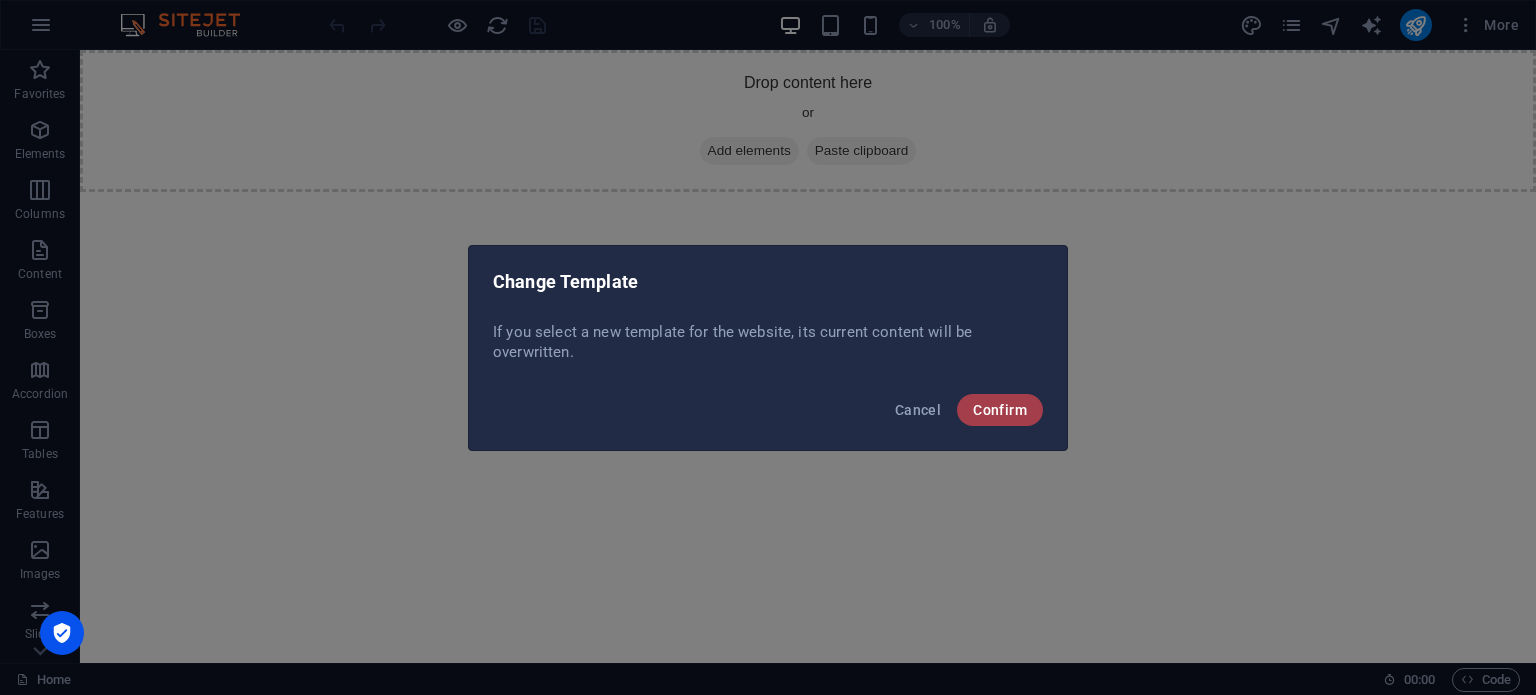 click on "Confirm" at bounding box center [1000, 410] 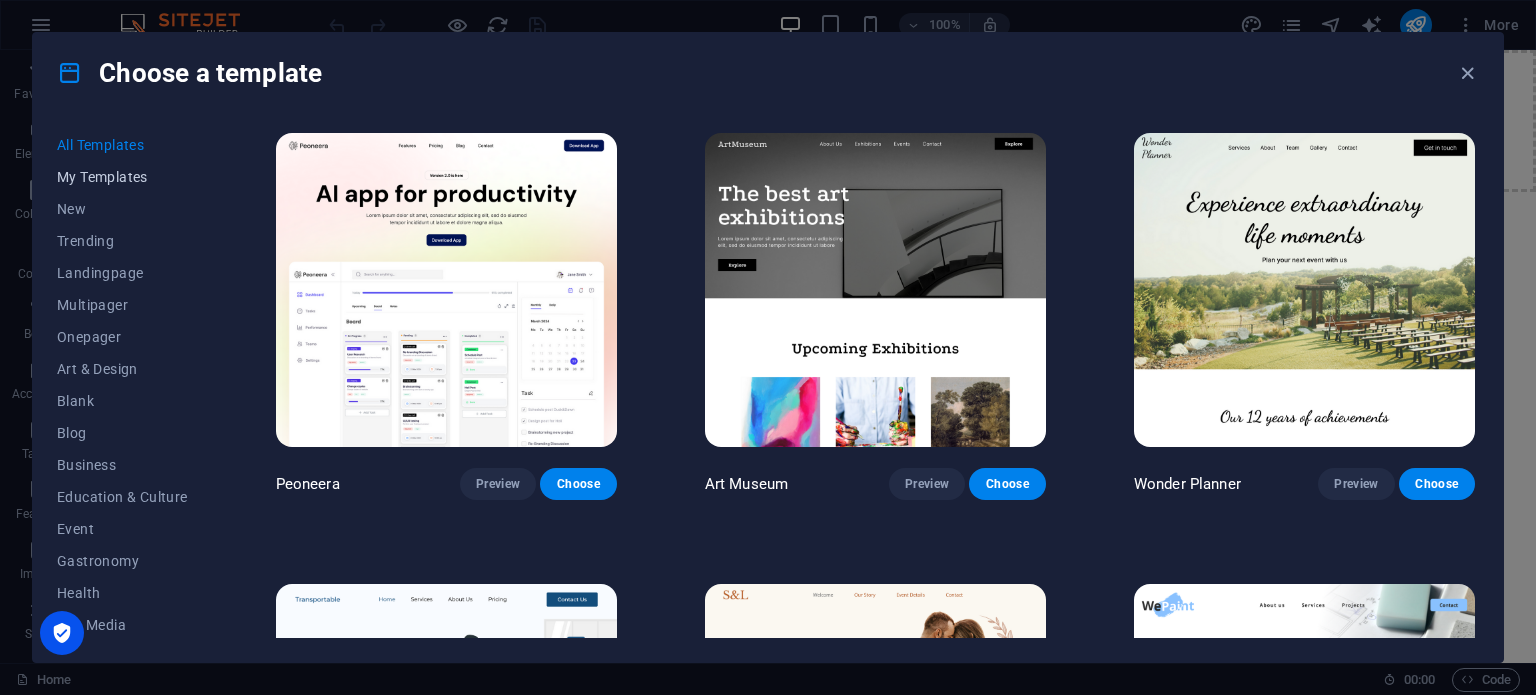 click on "My Templates" at bounding box center [122, 177] 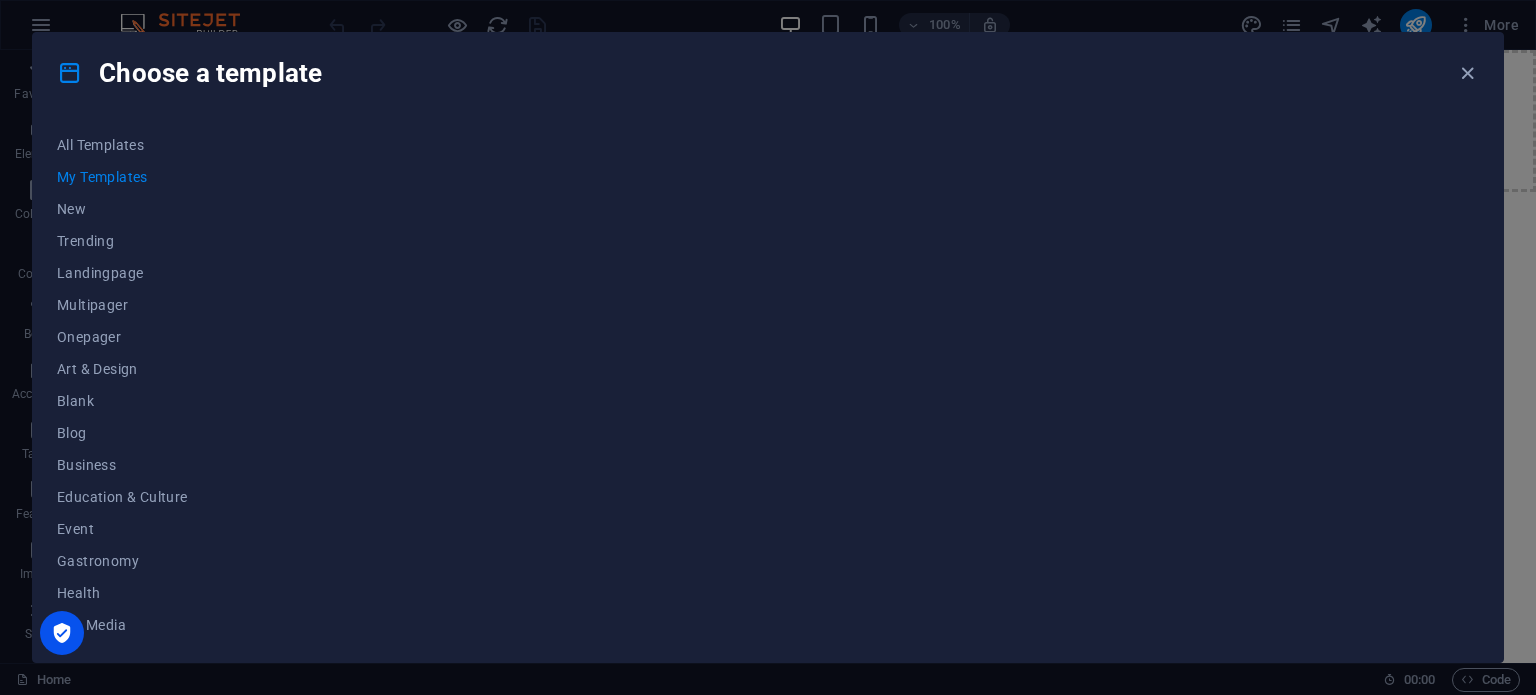 click on "My Templates" at bounding box center (122, 177) 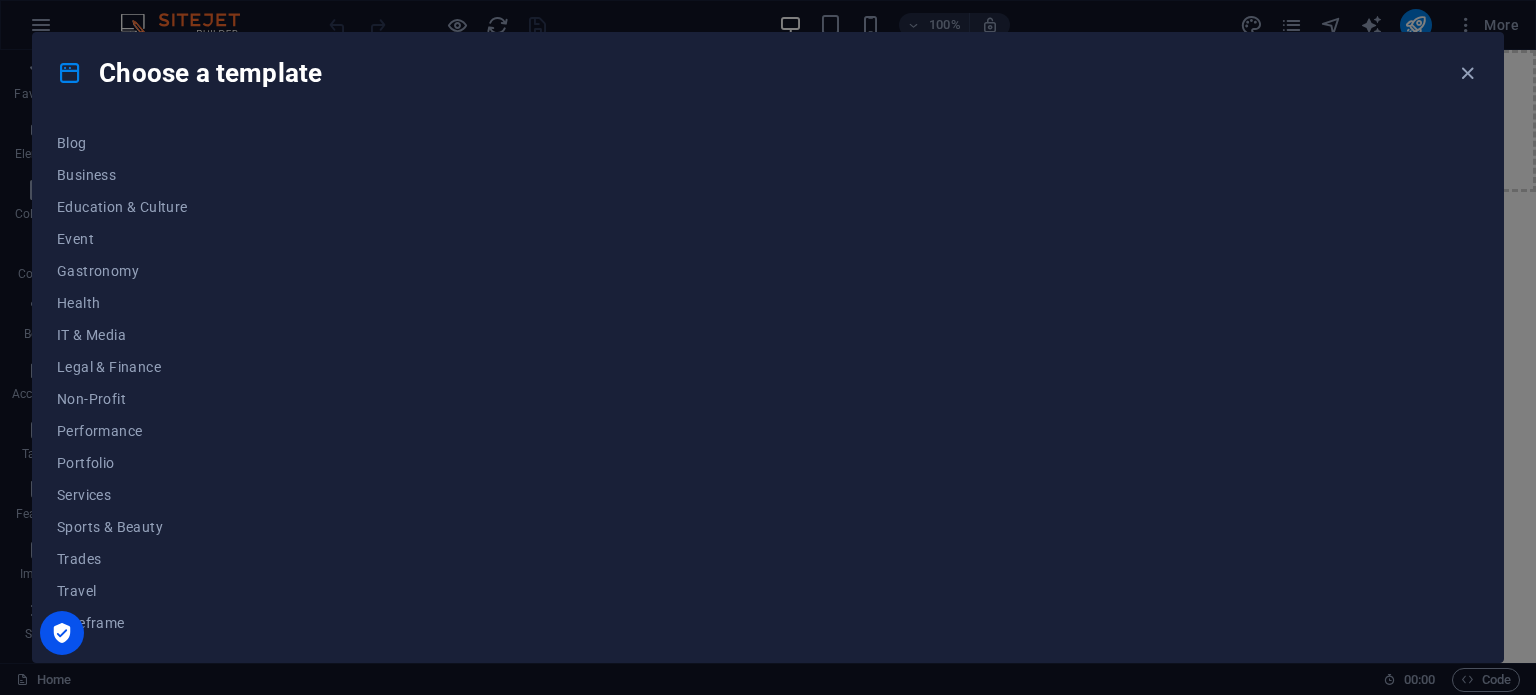 scroll, scrollTop: 0, scrollLeft: 0, axis: both 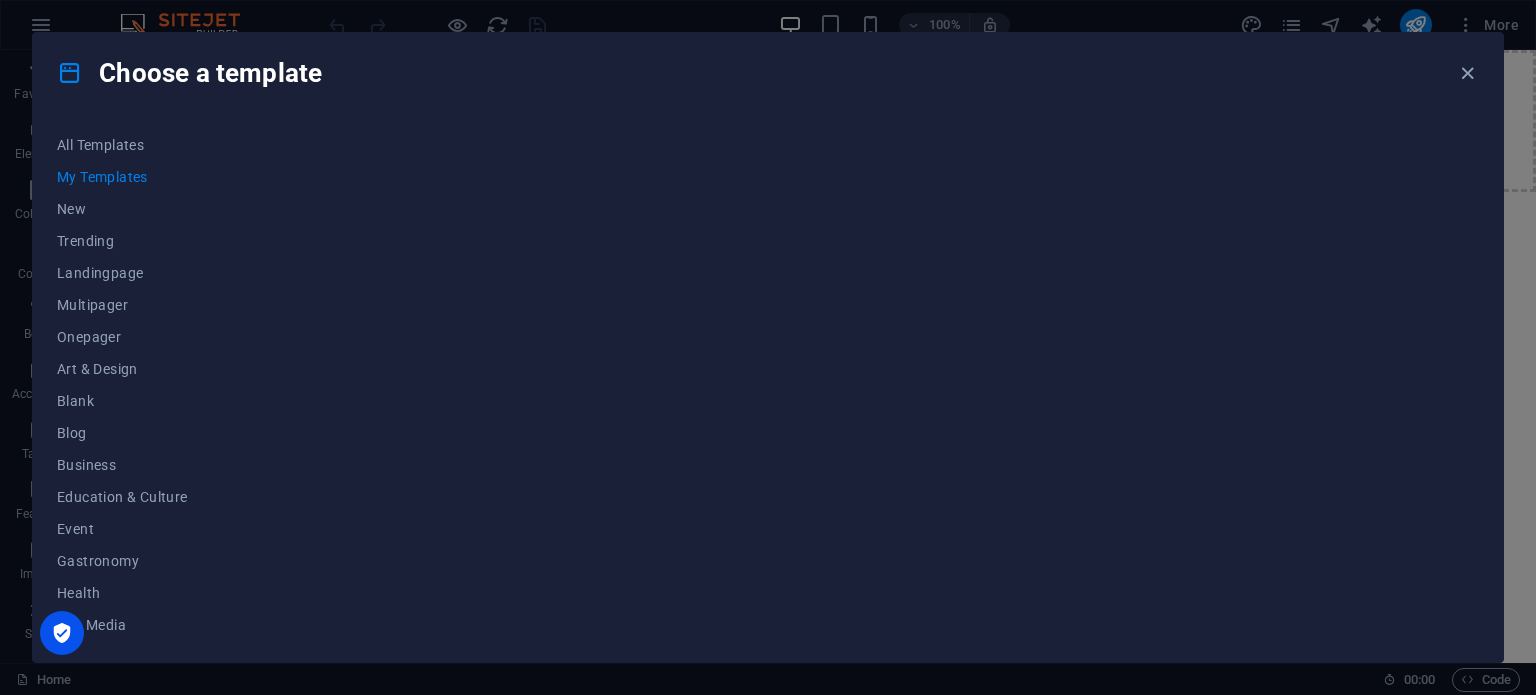 click at bounding box center (875, 383) 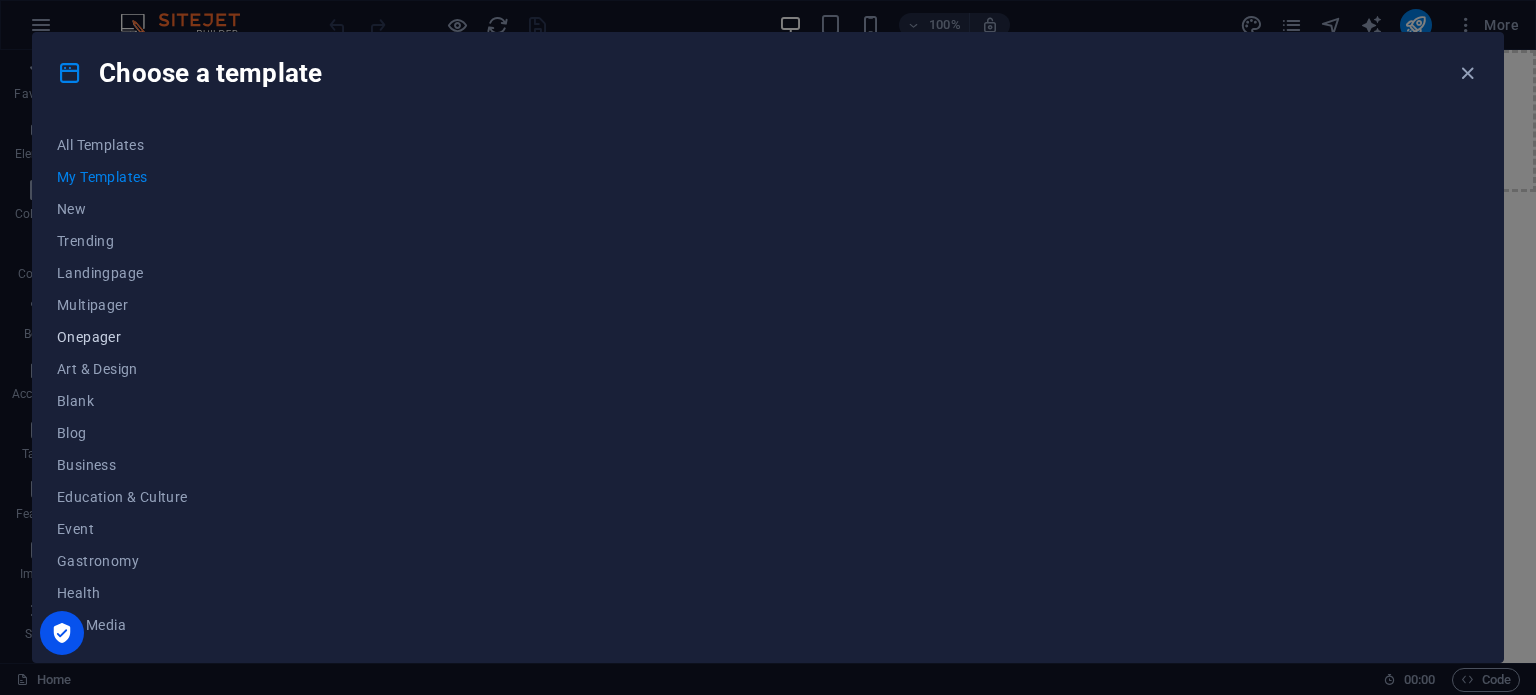 click on "Onepager" at bounding box center (122, 337) 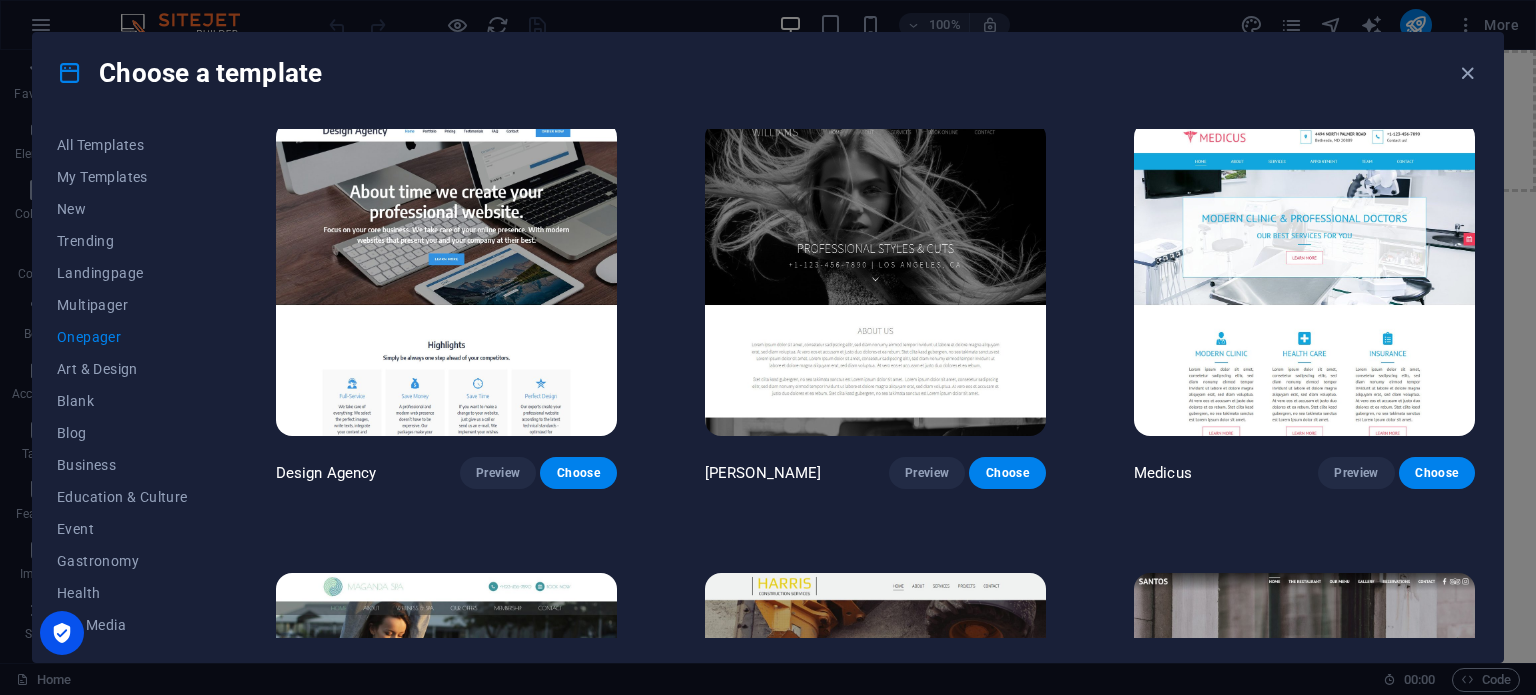 scroll, scrollTop: 10195, scrollLeft: 0, axis: vertical 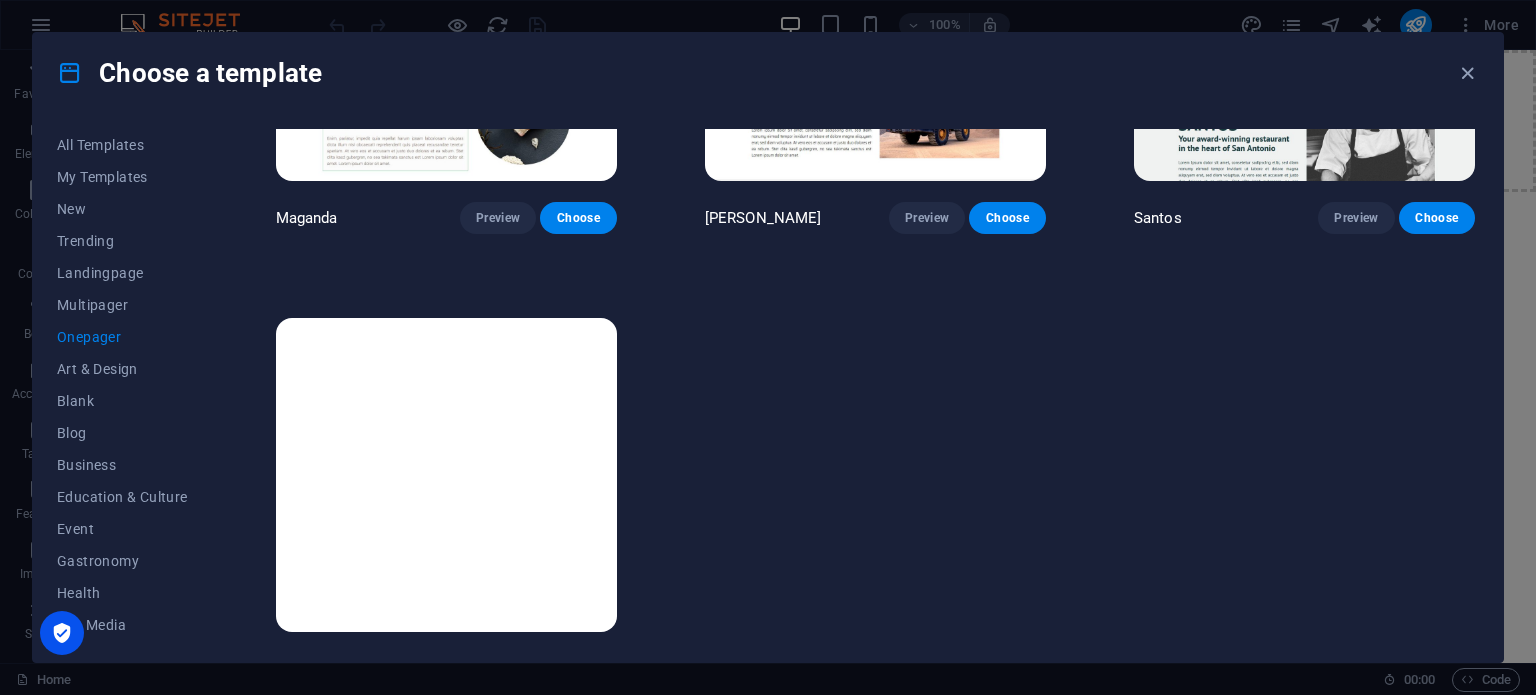 click on "Choose" at bounding box center [578, 669] 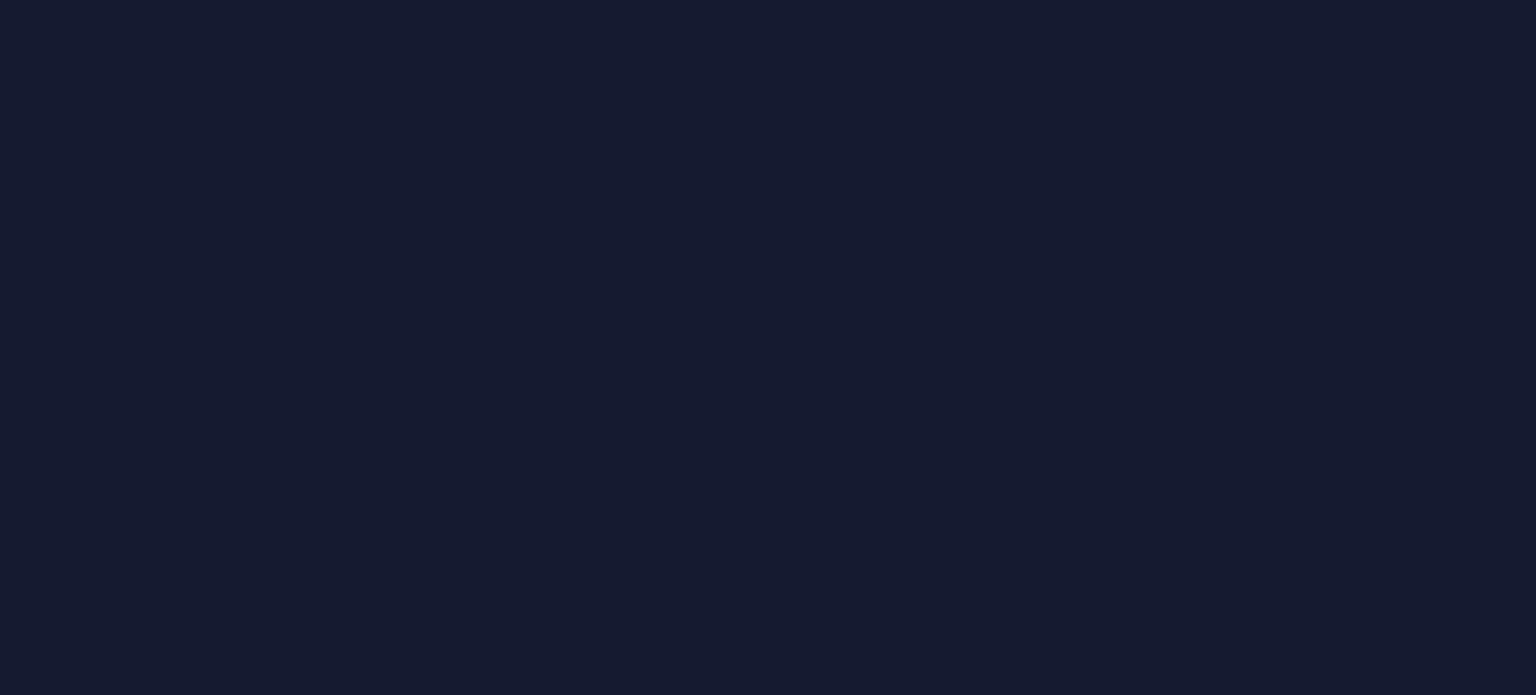 scroll, scrollTop: 0, scrollLeft: 0, axis: both 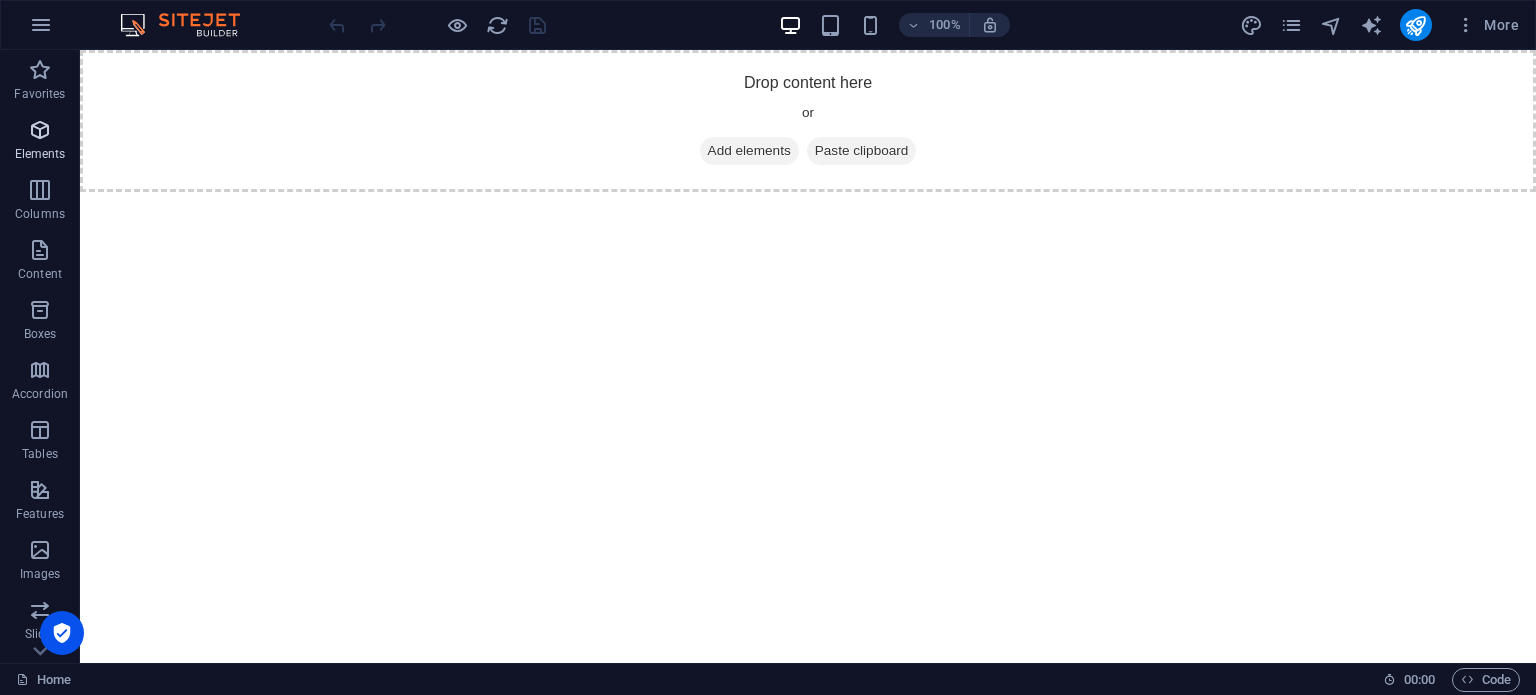 click at bounding box center (40, 130) 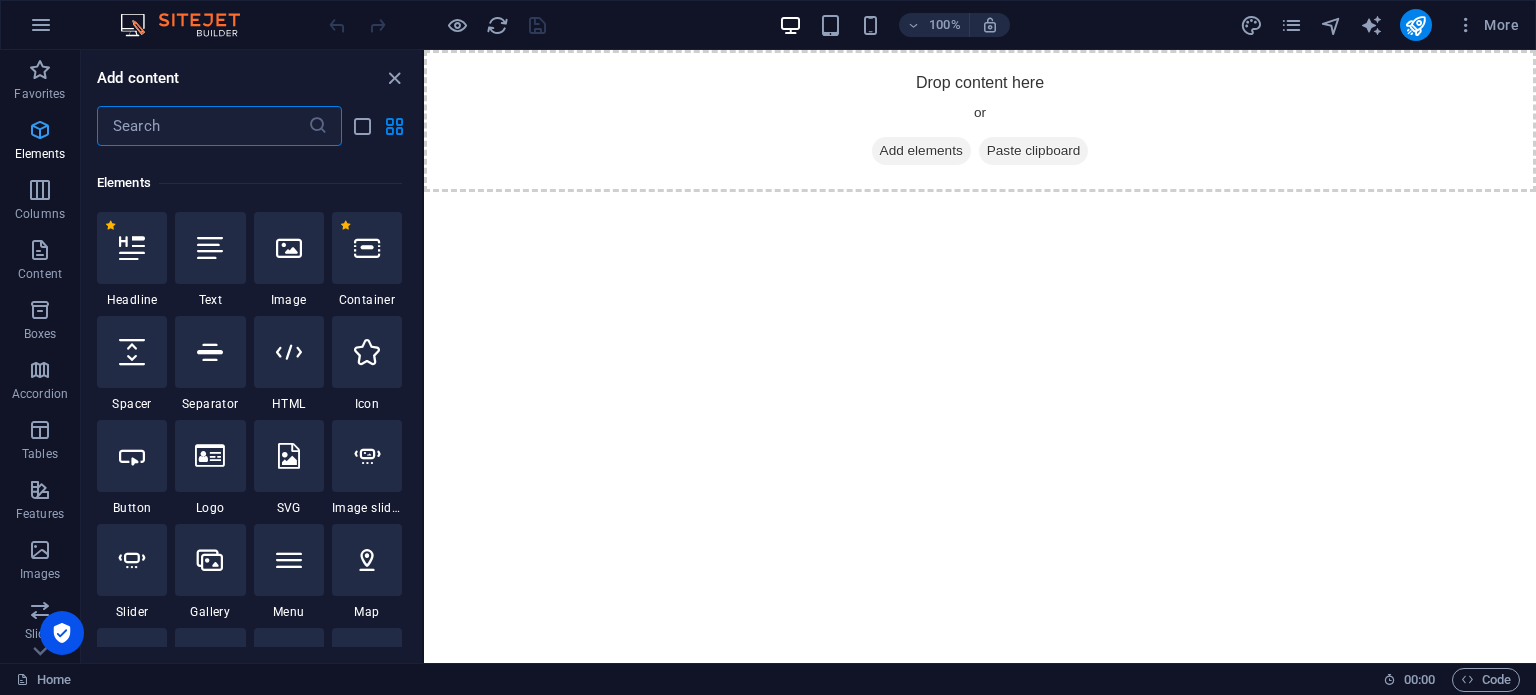 scroll, scrollTop: 212, scrollLeft: 0, axis: vertical 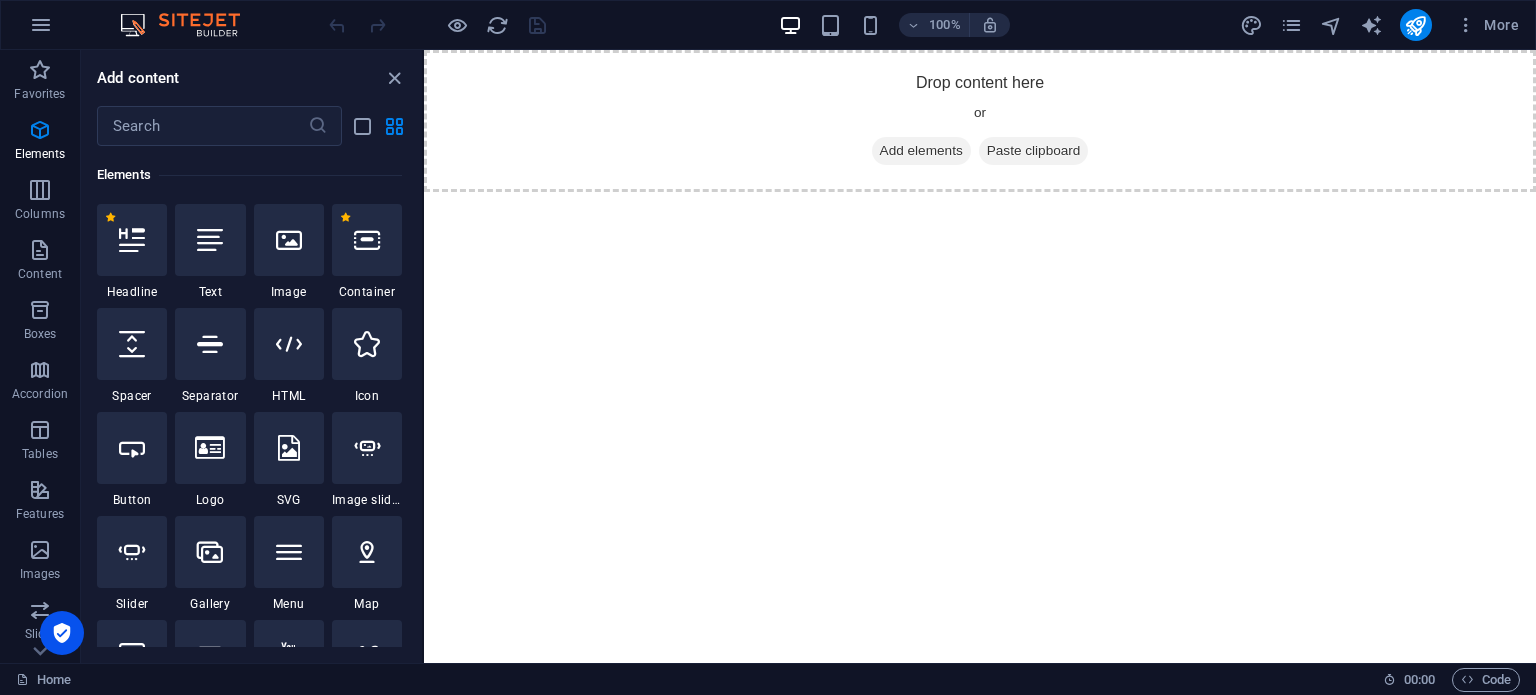 click at bounding box center (62, 633) 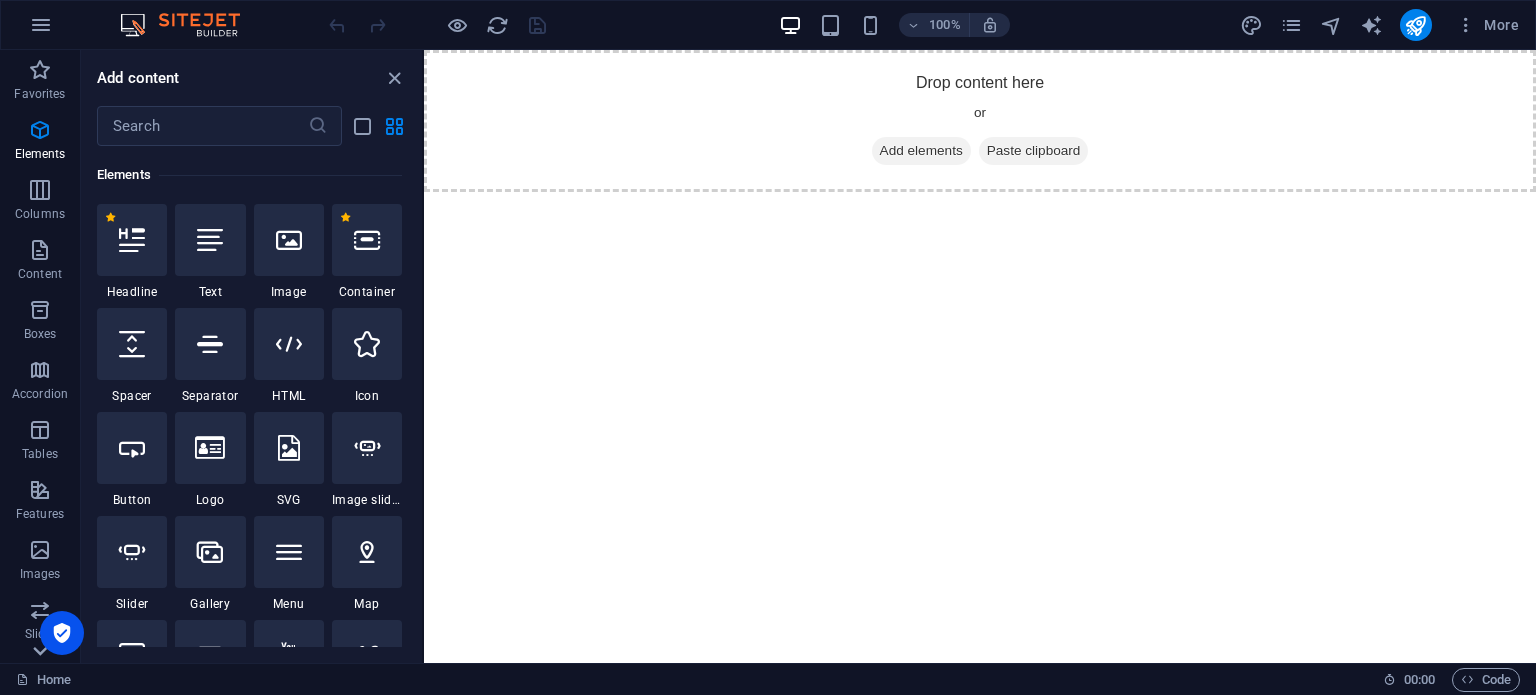 click 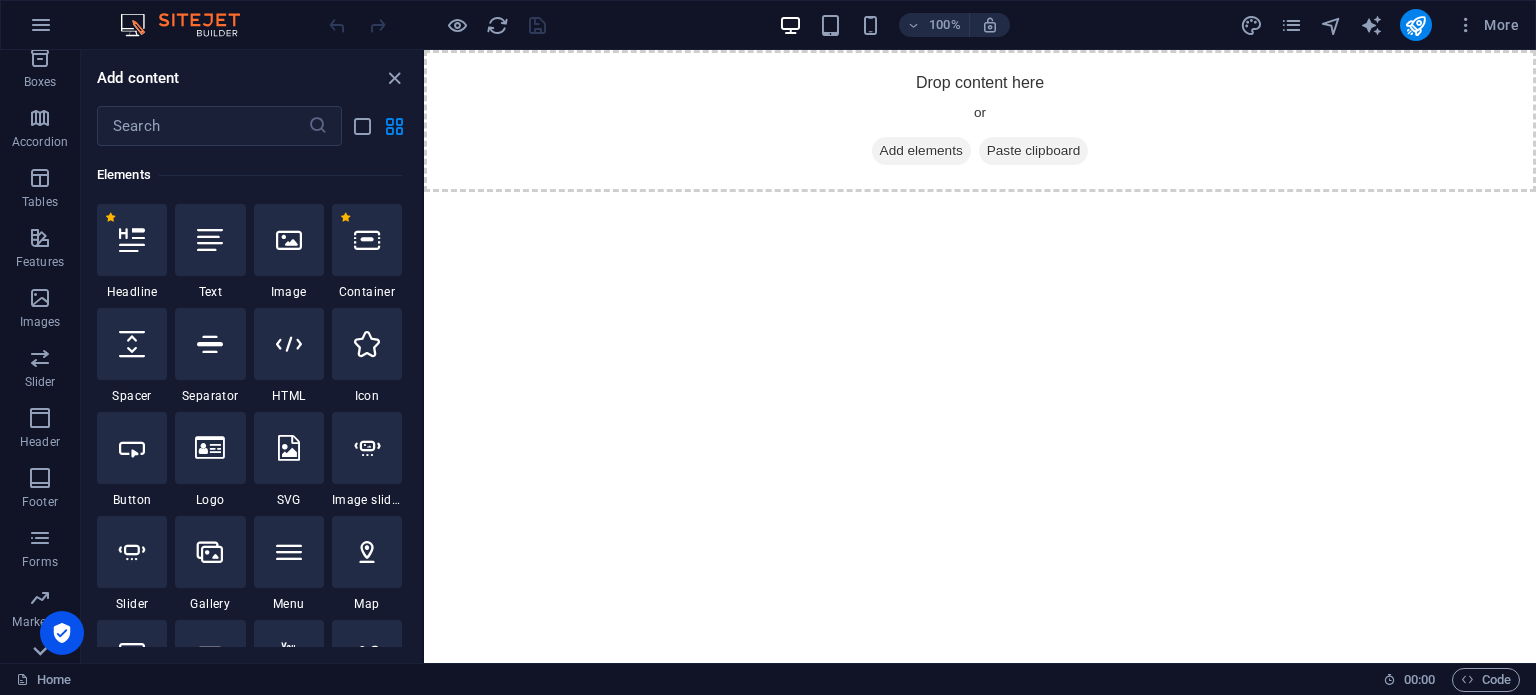 scroll, scrollTop: 286, scrollLeft: 0, axis: vertical 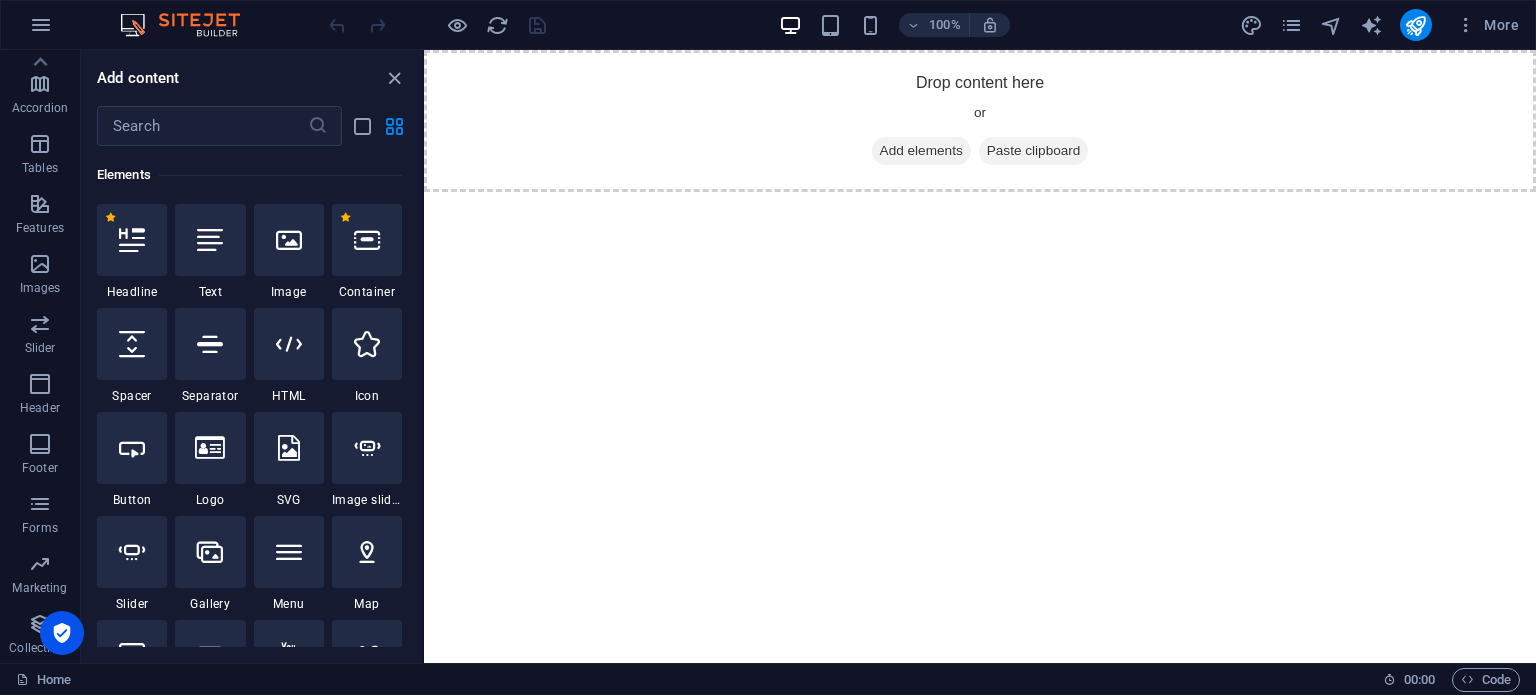 click on "Collections" at bounding box center [39, 648] 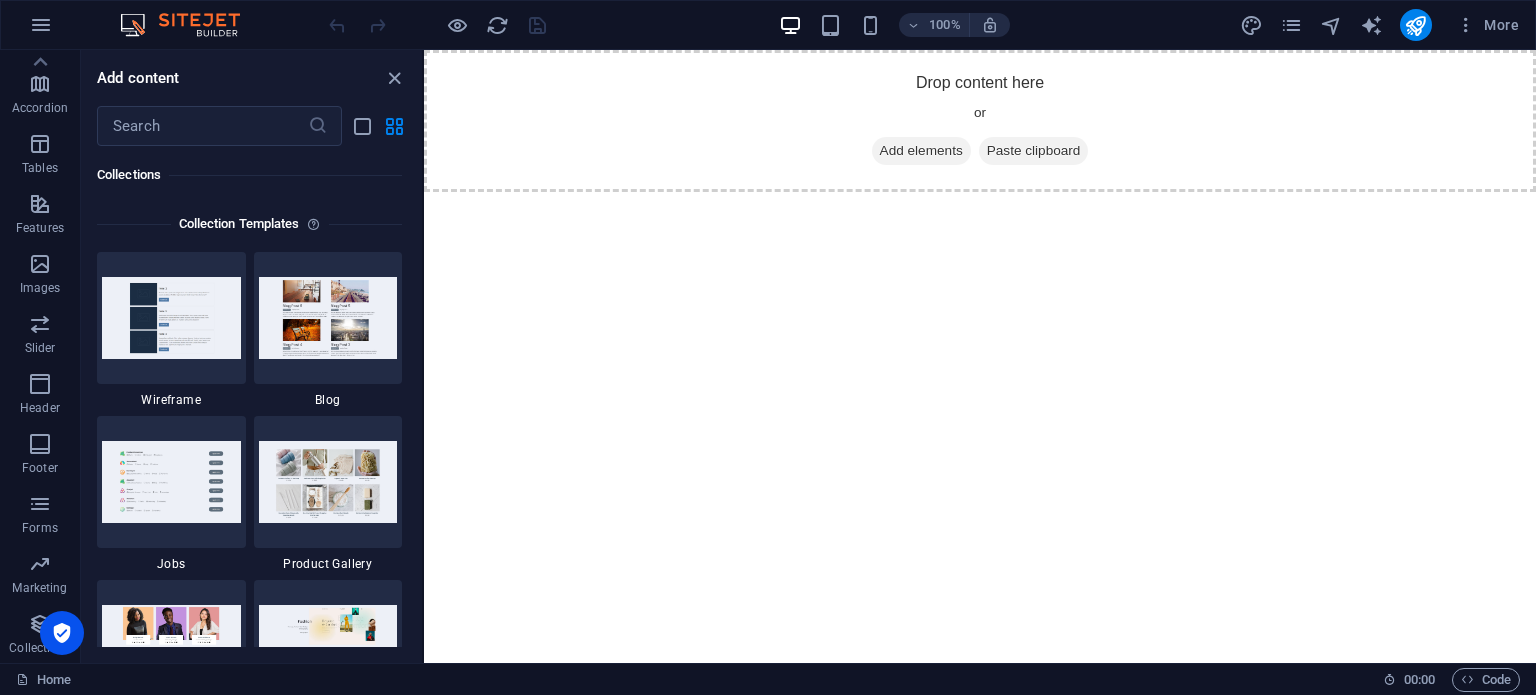 scroll, scrollTop: 18141, scrollLeft: 0, axis: vertical 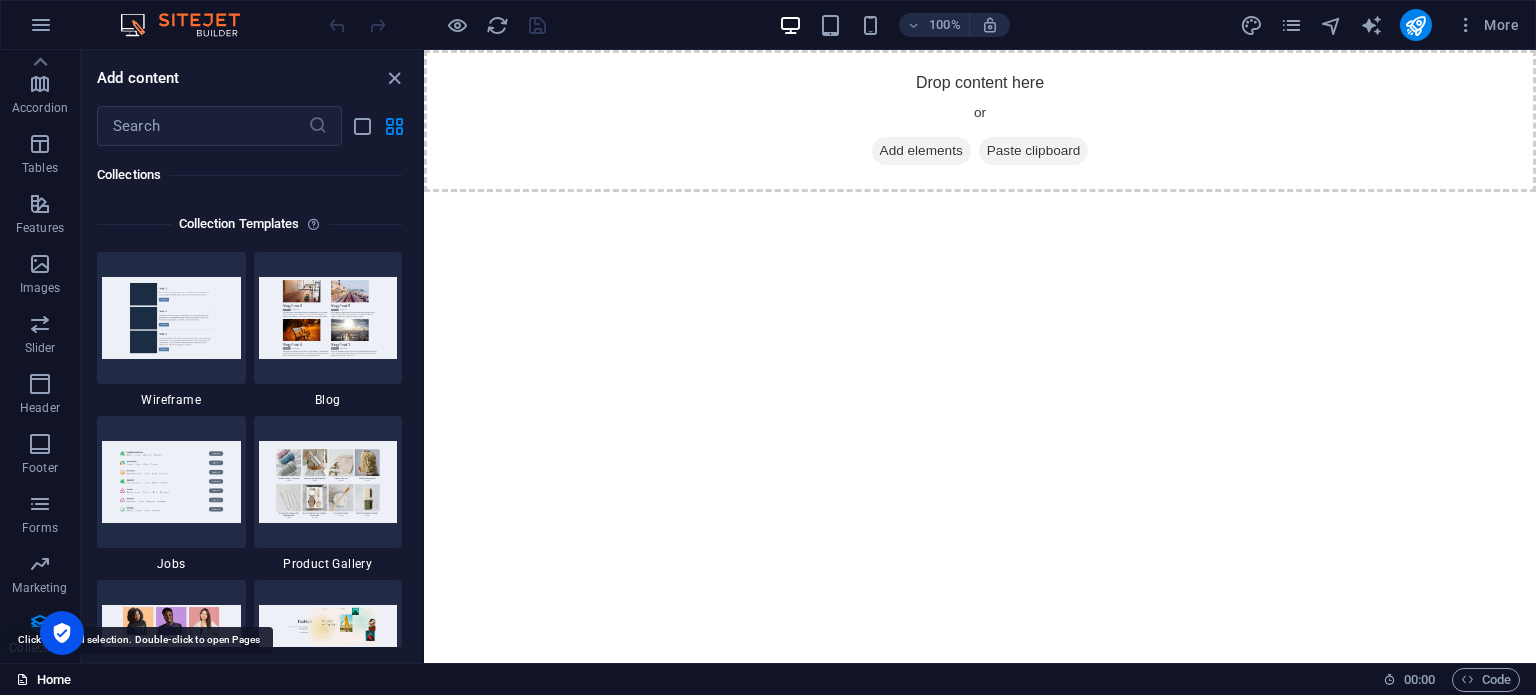 click on "Home" at bounding box center (43, 680) 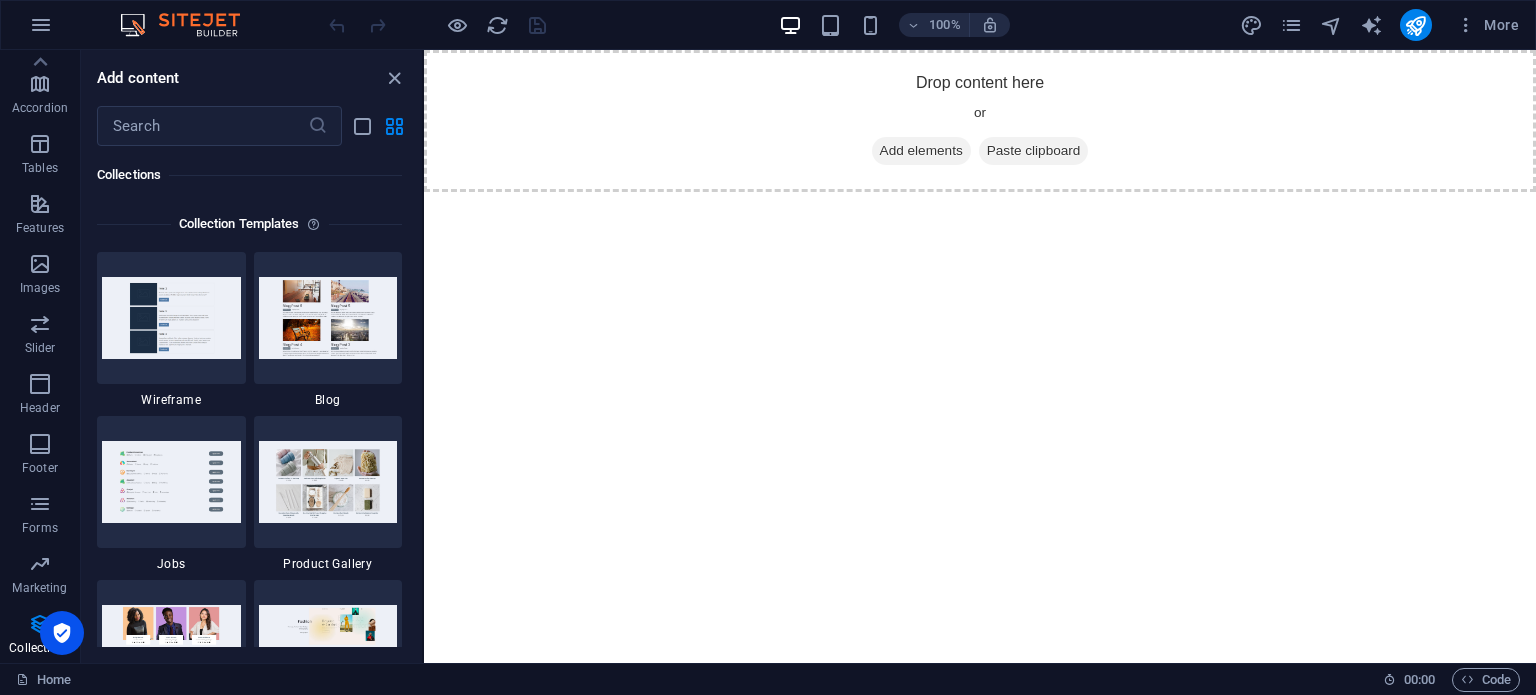 click on "Skip to main content
Drop content here or  Add elements  Paste clipboard" at bounding box center [980, 121] 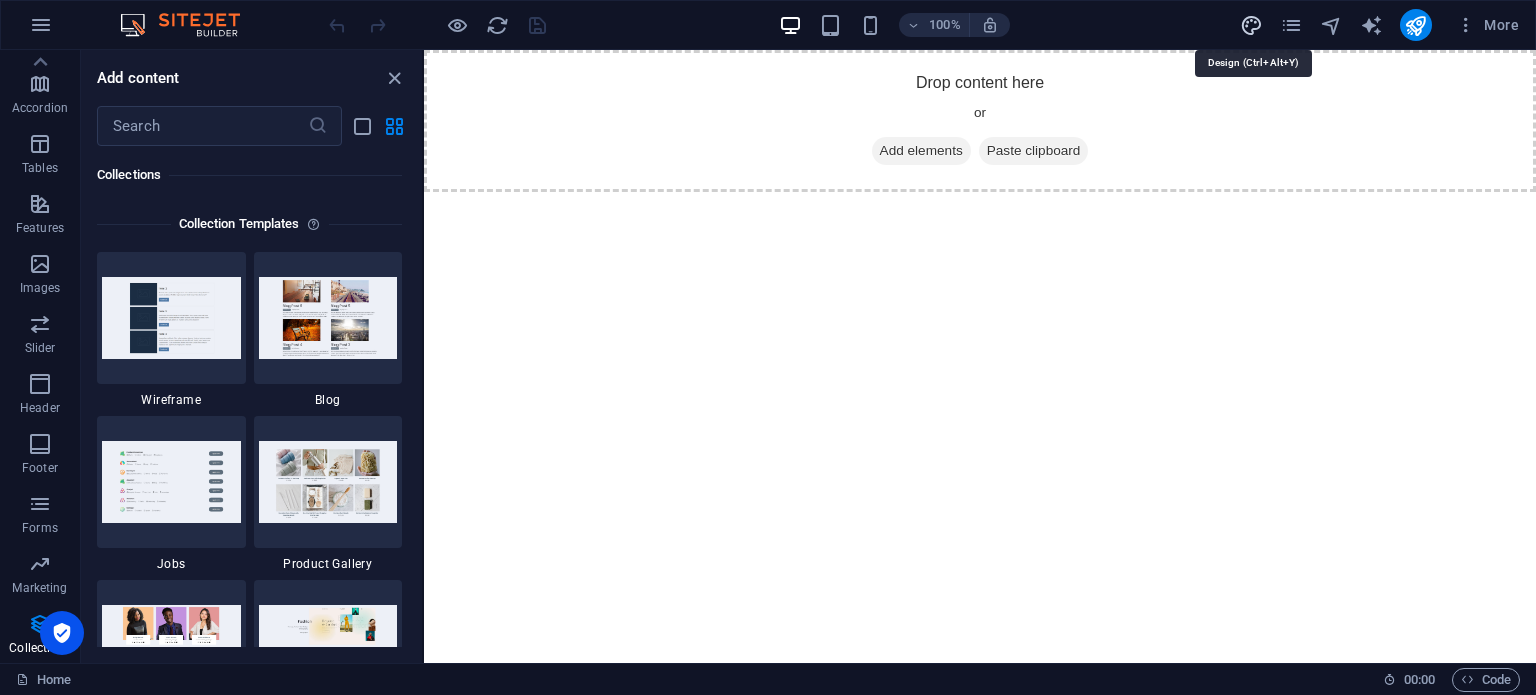 click at bounding box center [1251, 25] 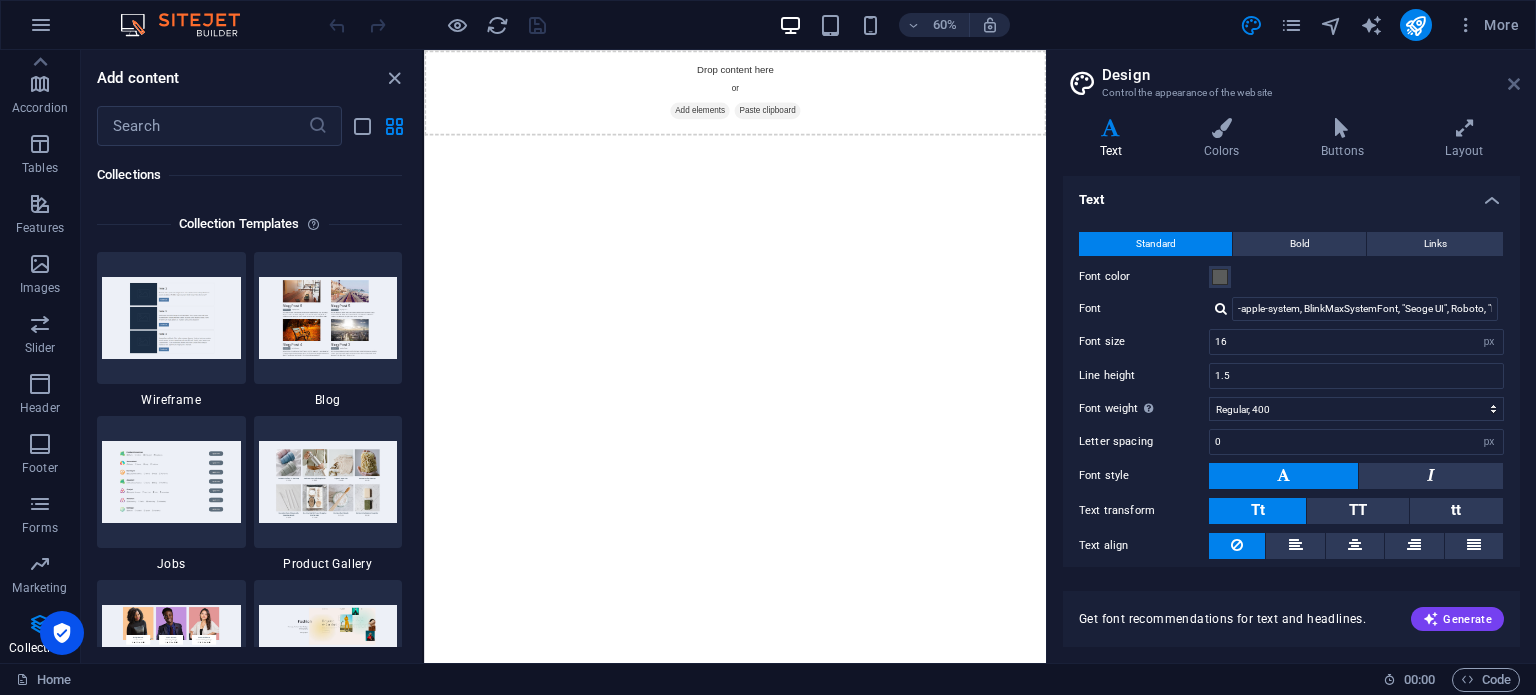 click at bounding box center [1514, 84] 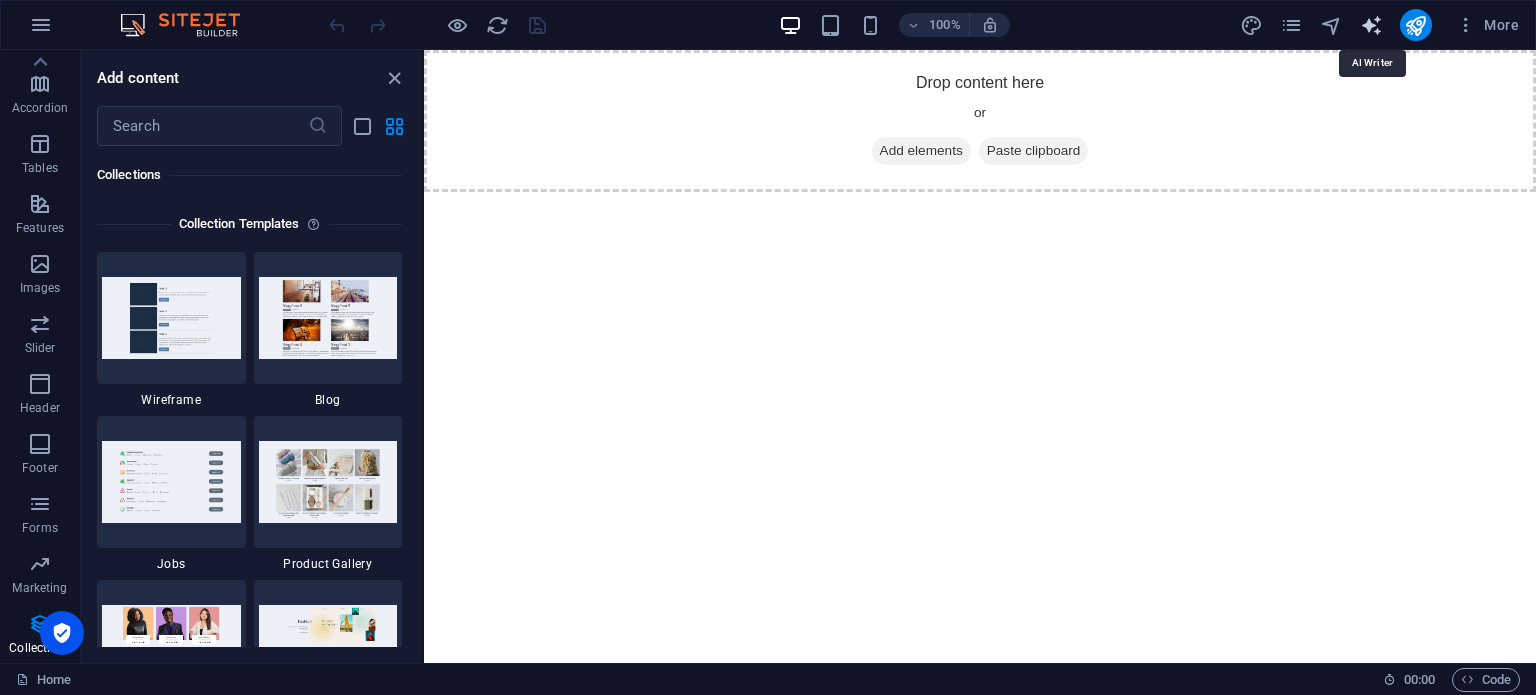 click at bounding box center (1371, 25) 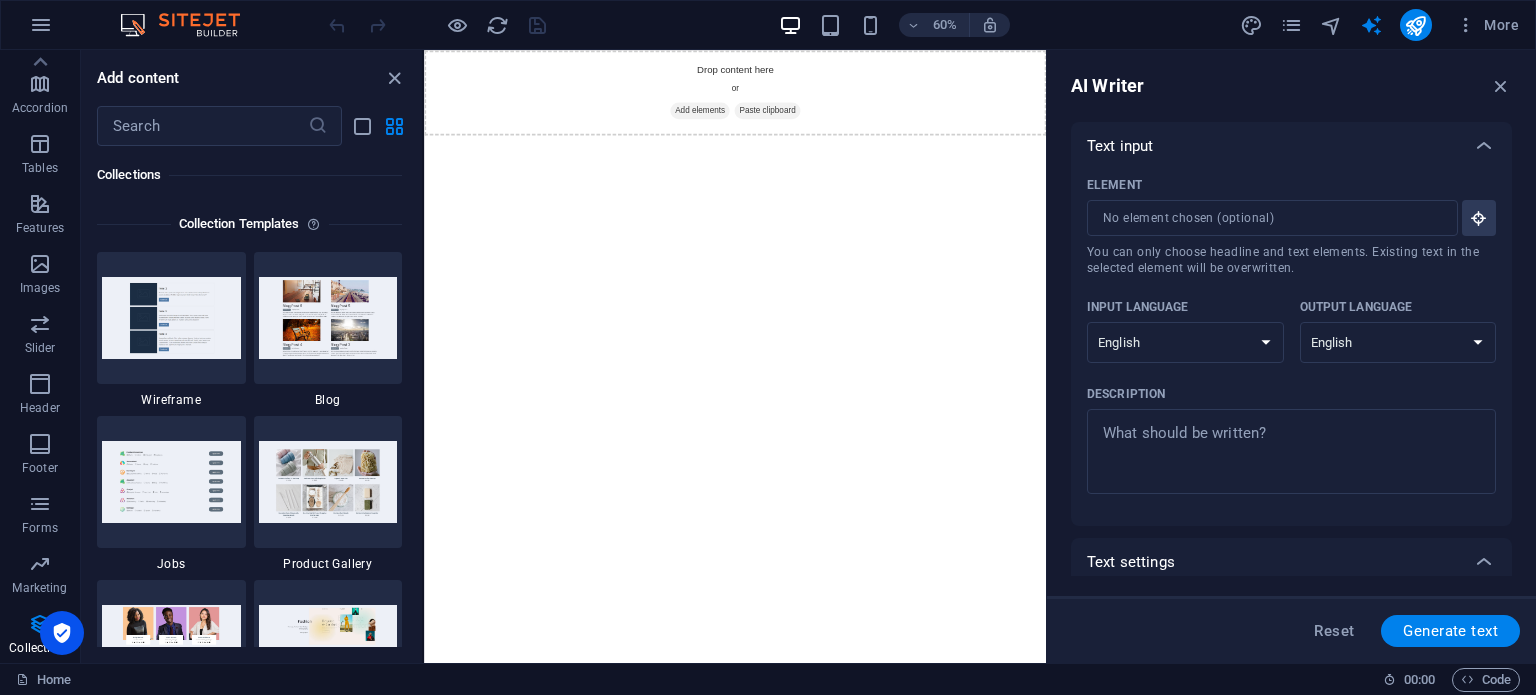 drag, startPoint x: 1513, startPoint y: 306, endPoint x: 1512, endPoint y: 359, distance: 53.009434 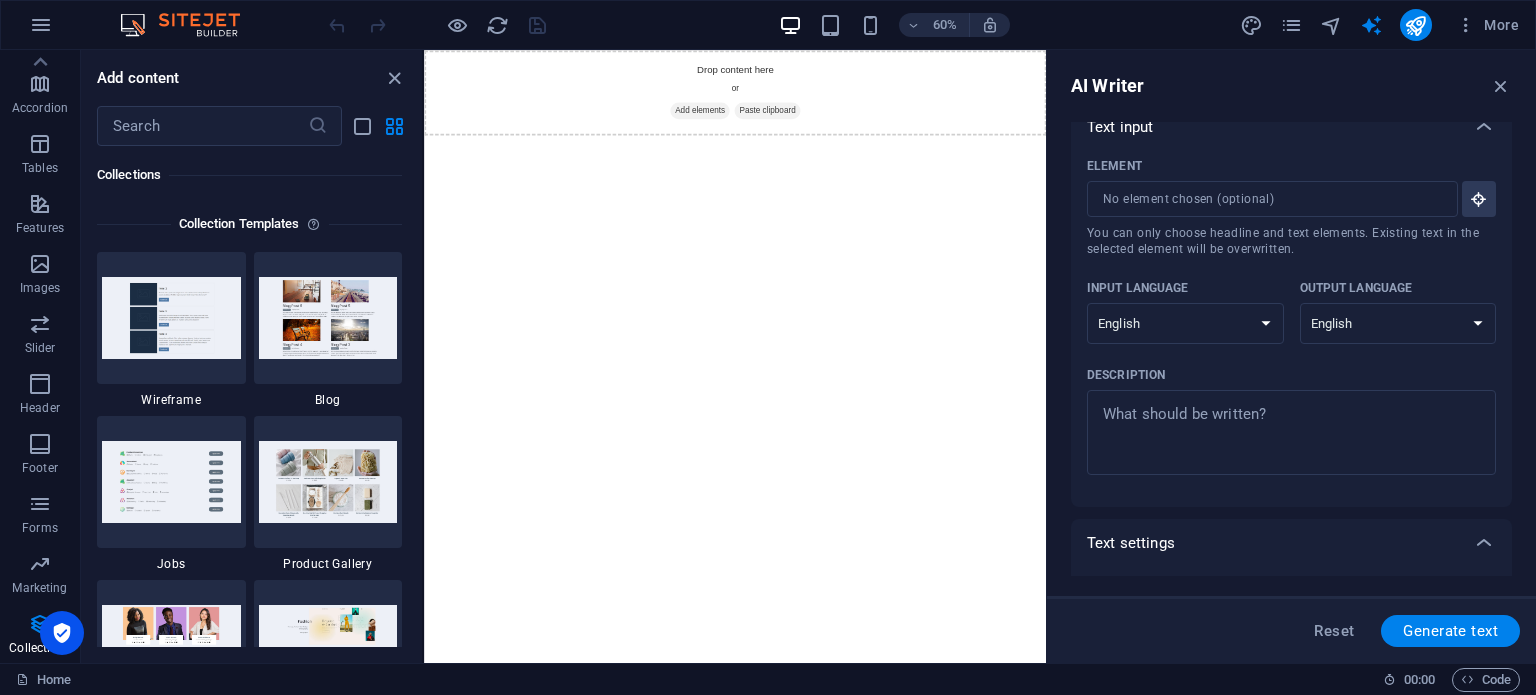 scroll, scrollTop: 0, scrollLeft: 0, axis: both 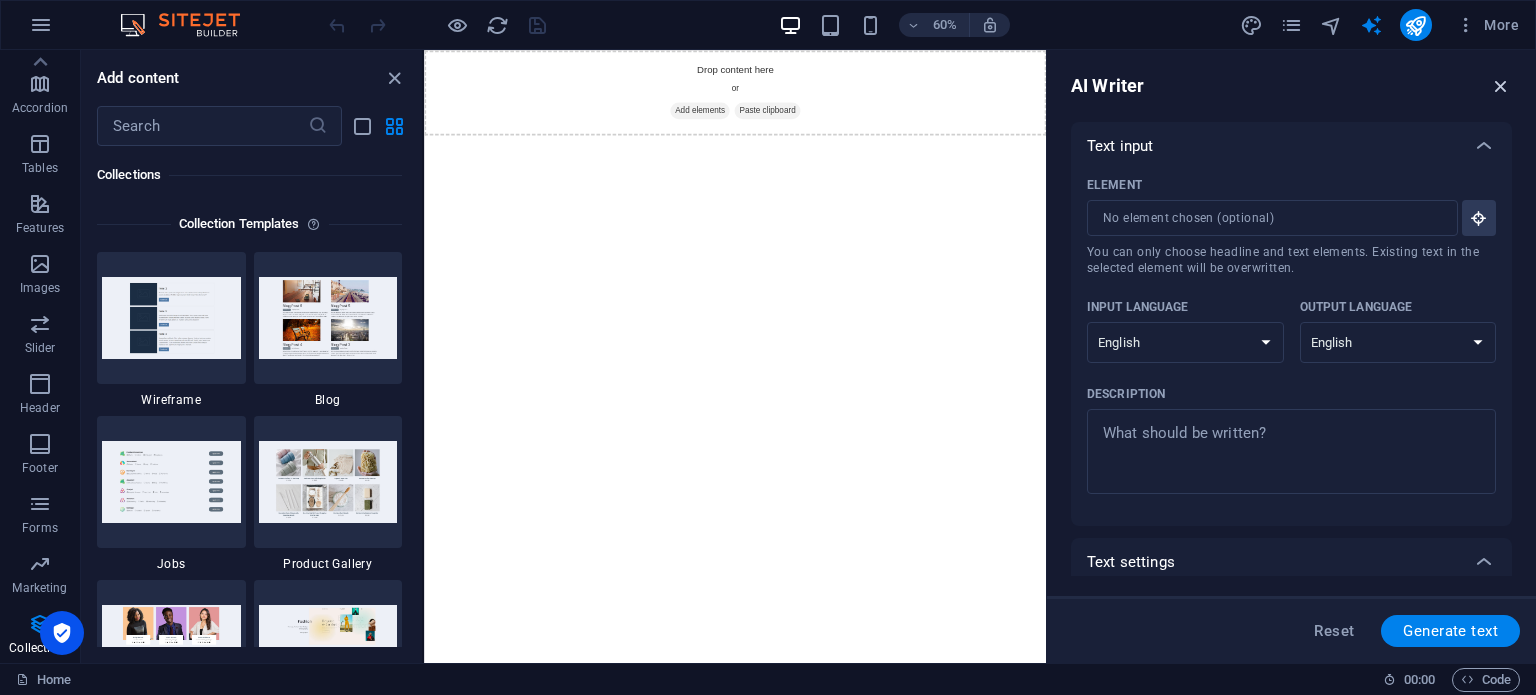 click at bounding box center [1501, 86] 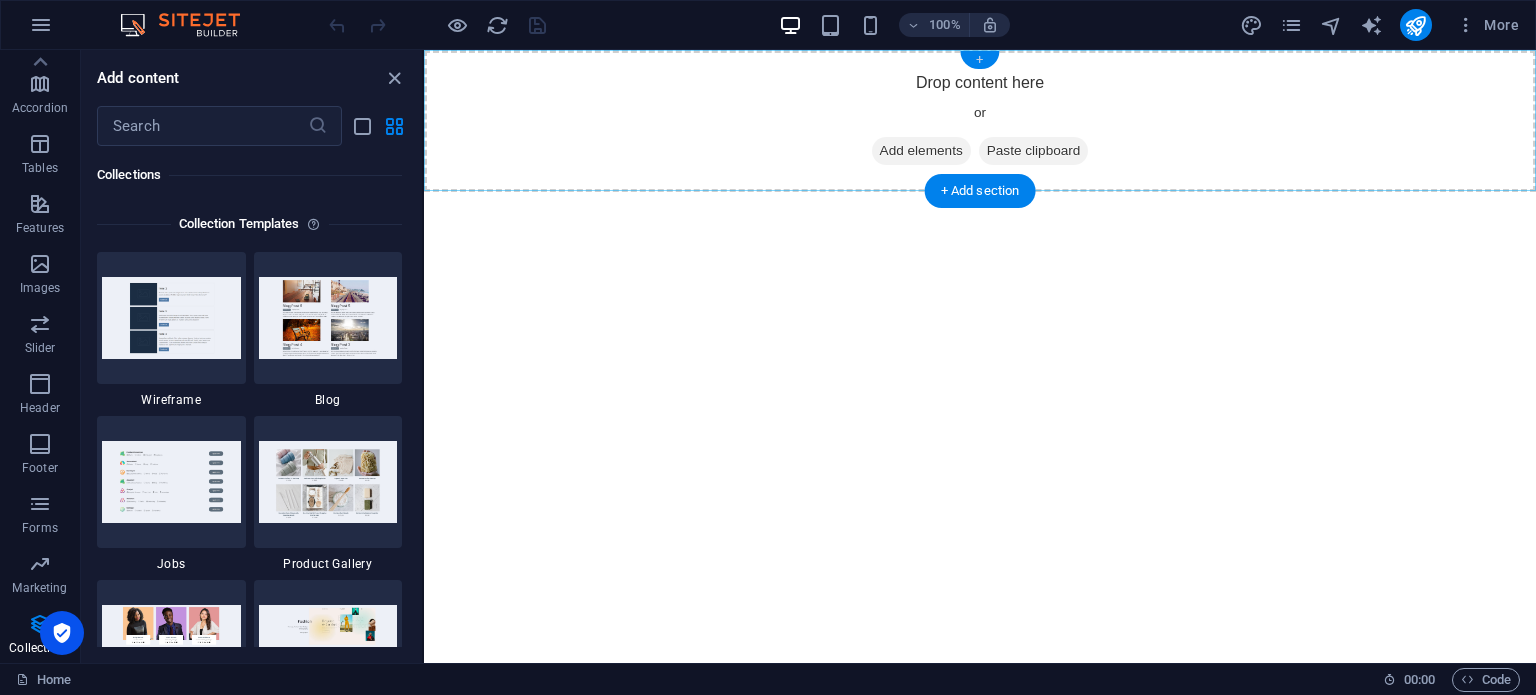 click on "+" at bounding box center (979, 60) 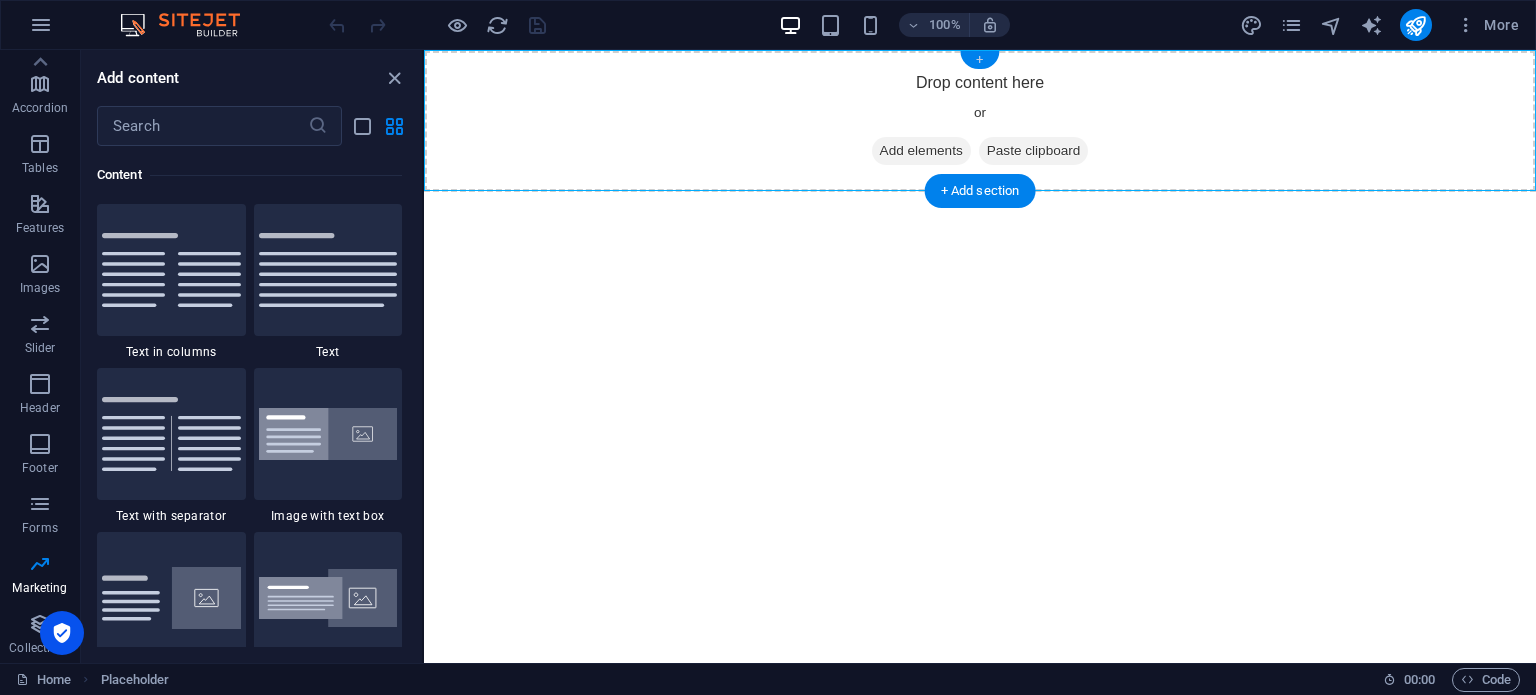 scroll, scrollTop: 3498, scrollLeft: 0, axis: vertical 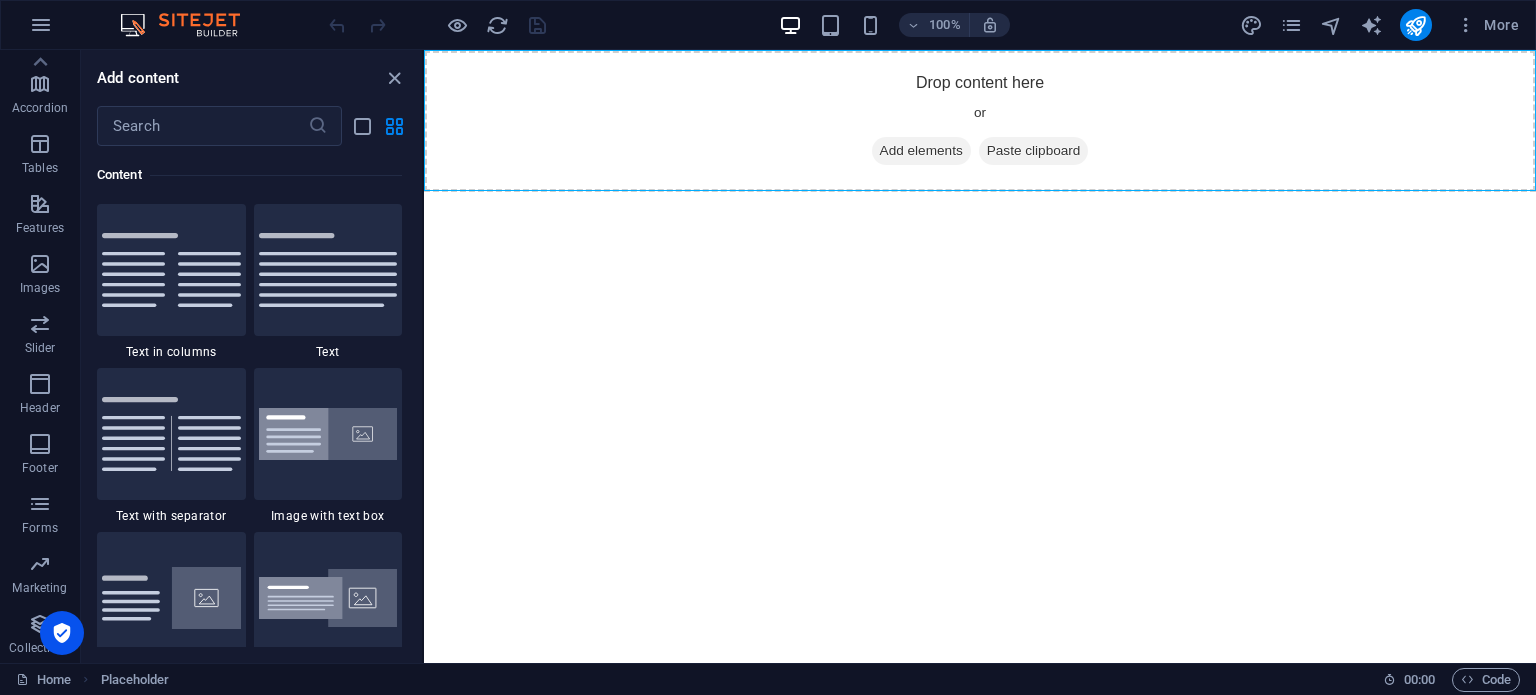 click on "Skip to main content
Drop content here or  Add elements  Paste clipboard" at bounding box center (980, 121) 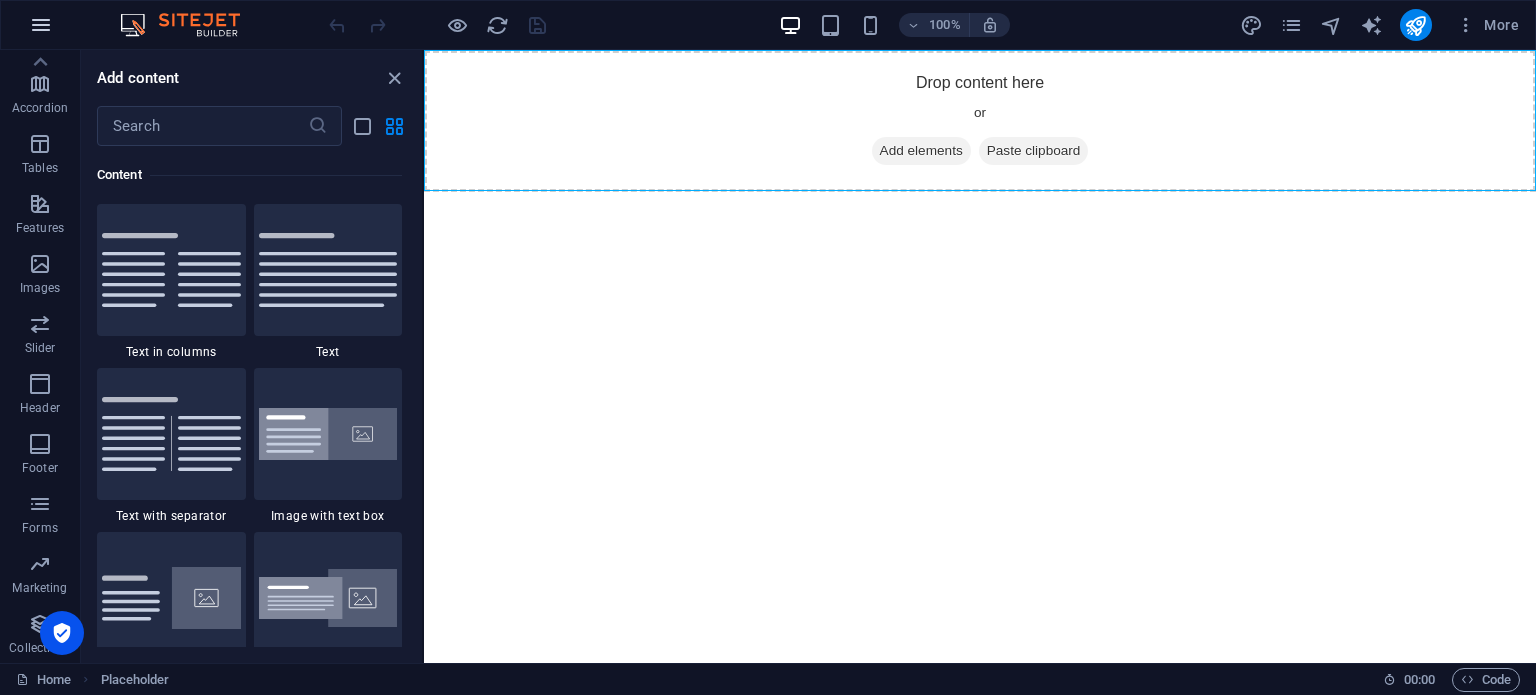 click at bounding box center (41, 25) 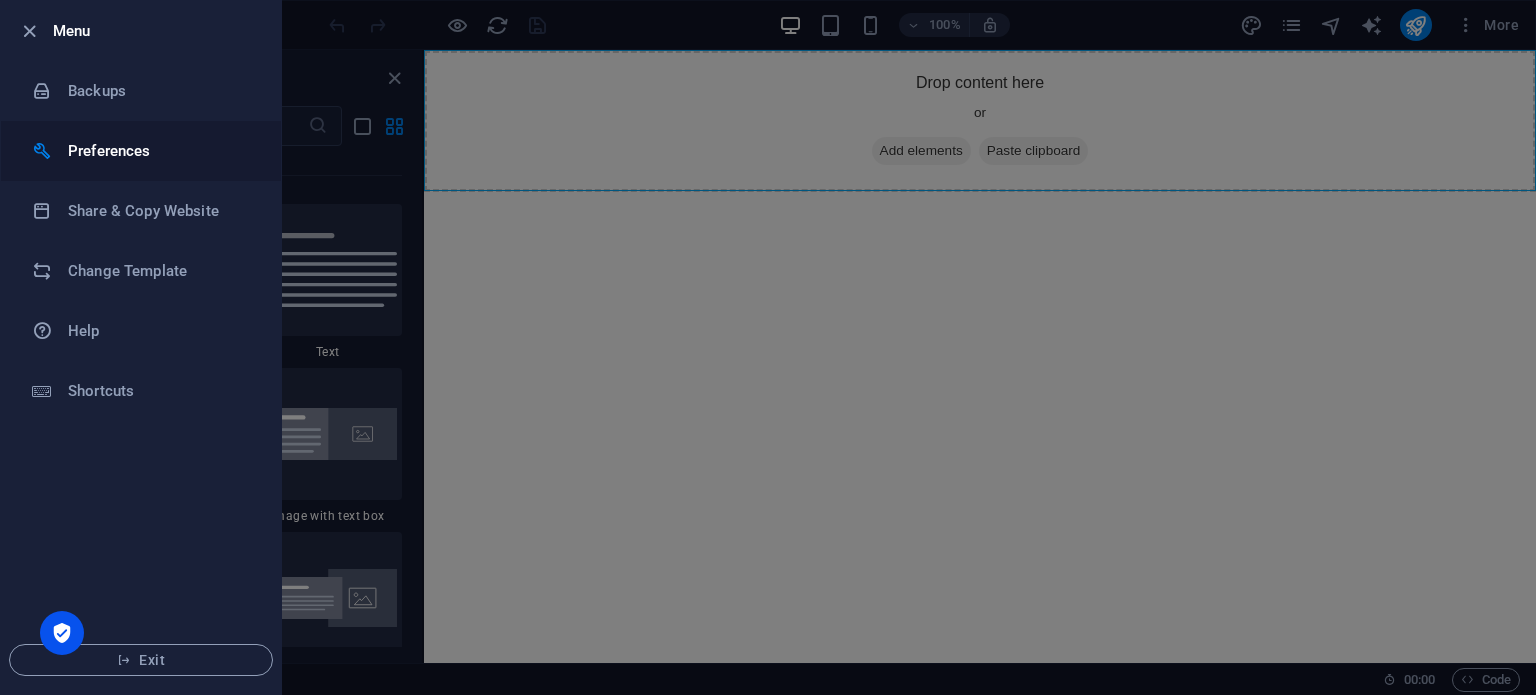 click on "Preferences" at bounding box center [160, 151] 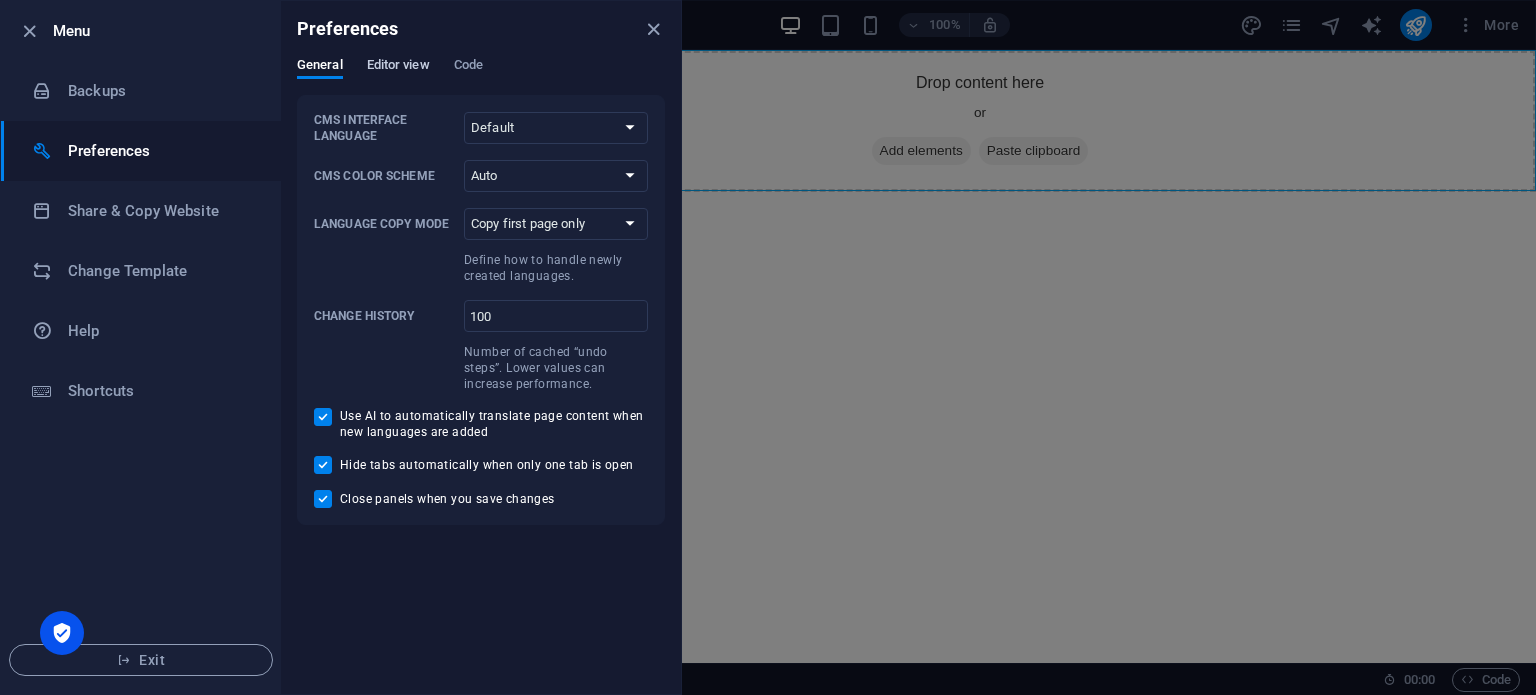 click on "Editor view" at bounding box center [398, 67] 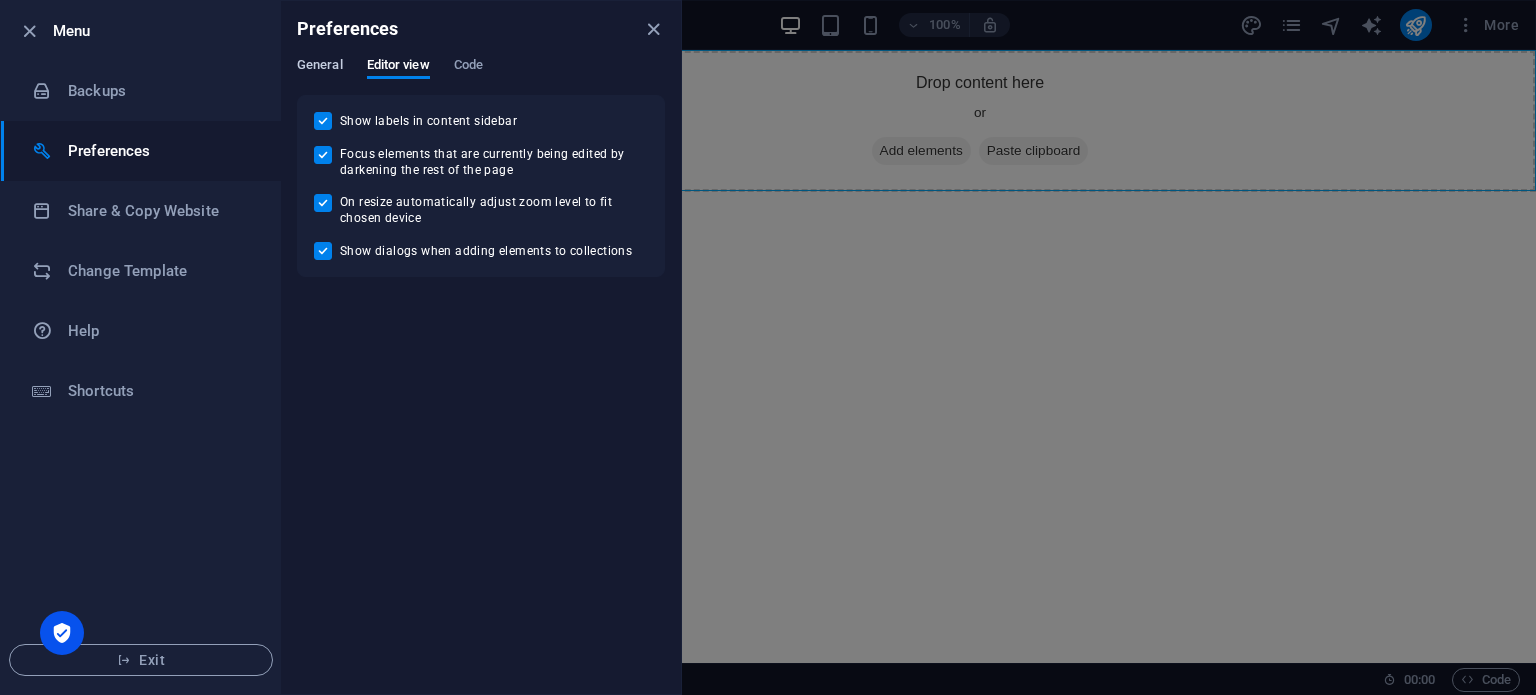 click on "General" at bounding box center [320, 67] 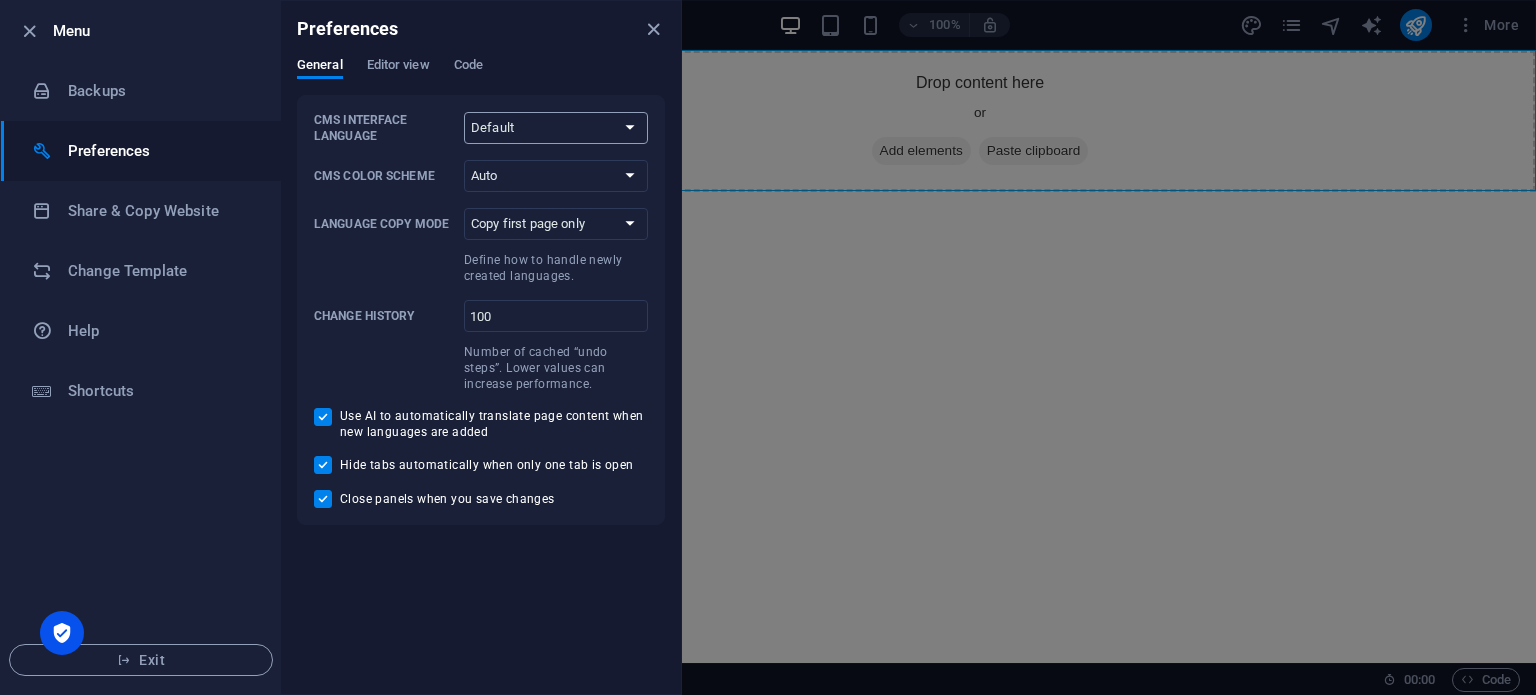 click on "Default Deutsch English Español Français Magyar Italiano Nederlands Polski Português русский язык Svenska Türkçe 日本語" at bounding box center [556, 128] 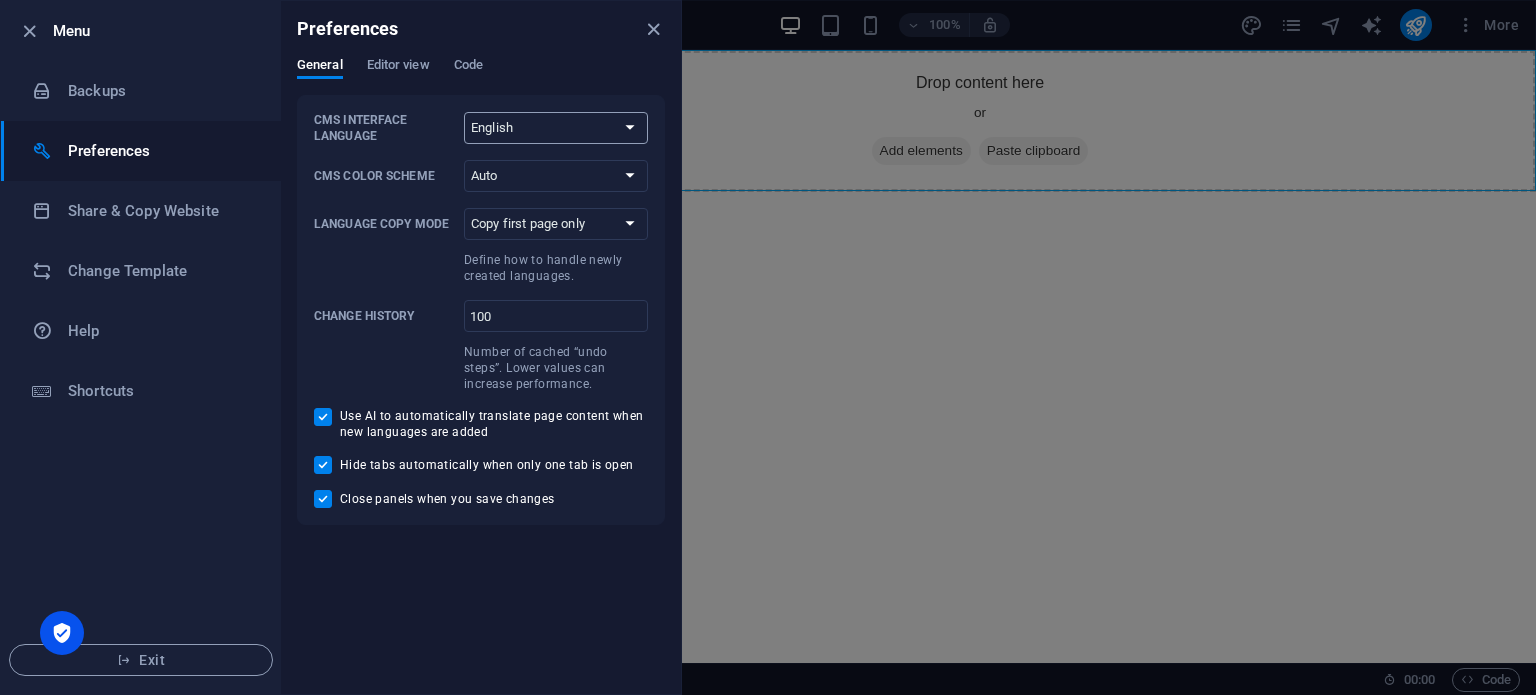 click on "Default Deutsch English Español Français Magyar Italiano Nederlands Polski Português русский язык Svenska Türkçe 日本語" at bounding box center [556, 128] 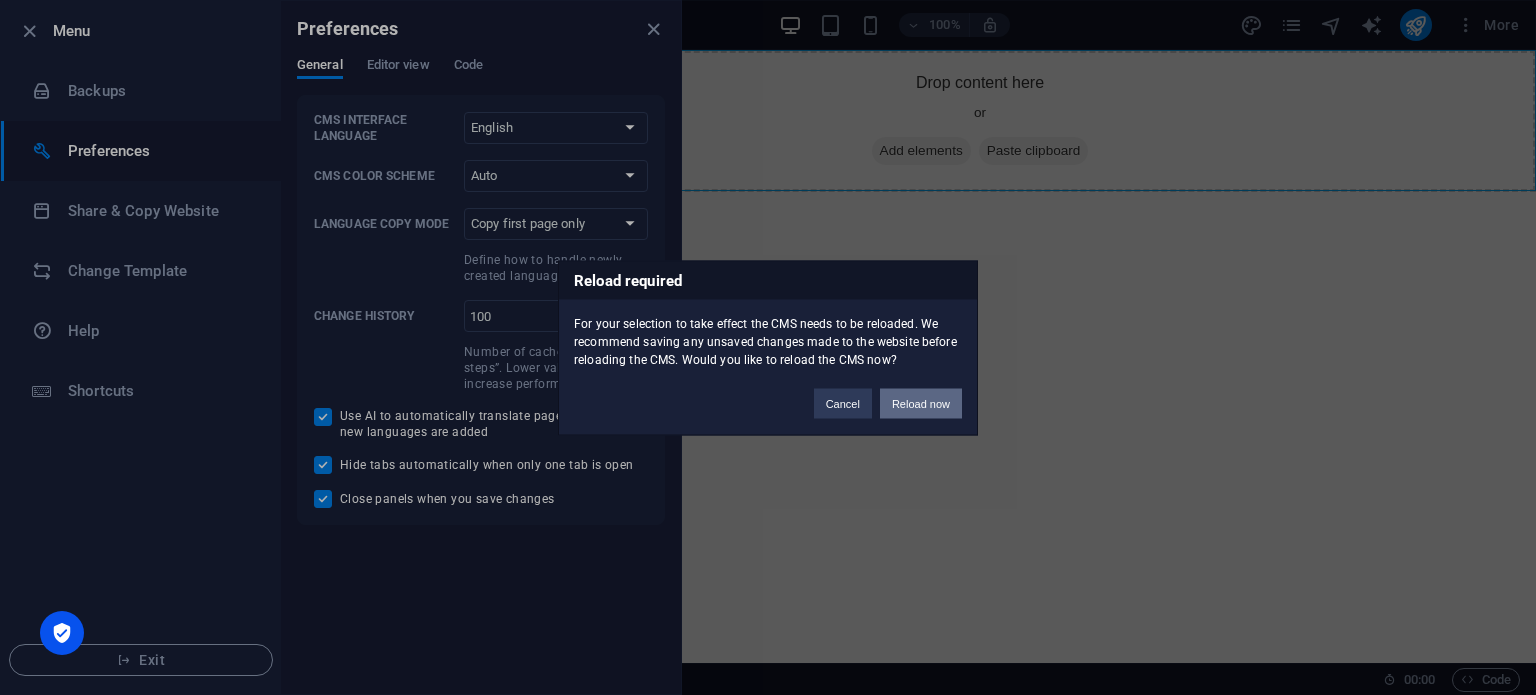 click on "Reload now" at bounding box center (921, 403) 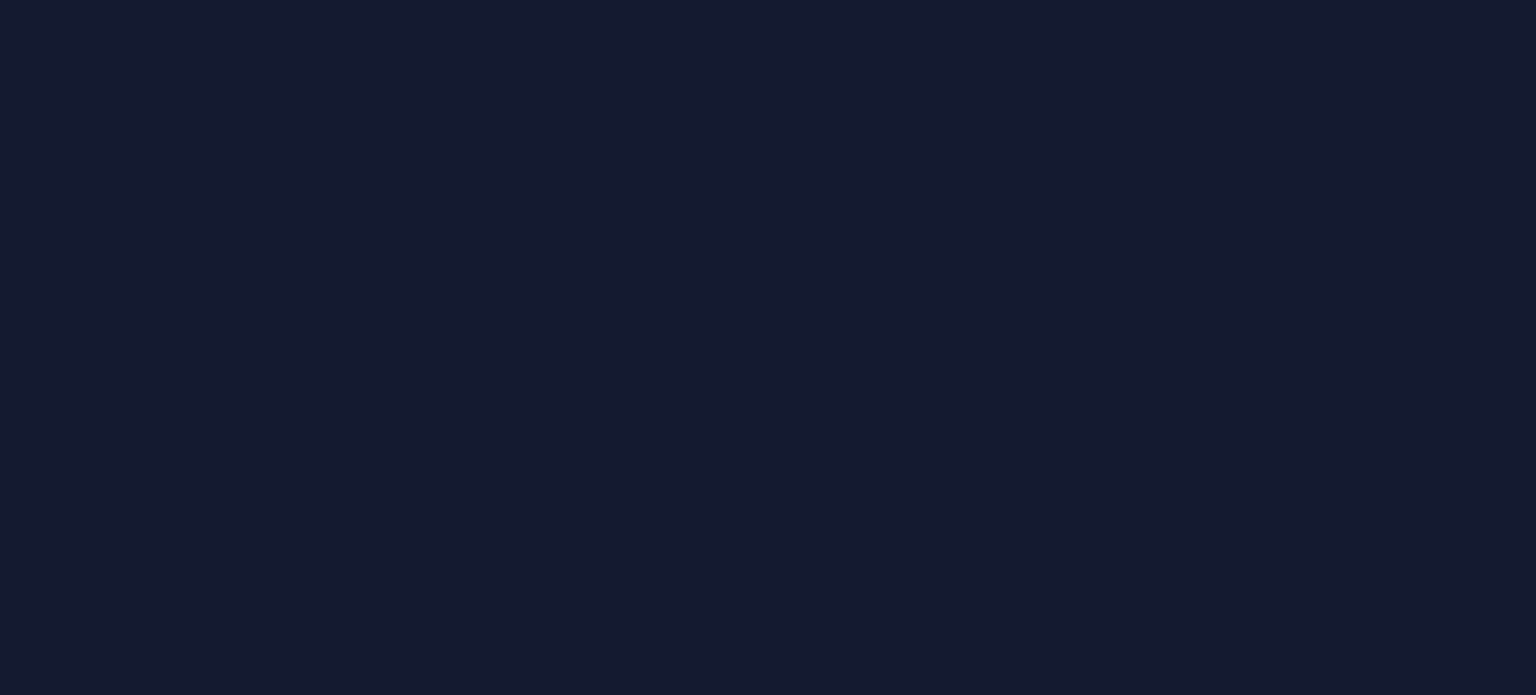 scroll, scrollTop: 0, scrollLeft: 0, axis: both 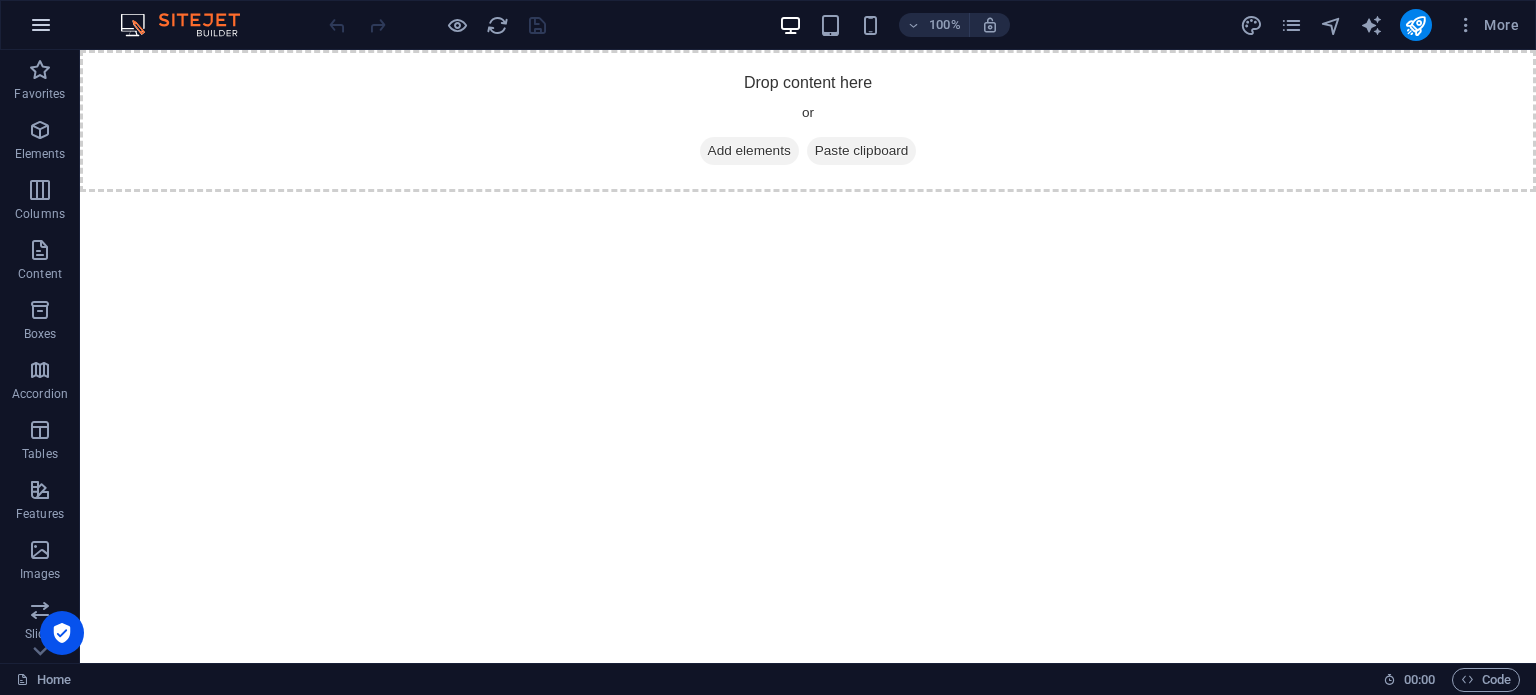 click at bounding box center (41, 25) 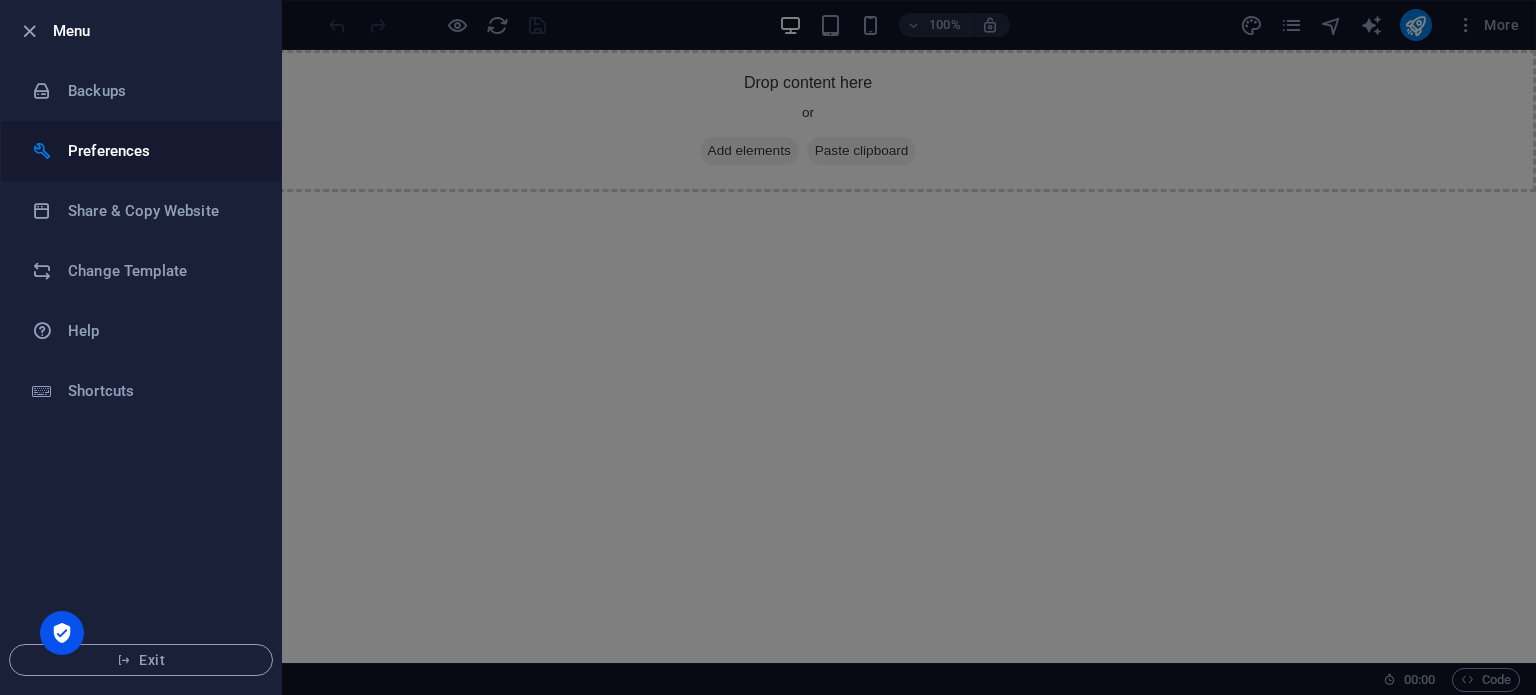 click on "Preferences" at bounding box center (141, 151) 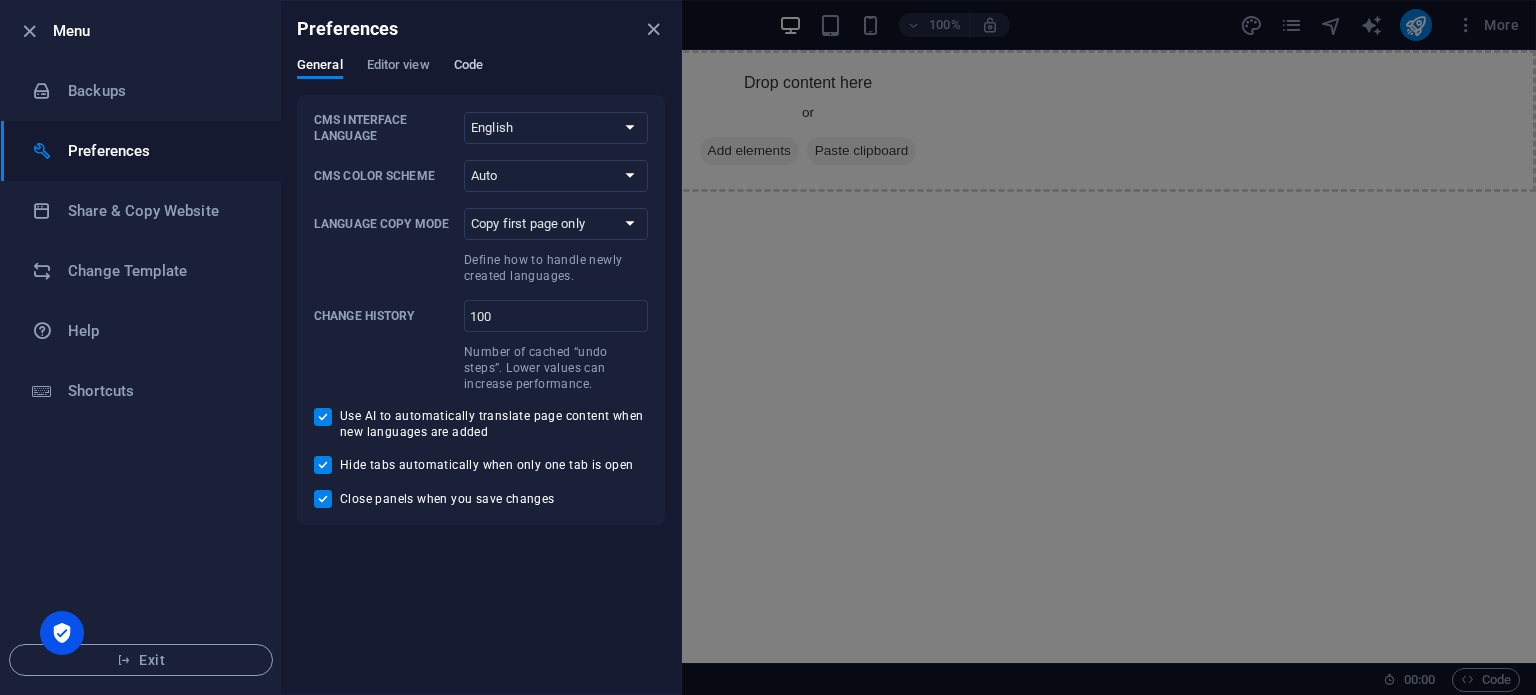 click on "Code" at bounding box center [468, 67] 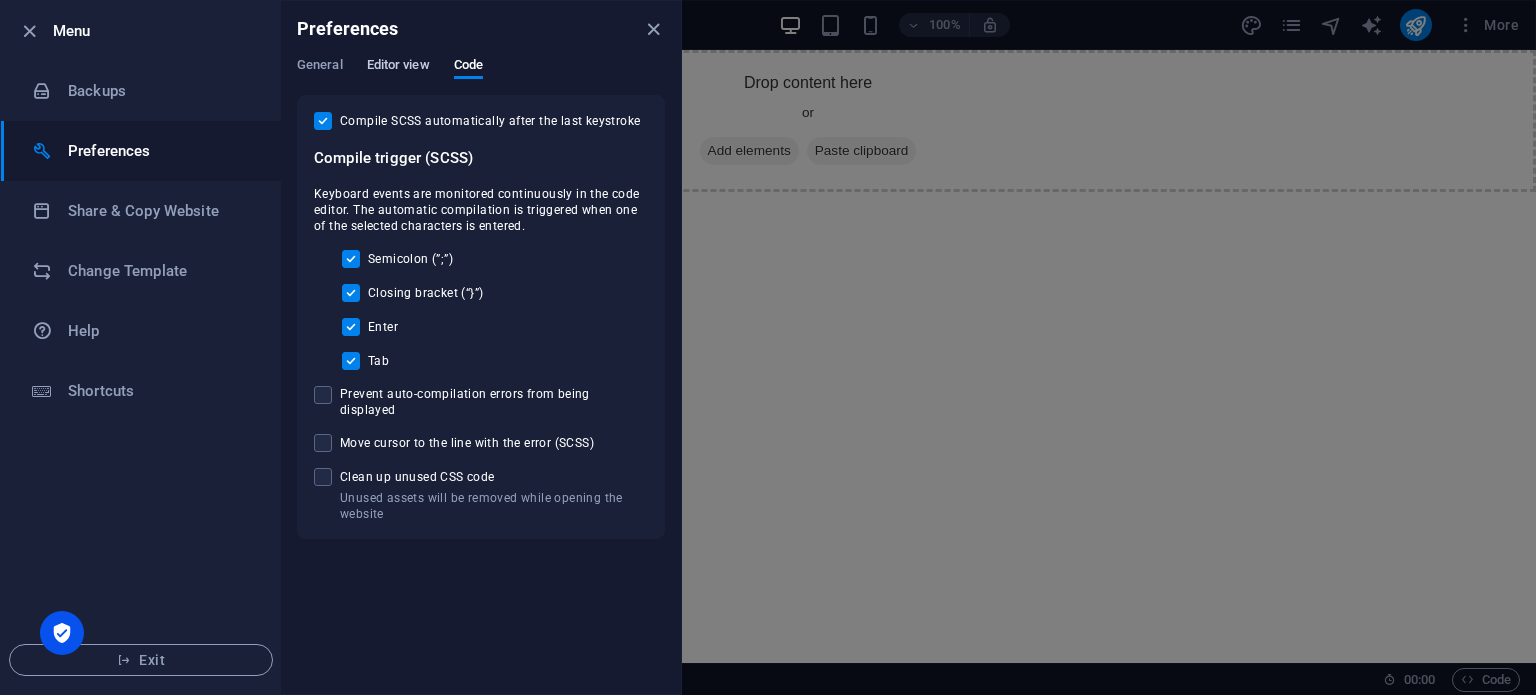 click on "Editor view" at bounding box center [398, 67] 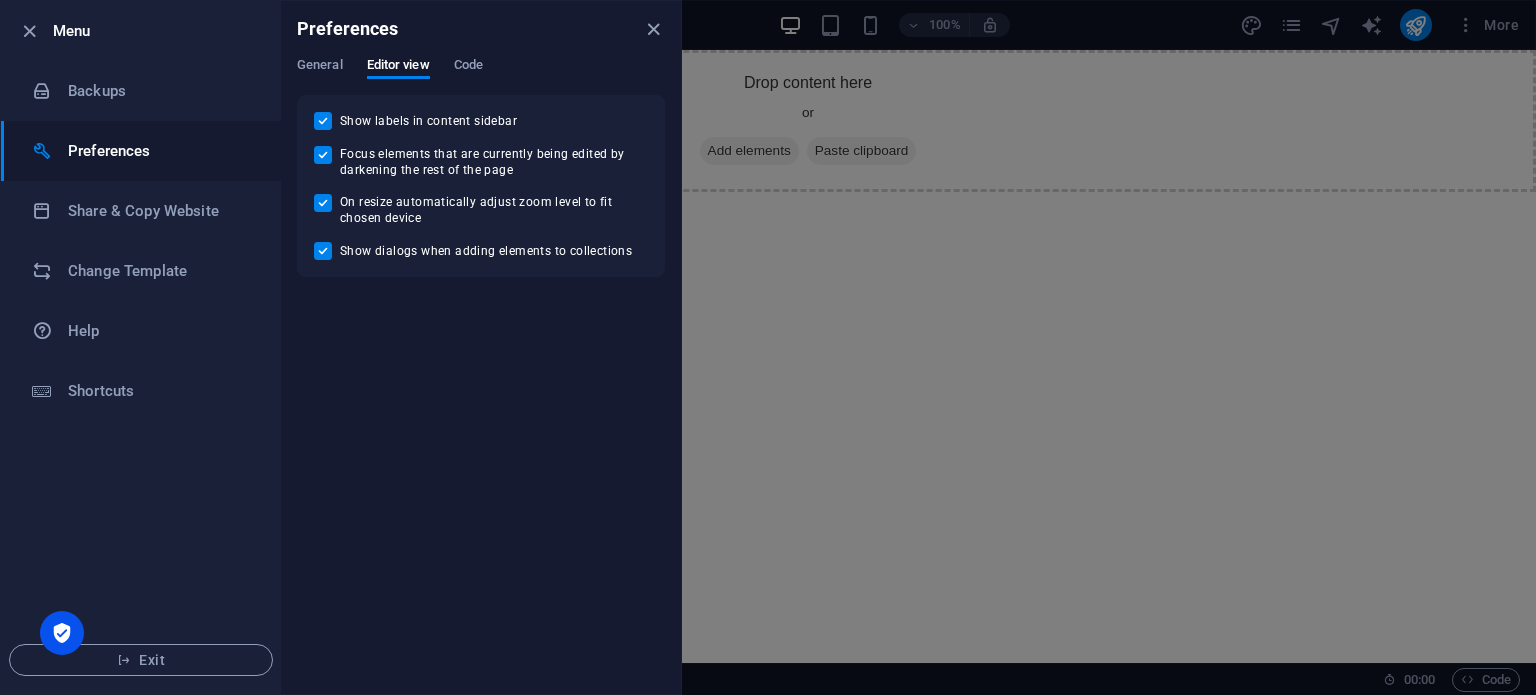 click on "General Editor view Code" at bounding box center [481, 76] 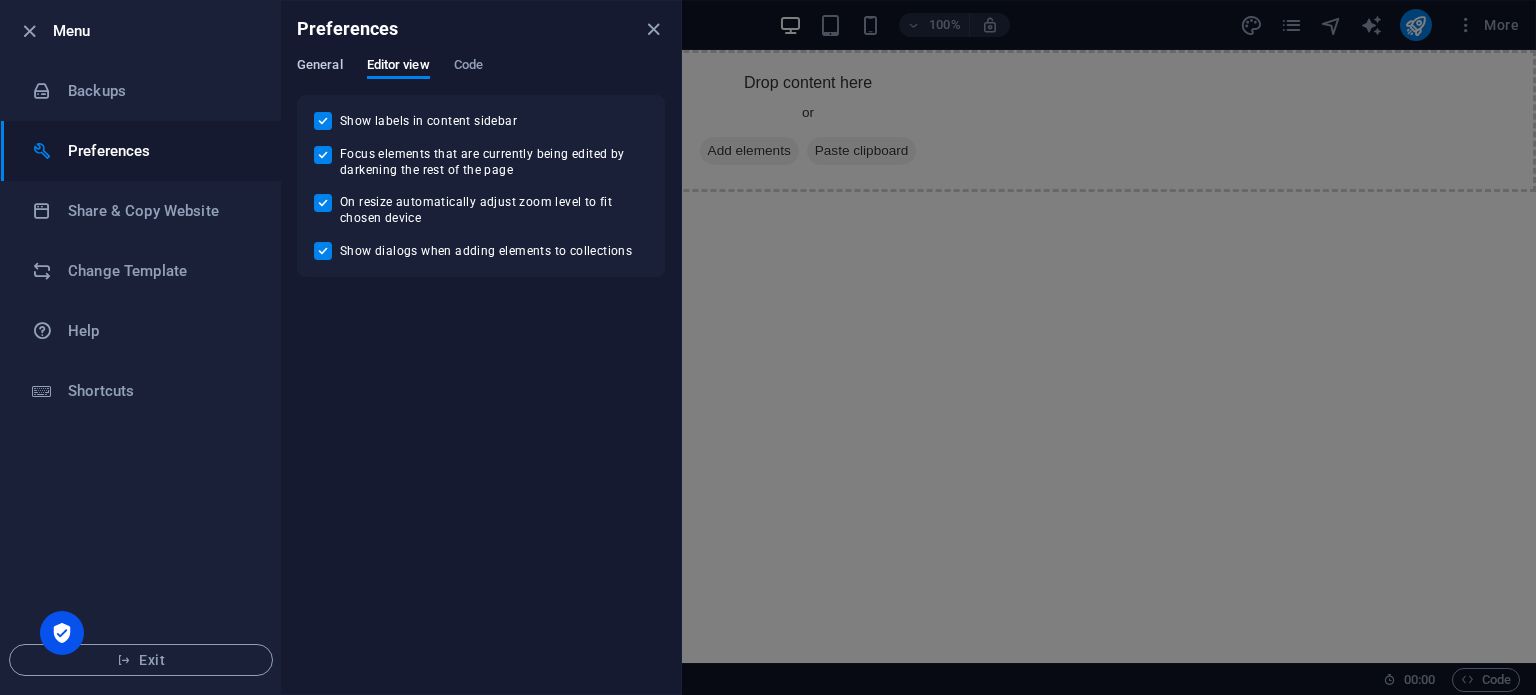 click on "General" at bounding box center (320, 67) 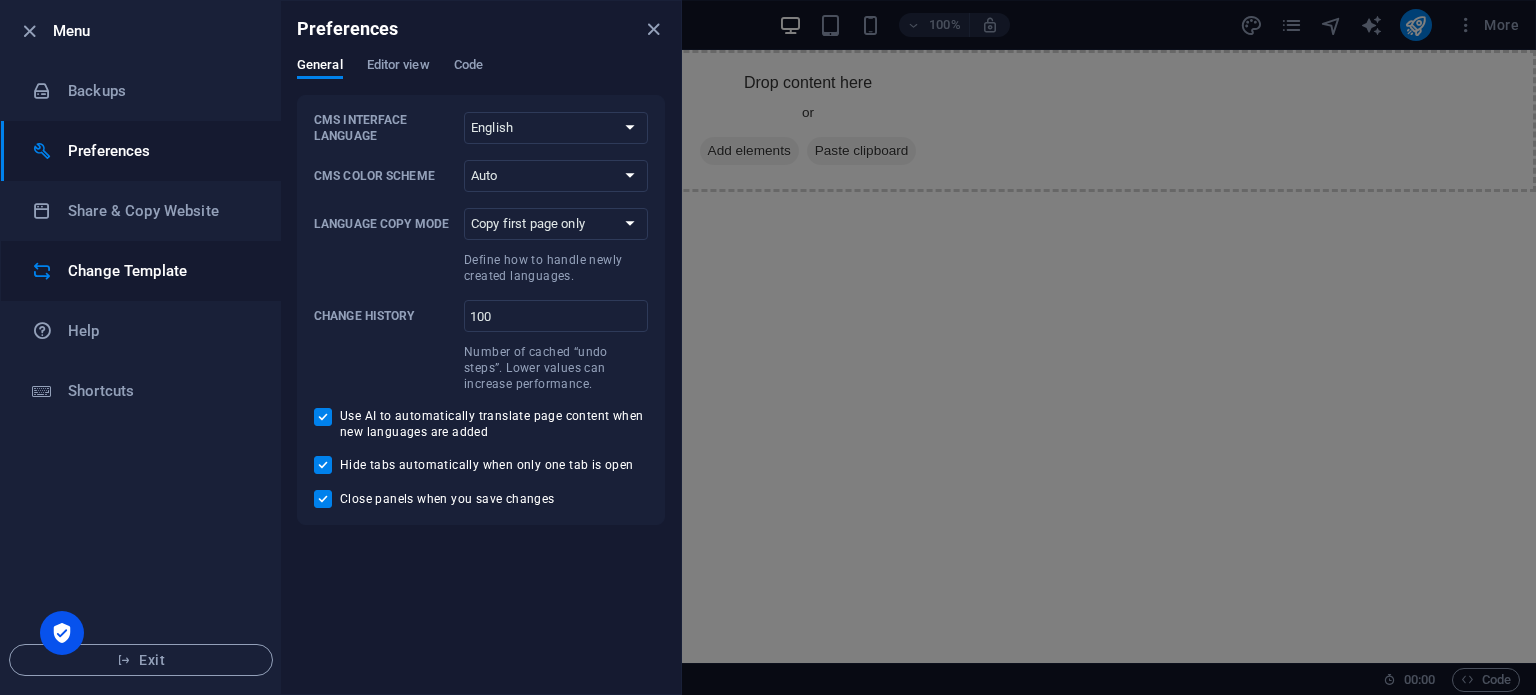 click on "Change Template" at bounding box center (160, 271) 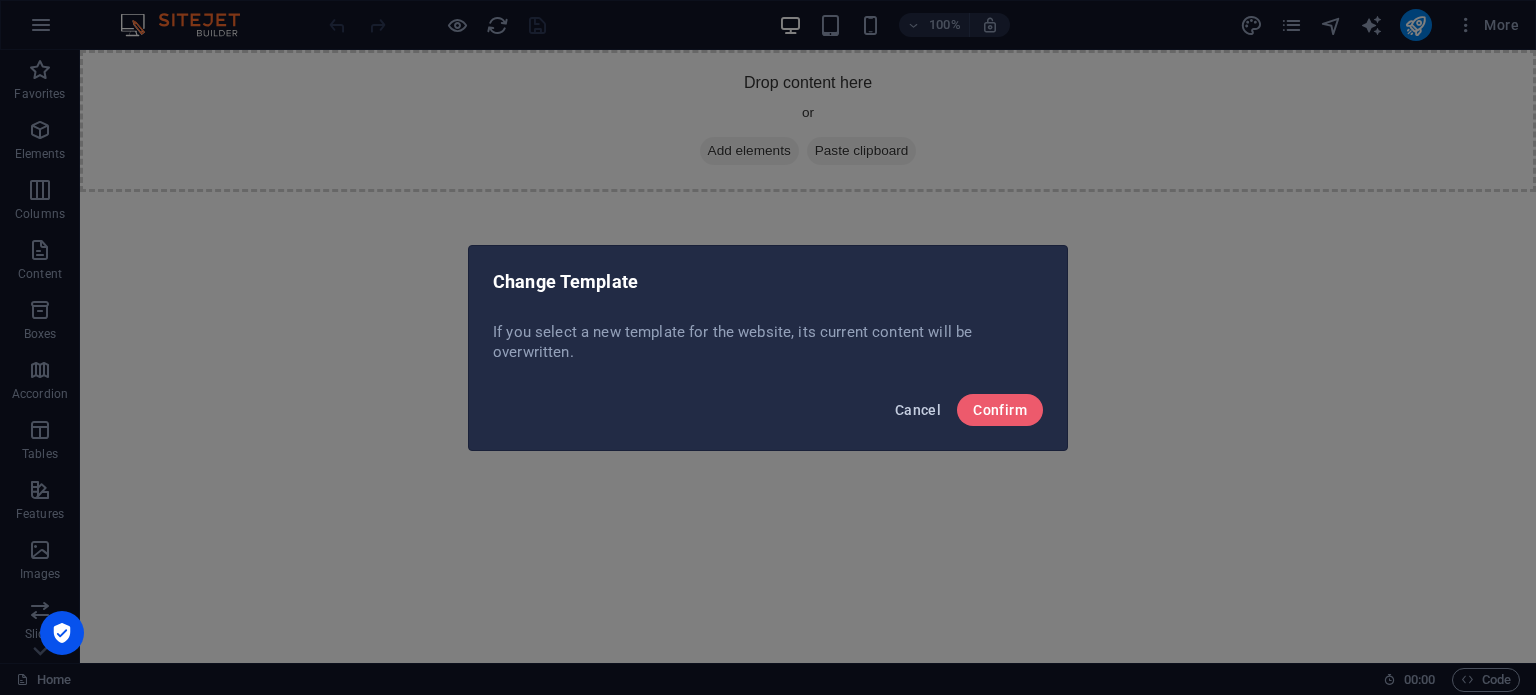 click on "Cancel" at bounding box center [918, 410] 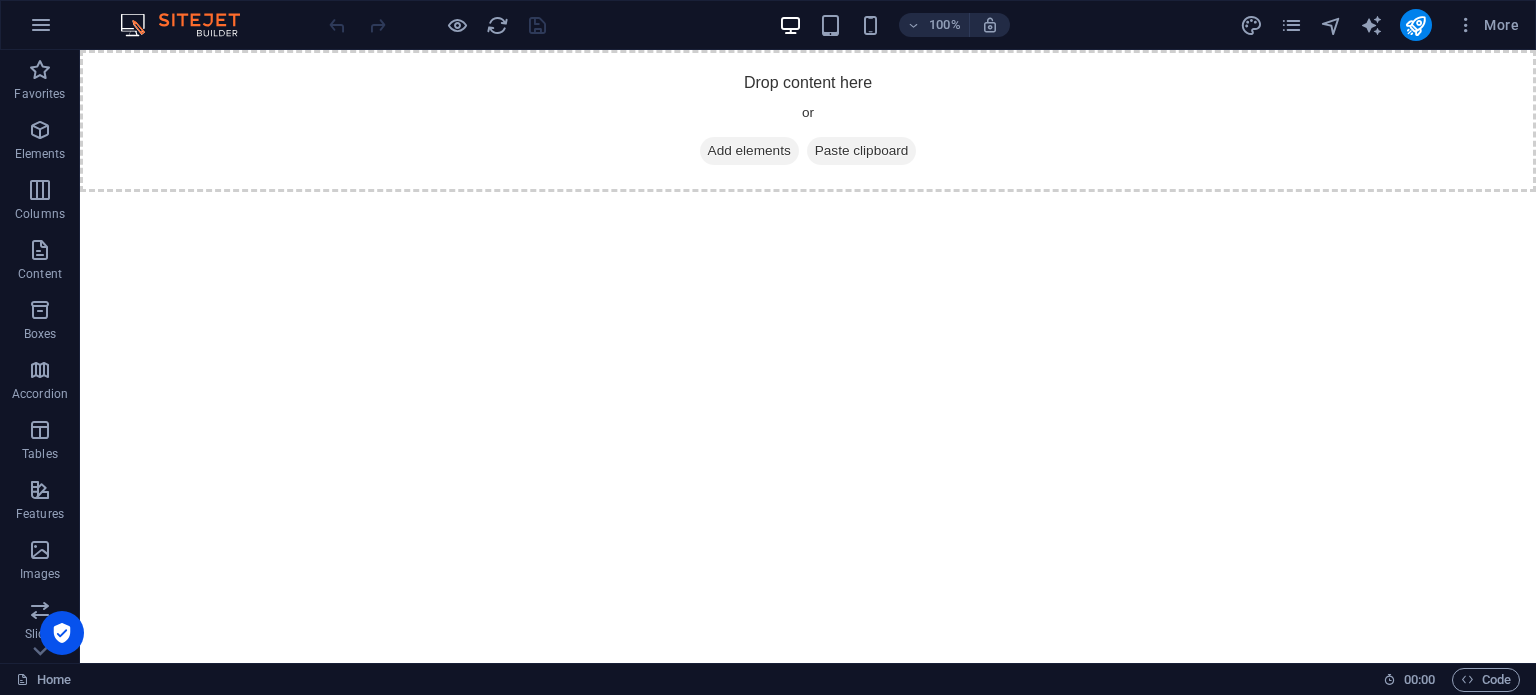 click on "Skip to main content
Drop content here or  Add elements  Paste clipboard" at bounding box center [808, 121] 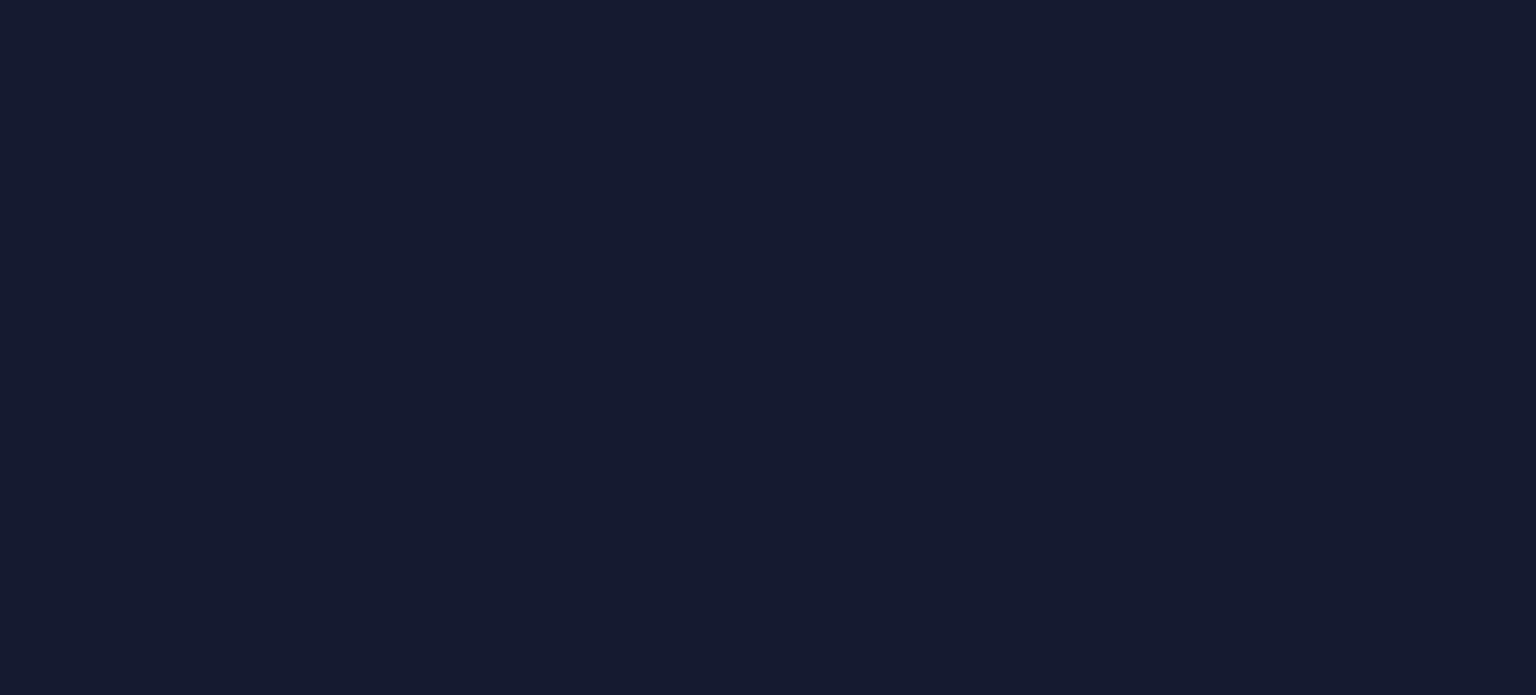 scroll, scrollTop: 0, scrollLeft: 0, axis: both 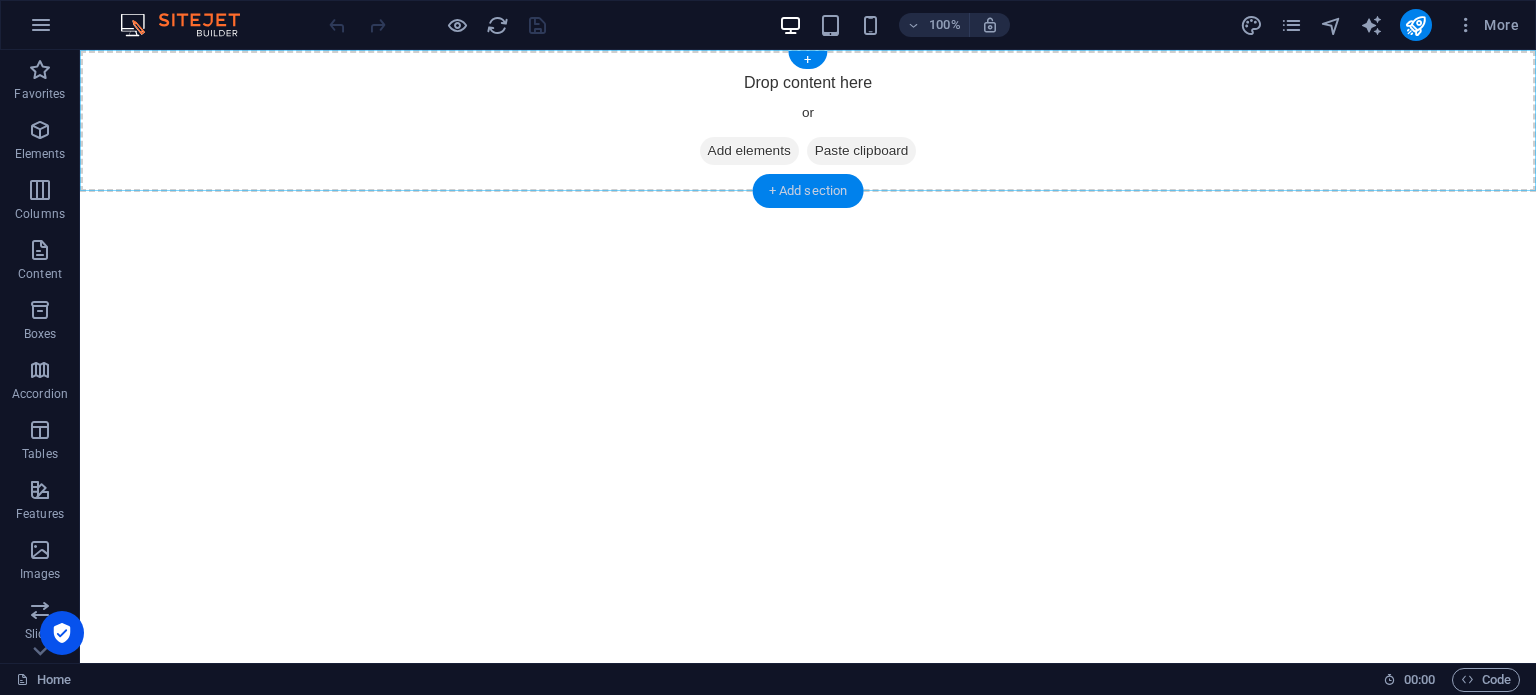 click on "+ Add section" at bounding box center [808, 191] 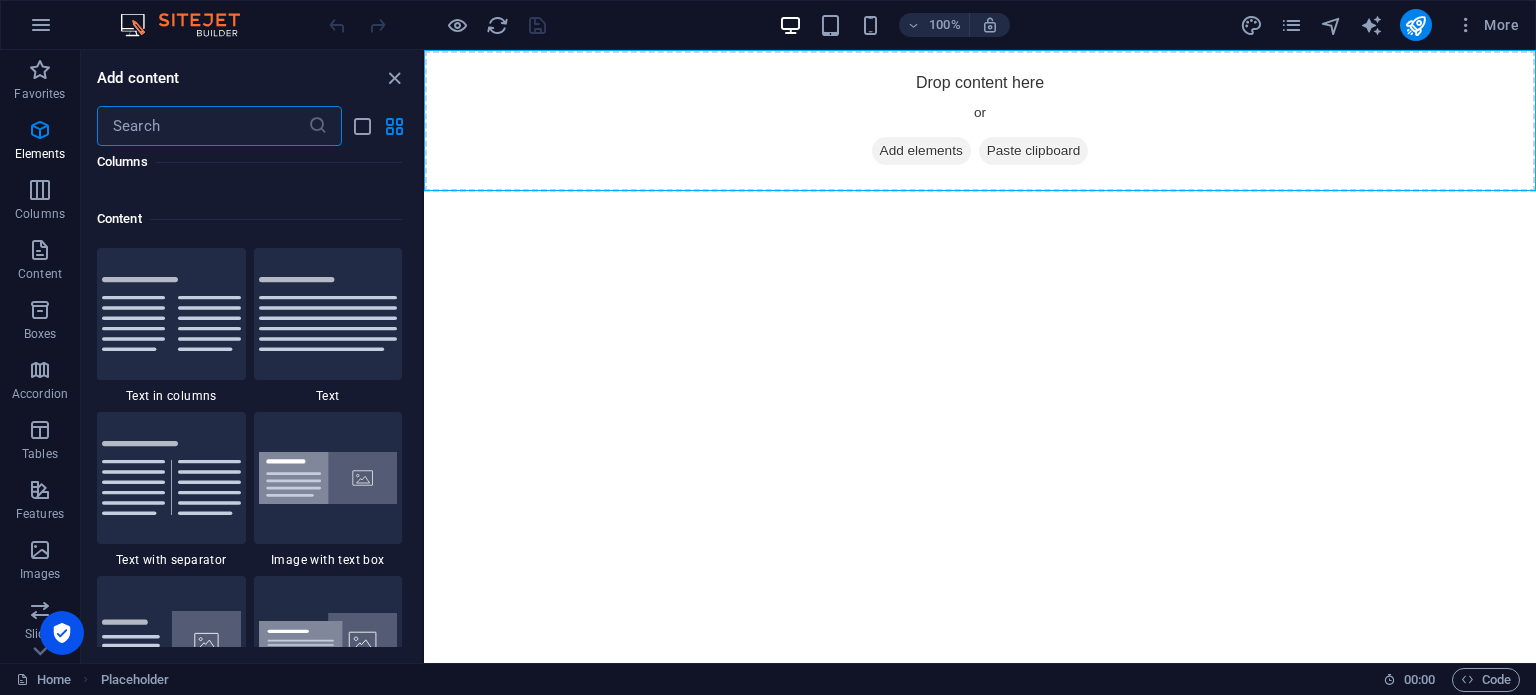 scroll, scrollTop: 3499, scrollLeft: 0, axis: vertical 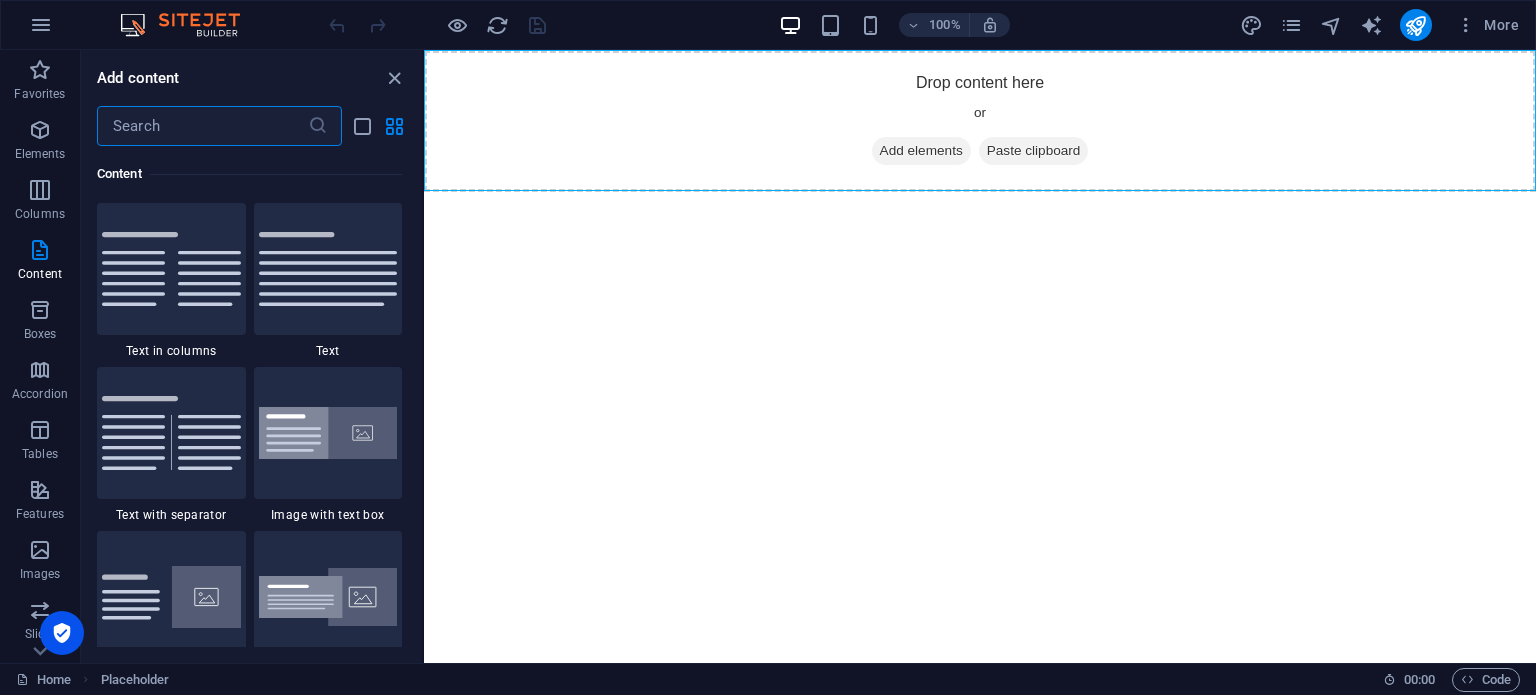 click at bounding box center [202, 126] 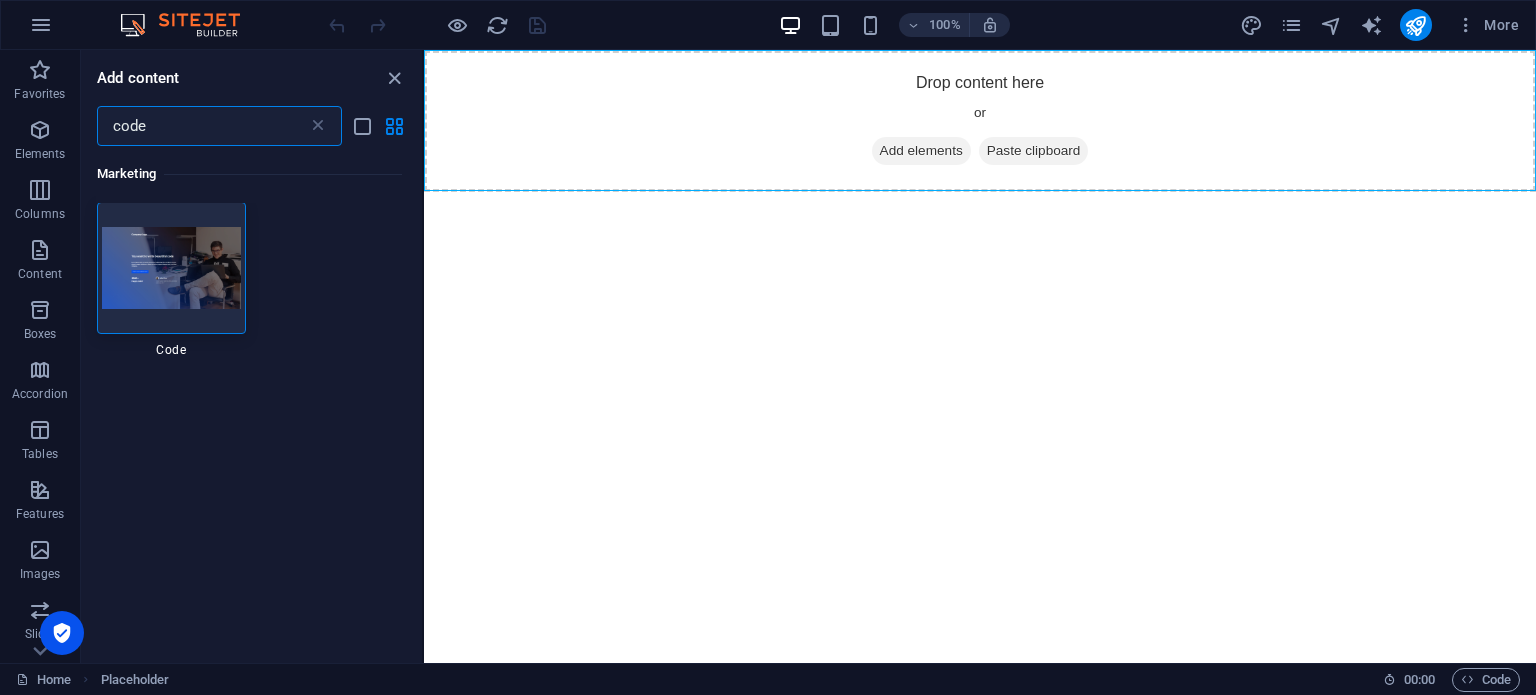 scroll, scrollTop: 0, scrollLeft: 0, axis: both 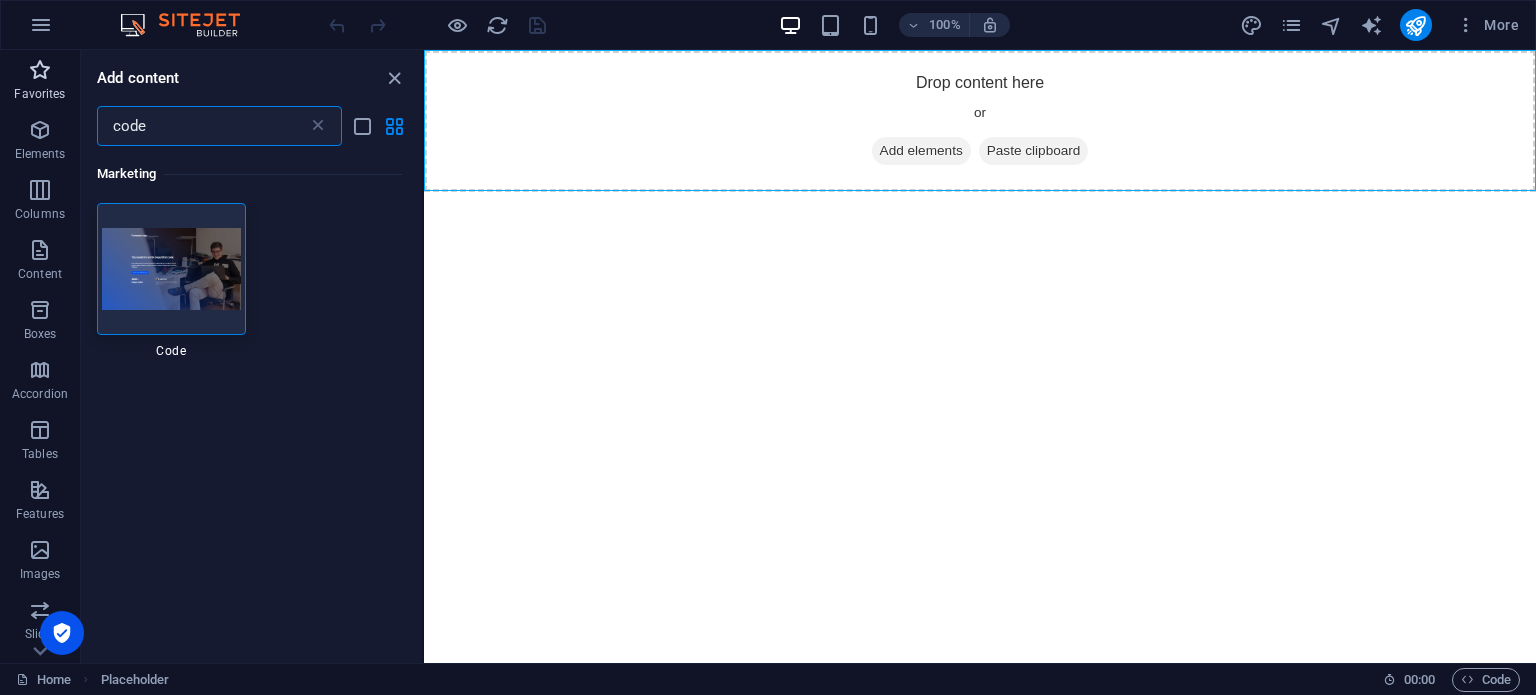type on "code" 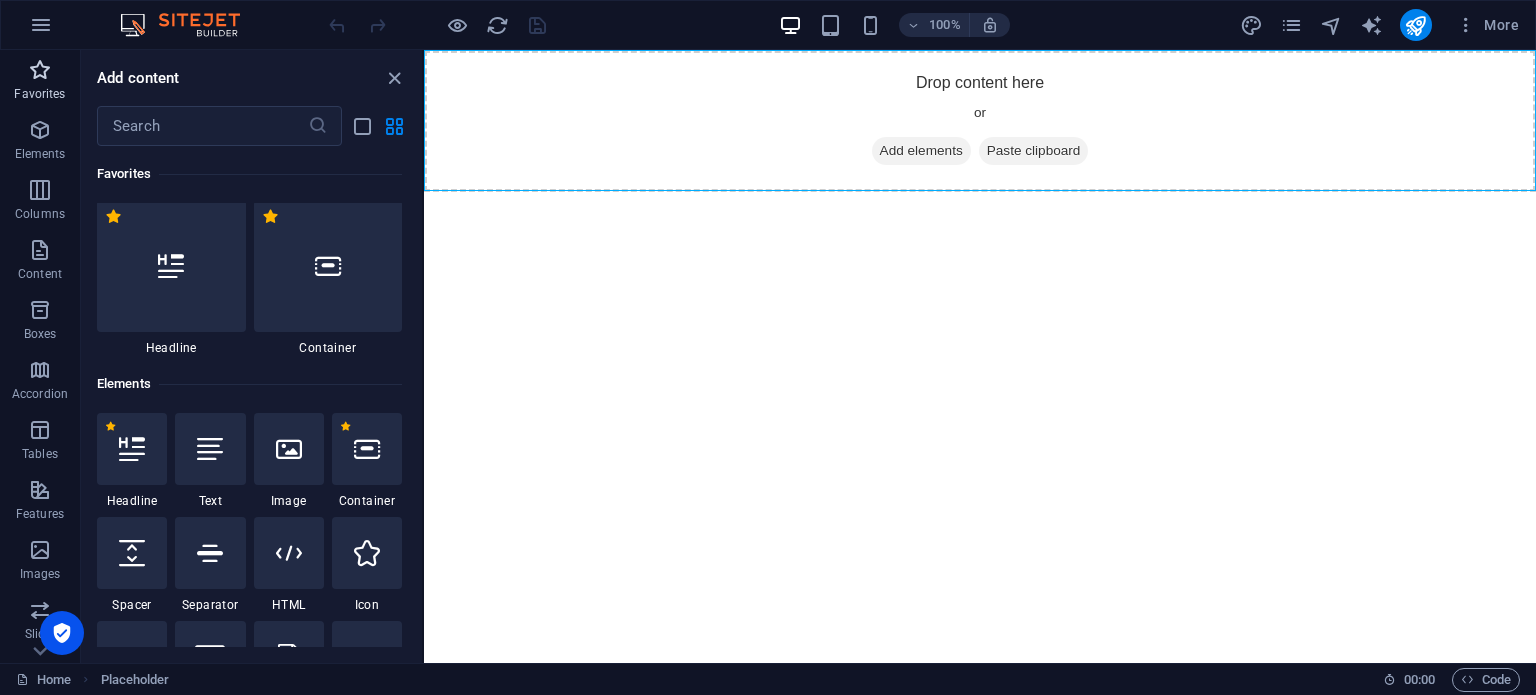 scroll, scrollTop: 0, scrollLeft: 0, axis: both 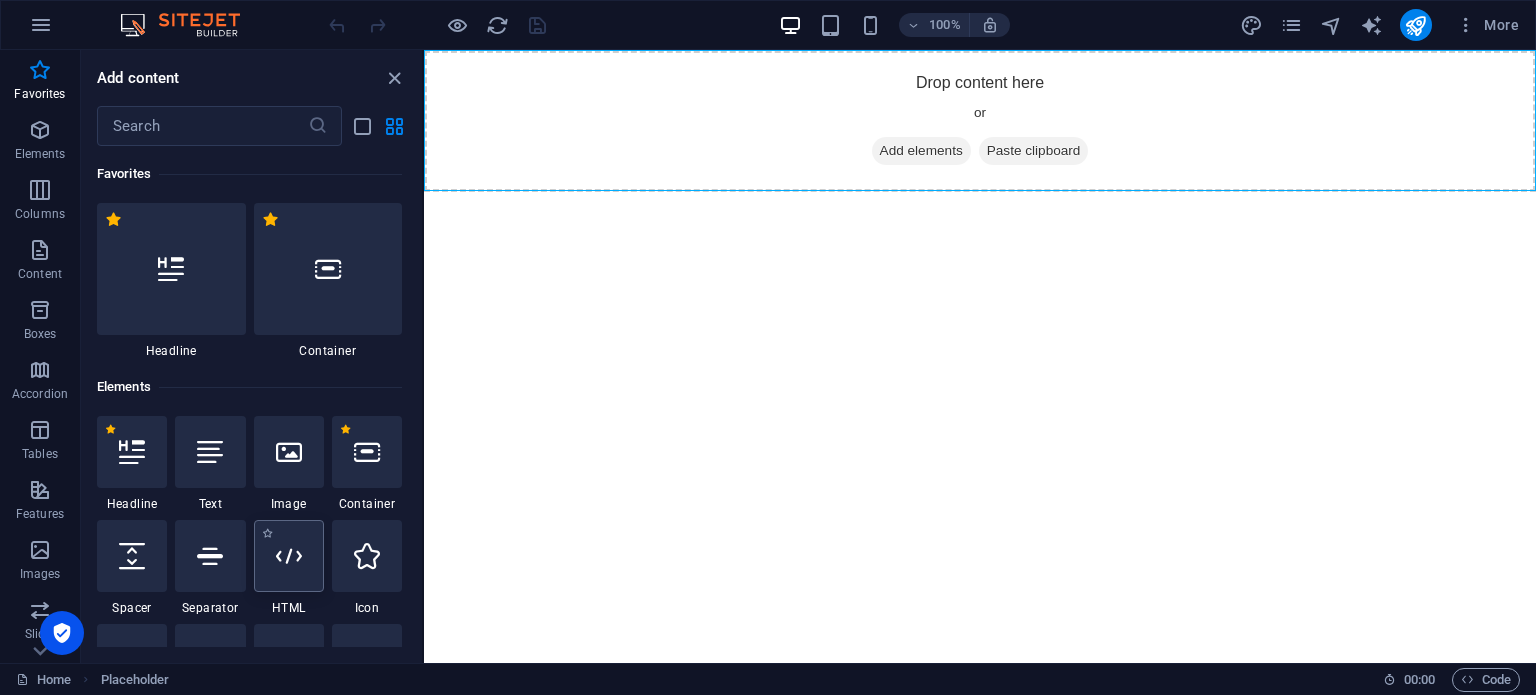 click at bounding box center [289, 556] 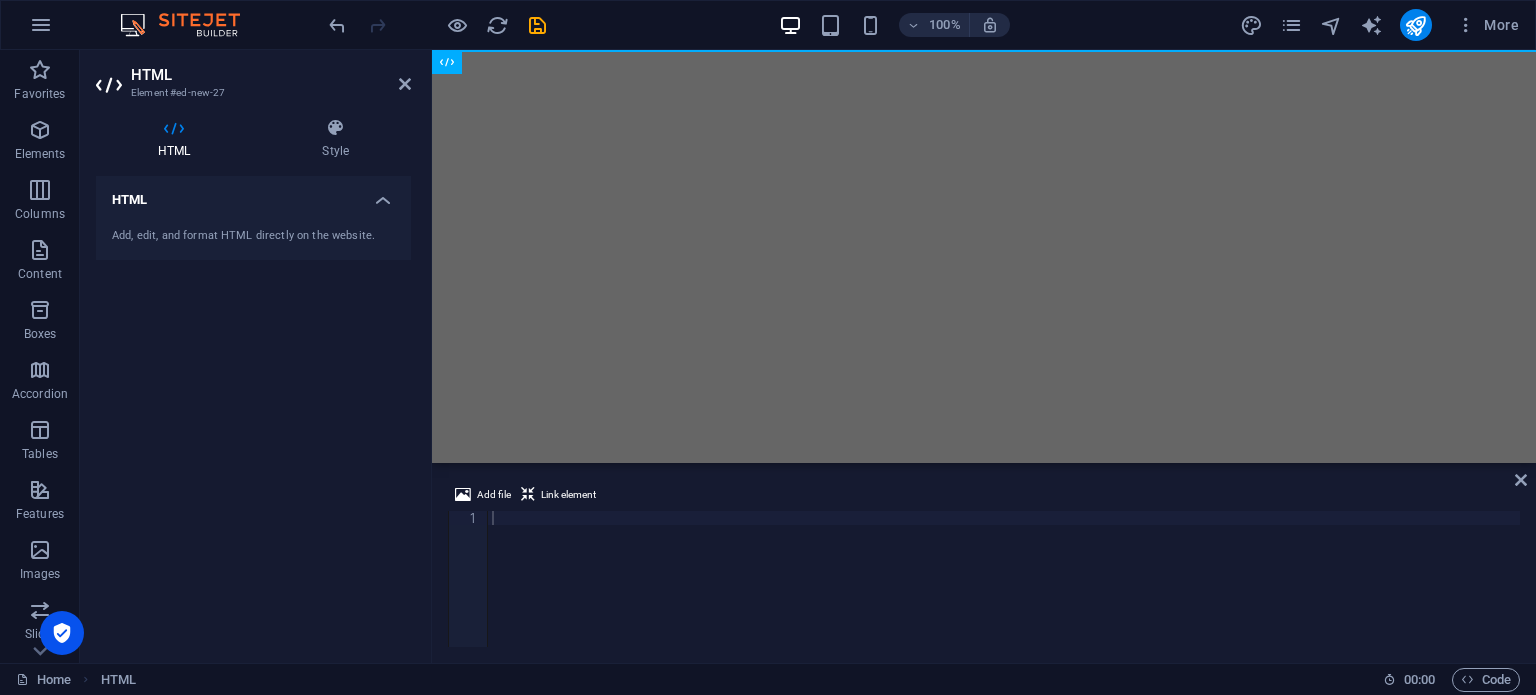 drag, startPoint x: 570, startPoint y: 186, endPoint x: 303, endPoint y: 241, distance: 272.60596 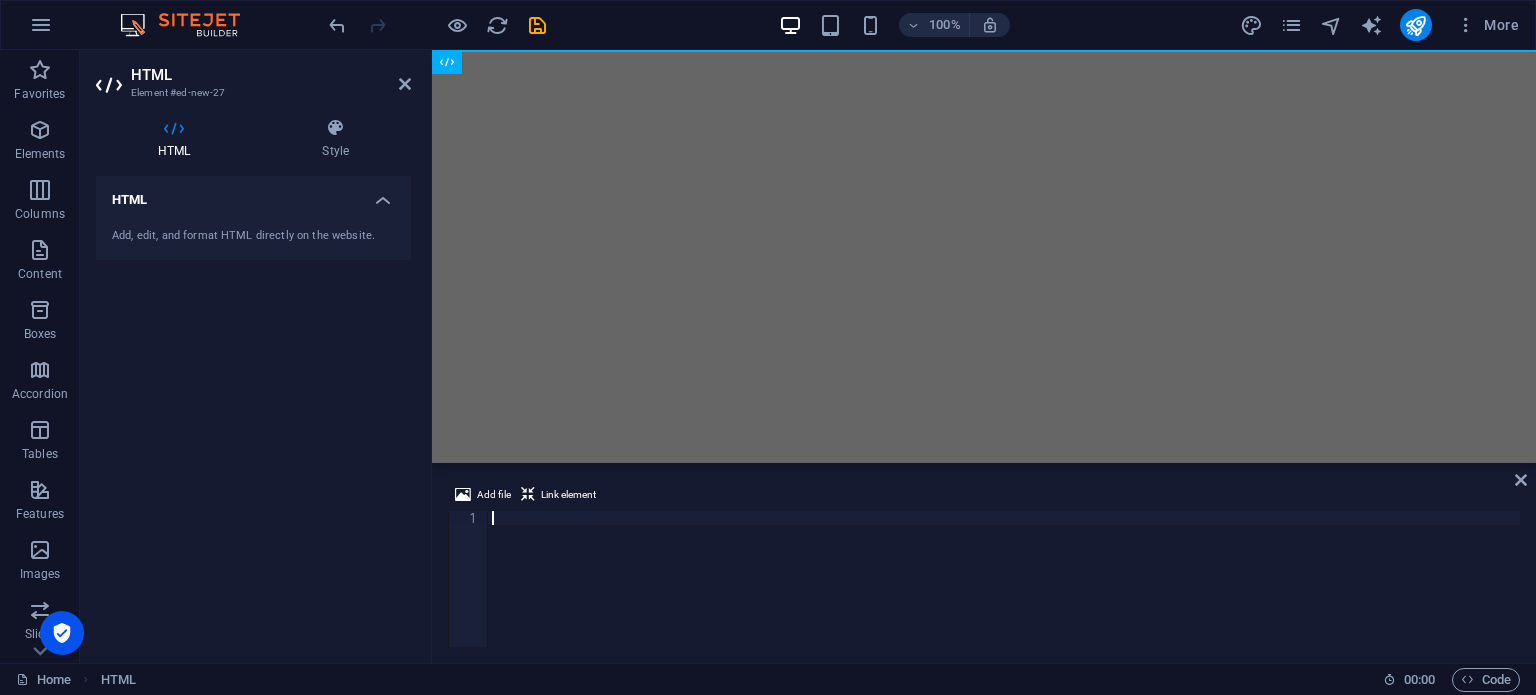 click at bounding box center (1004, 593) 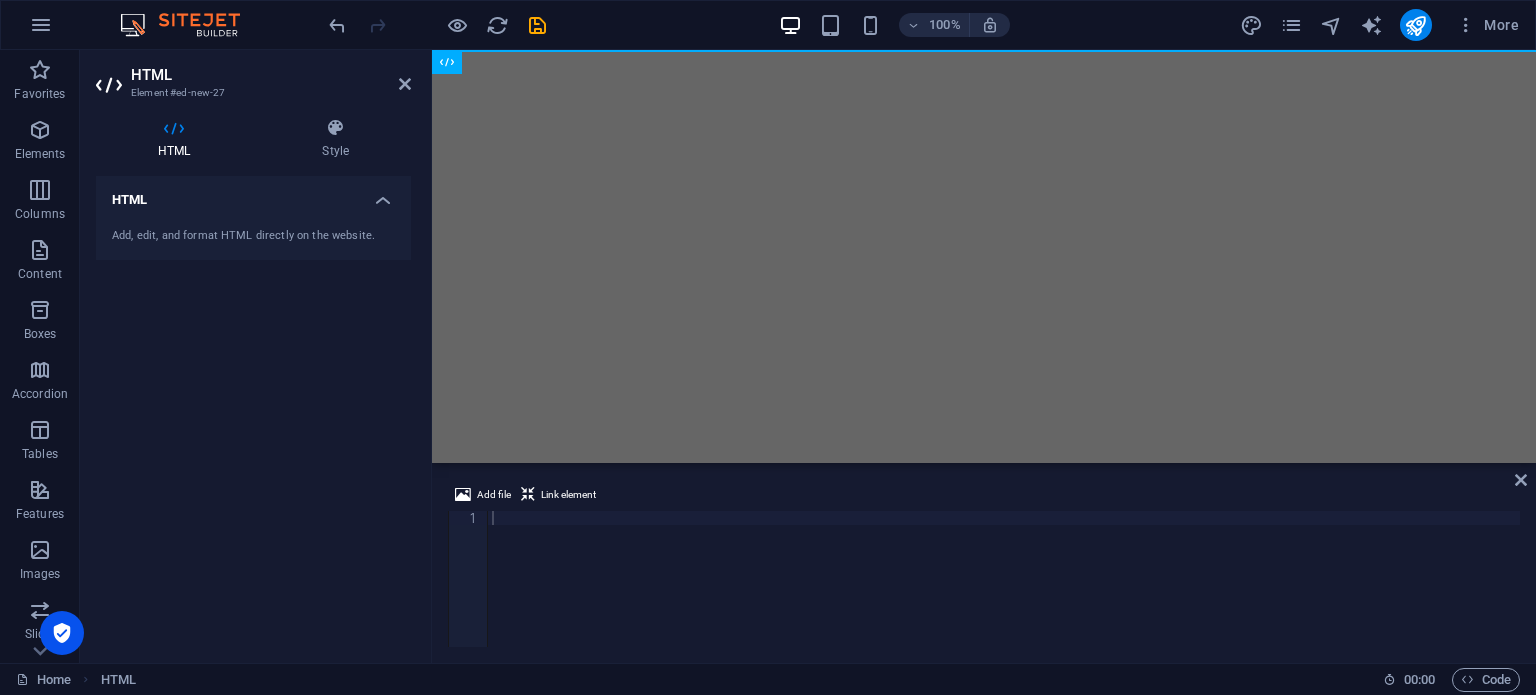 click at bounding box center (1004, 593) 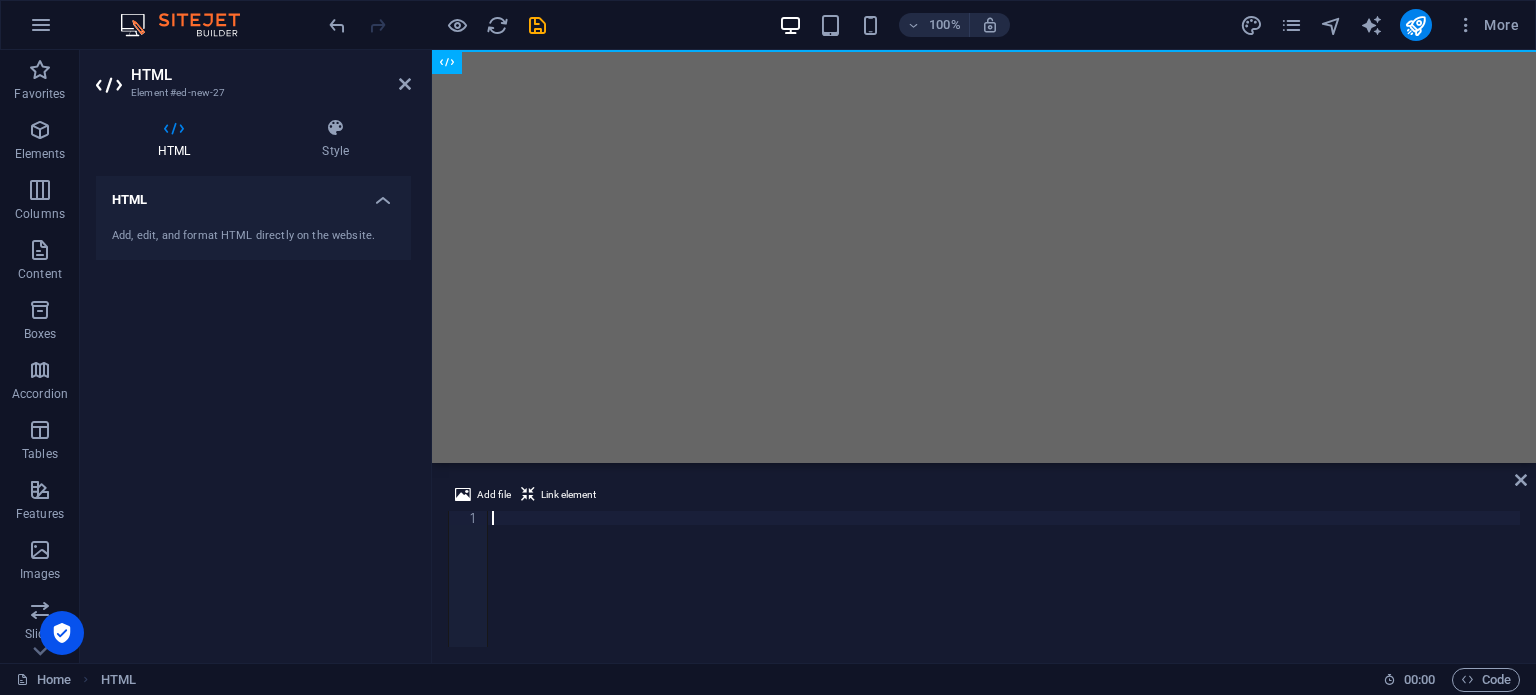 click at bounding box center (1004, 593) 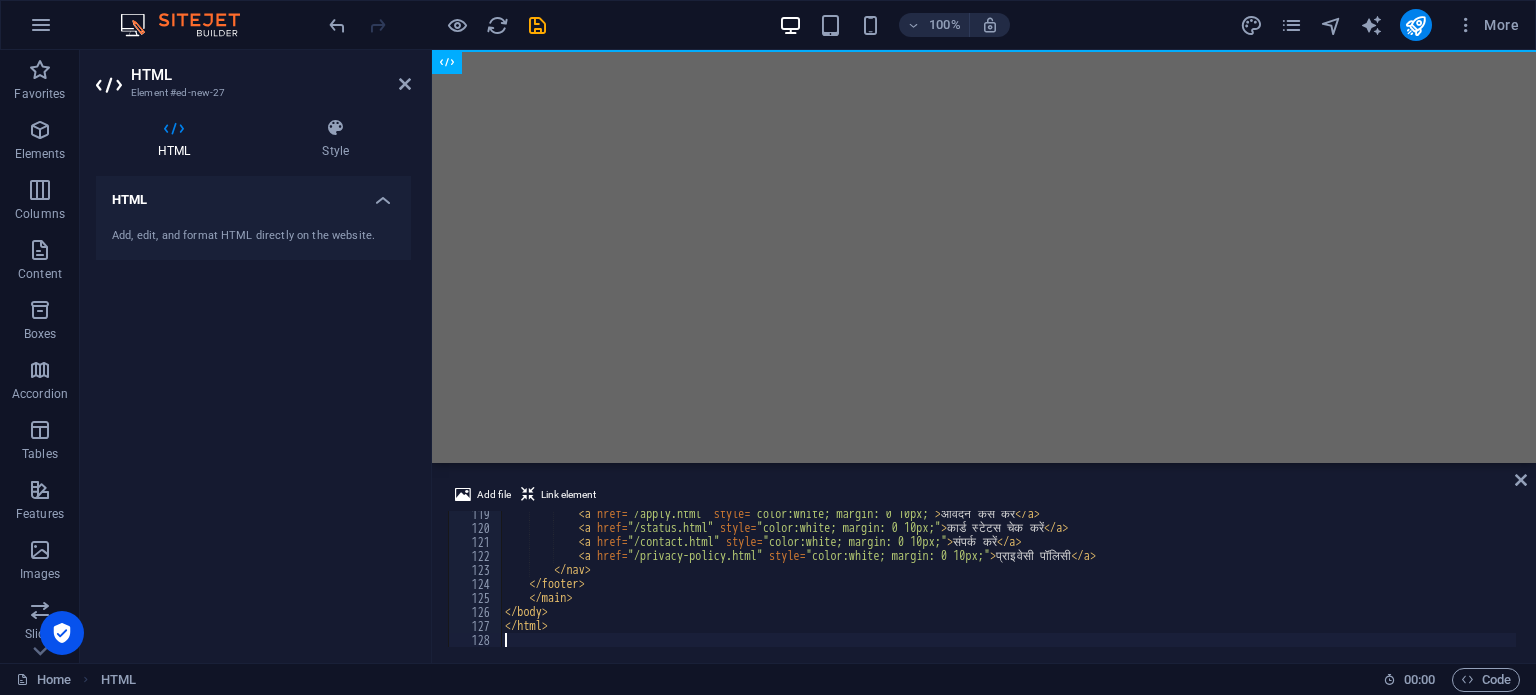 scroll, scrollTop: 1656, scrollLeft: 0, axis: vertical 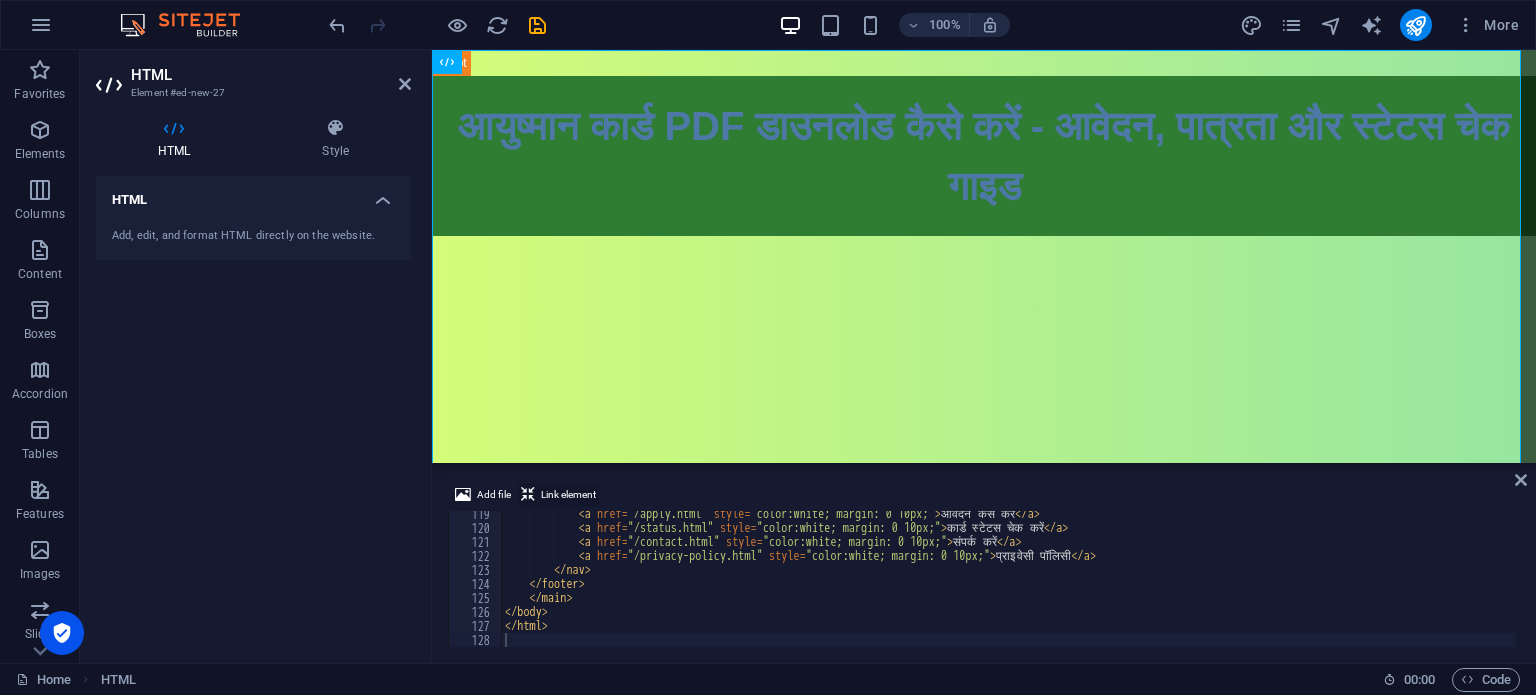 click on "Link element" at bounding box center [568, 495] 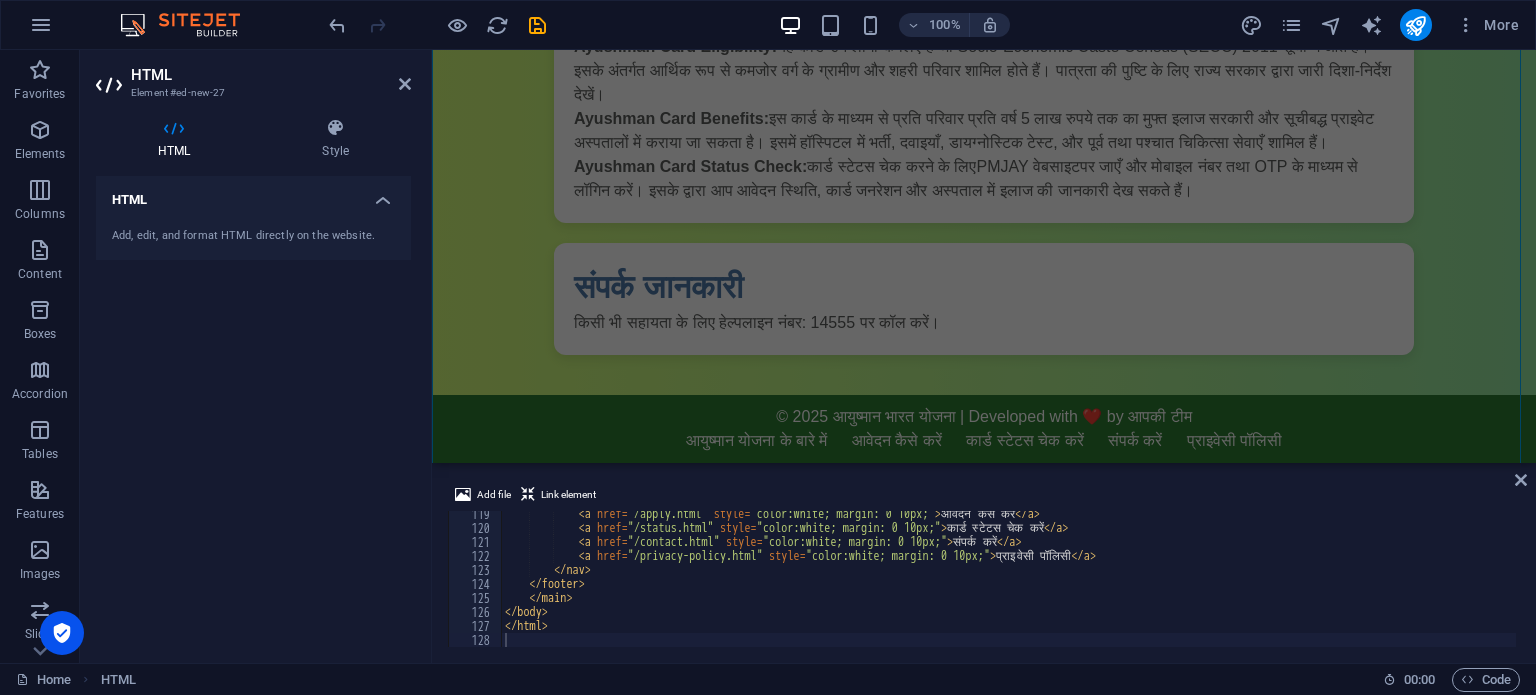 scroll, scrollTop: 2108, scrollLeft: 0, axis: vertical 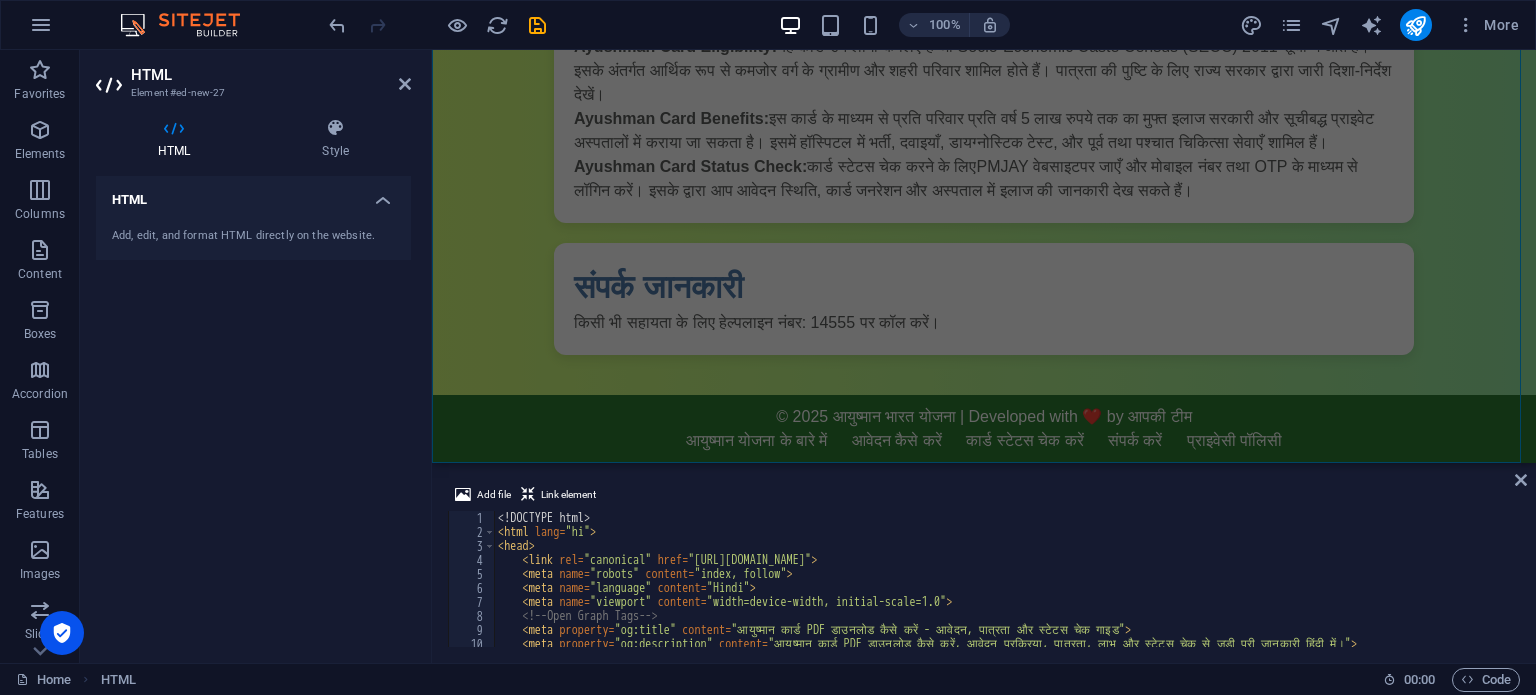 click on "HTML" at bounding box center (253, 194) 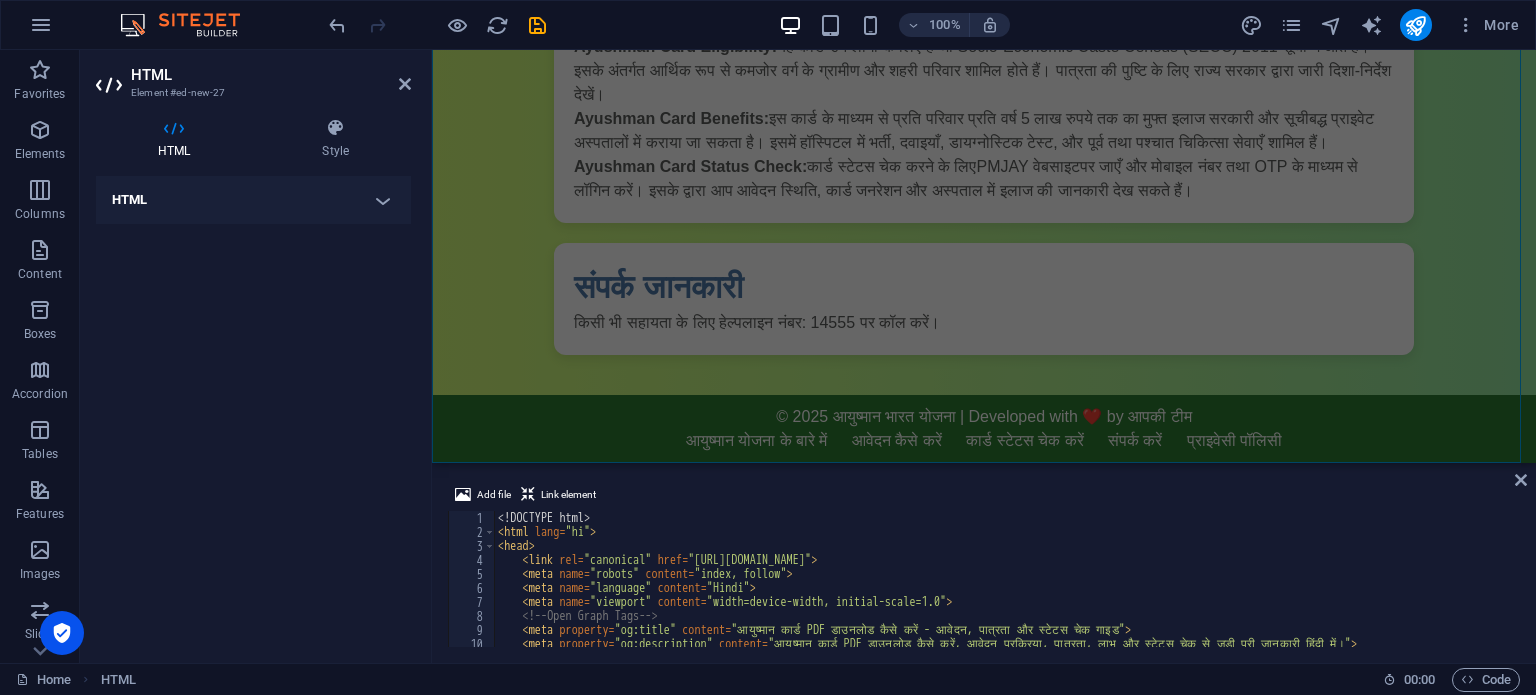 click on "HTML" at bounding box center (253, 200) 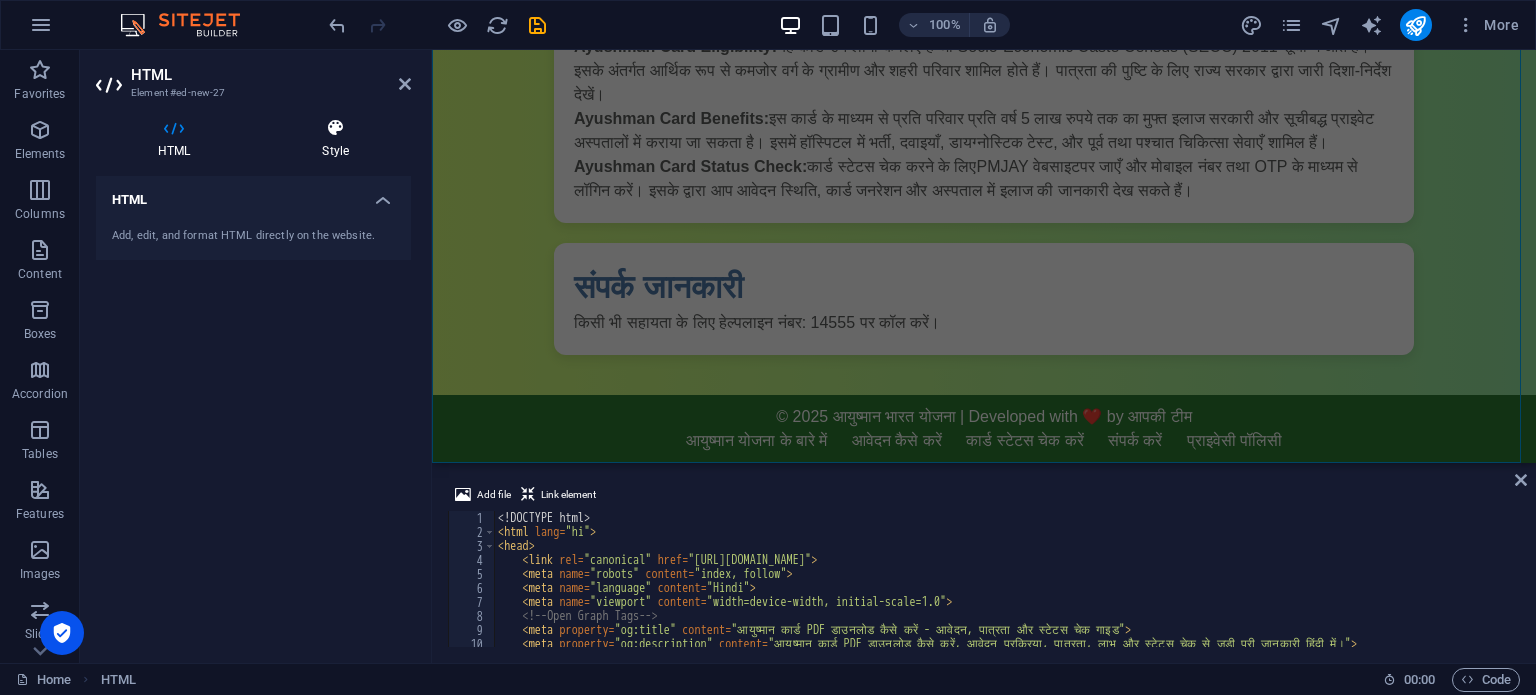 click at bounding box center [335, 128] 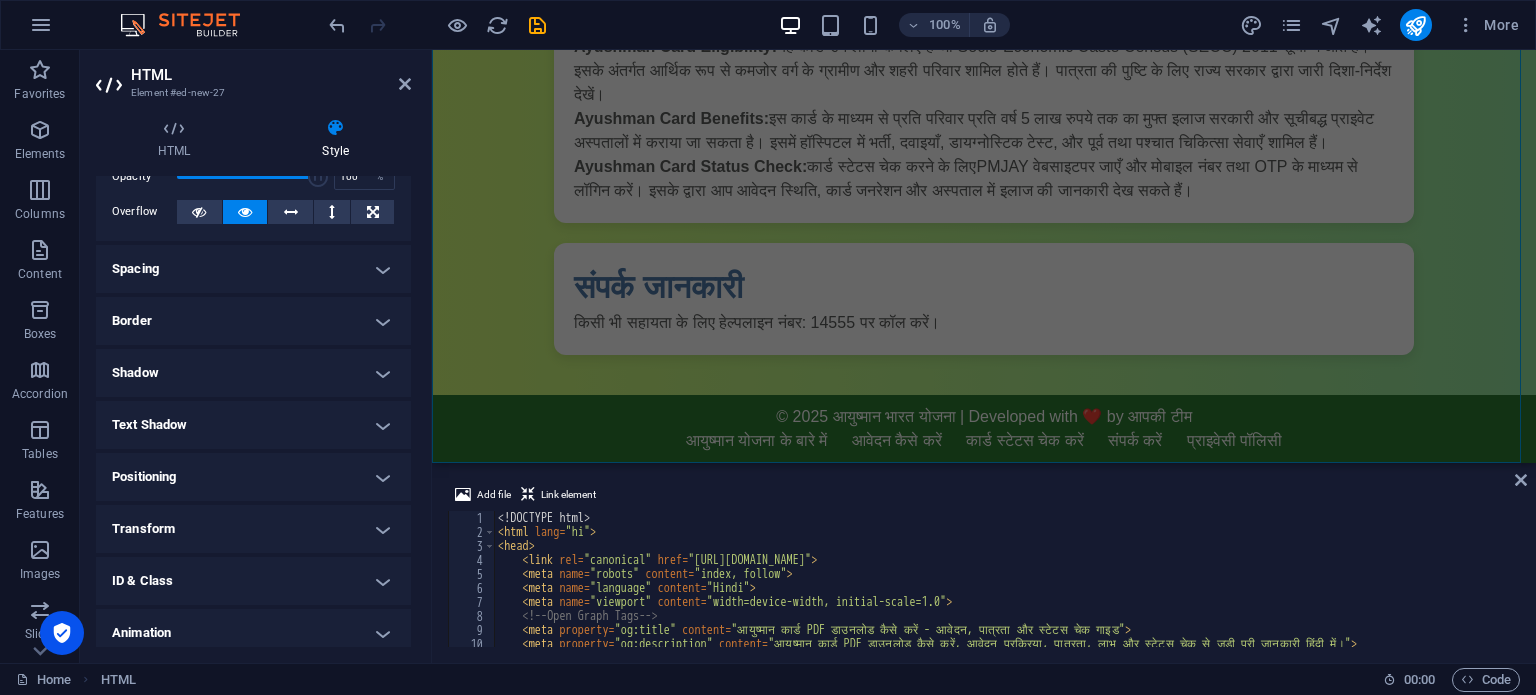 scroll, scrollTop: 163, scrollLeft: 0, axis: vertical 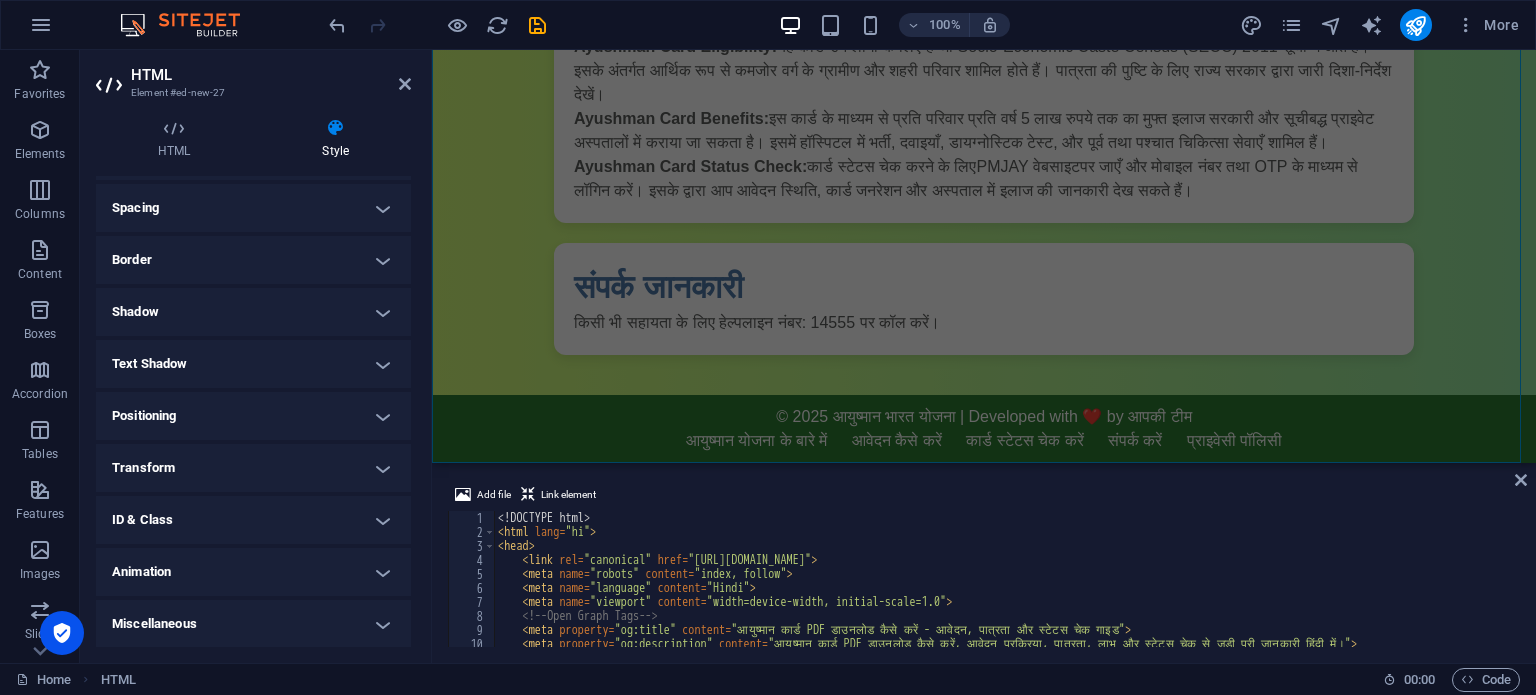 click on "ID & Class" at bounding box center (253, 520) 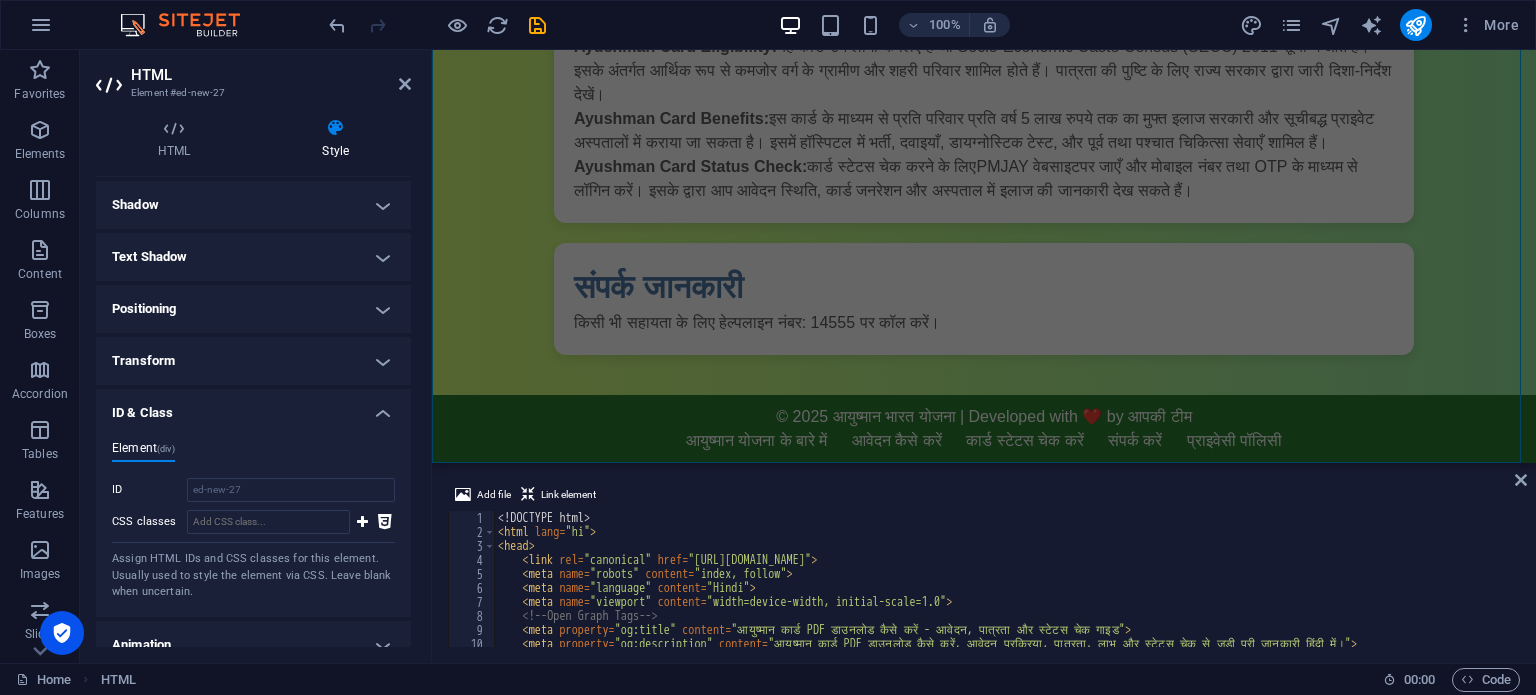 scroll, scrollTop: 284, scrollLeft: 0, axis: vertical 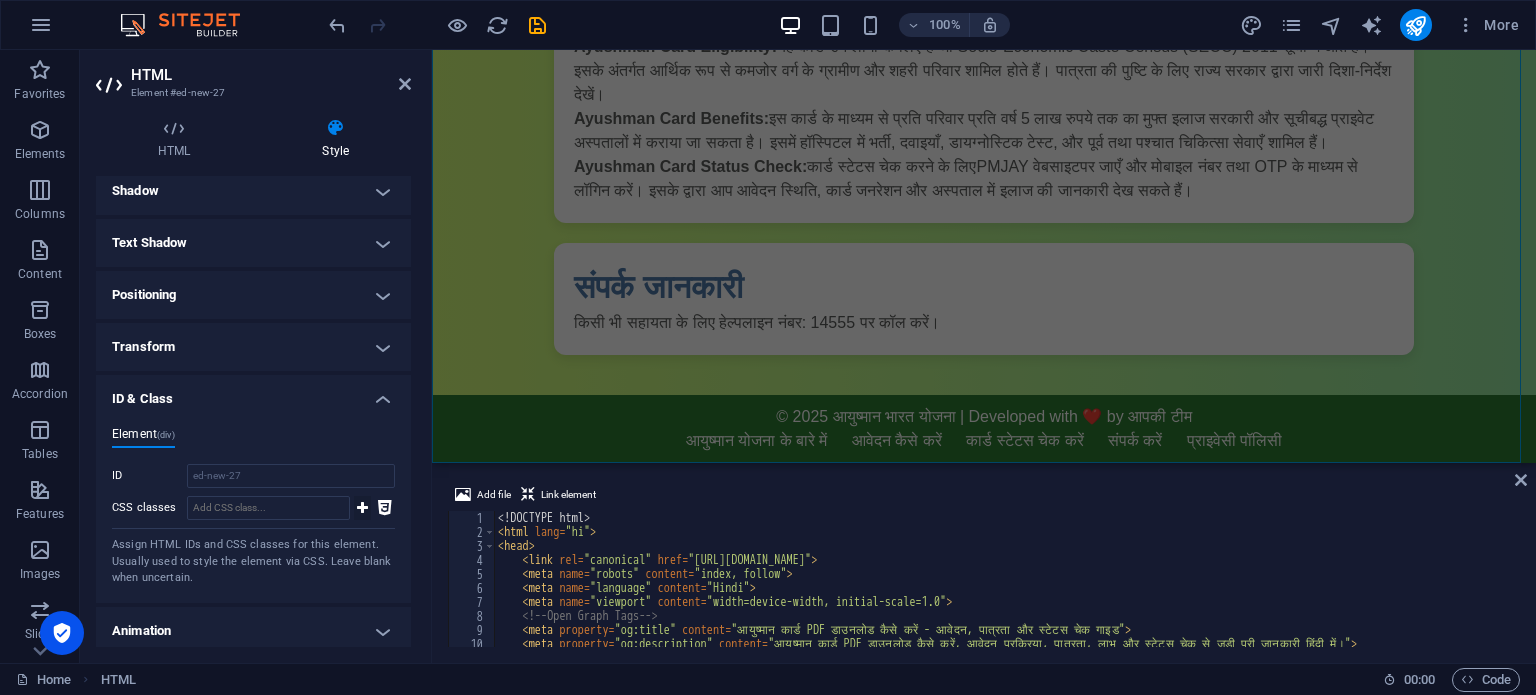 click at bounding box center [362, 508] 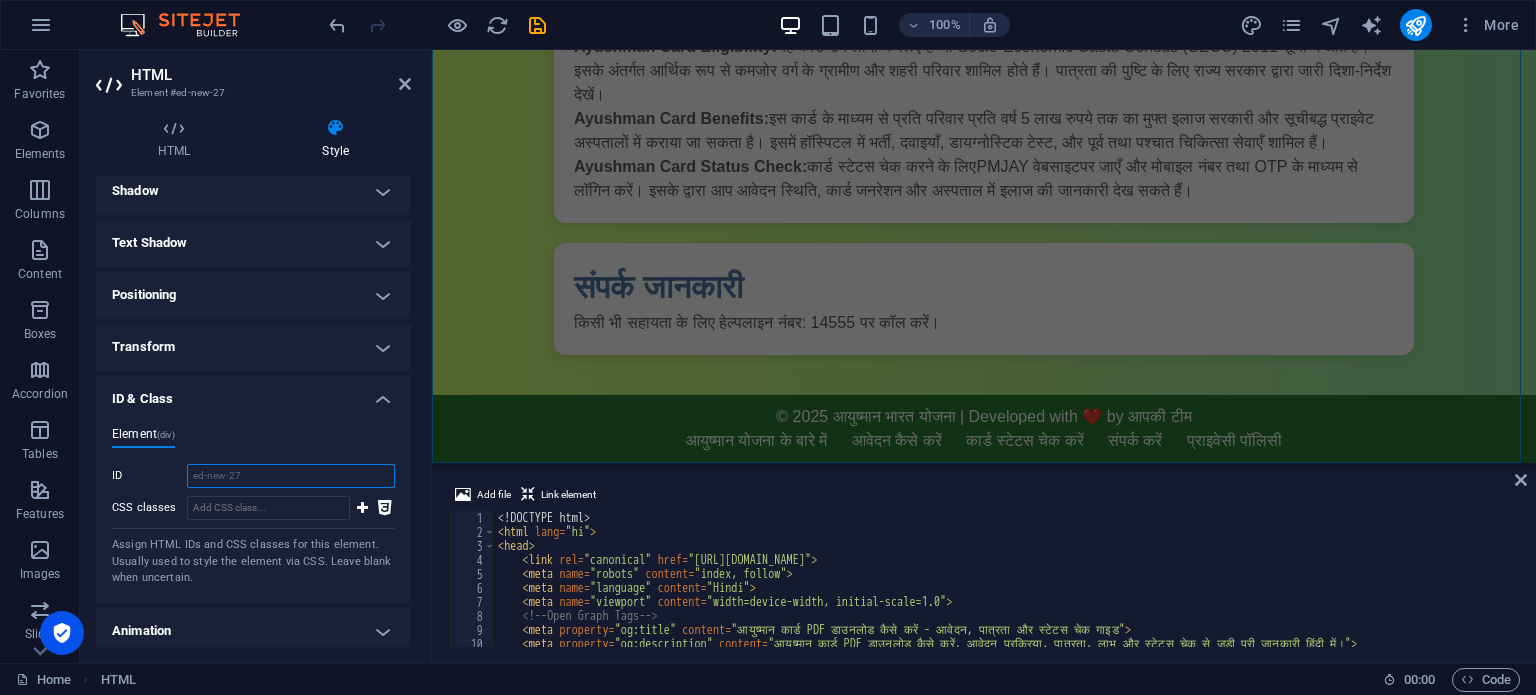 click on "ed-new-27" at bounding box center (291, 476) 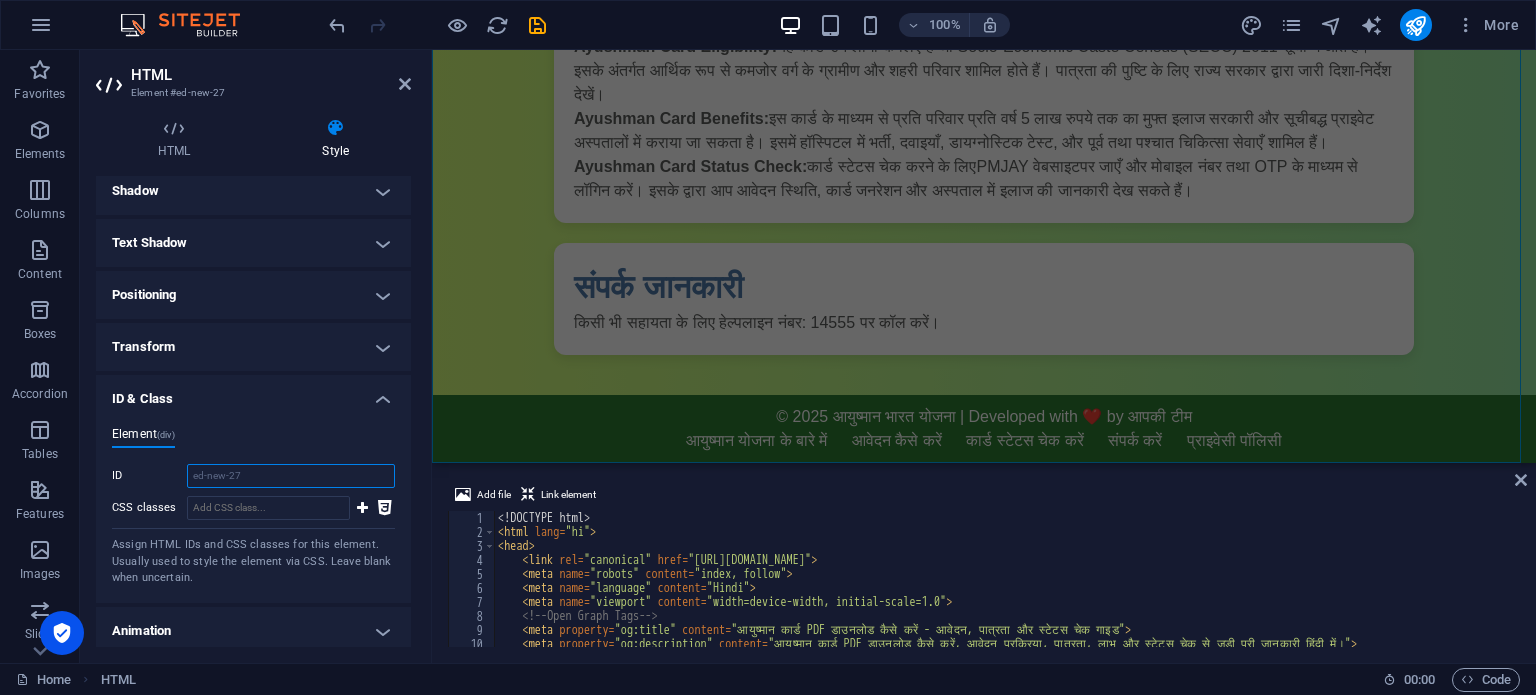 click on "ed-new-27" at bounding box center [291, 476] 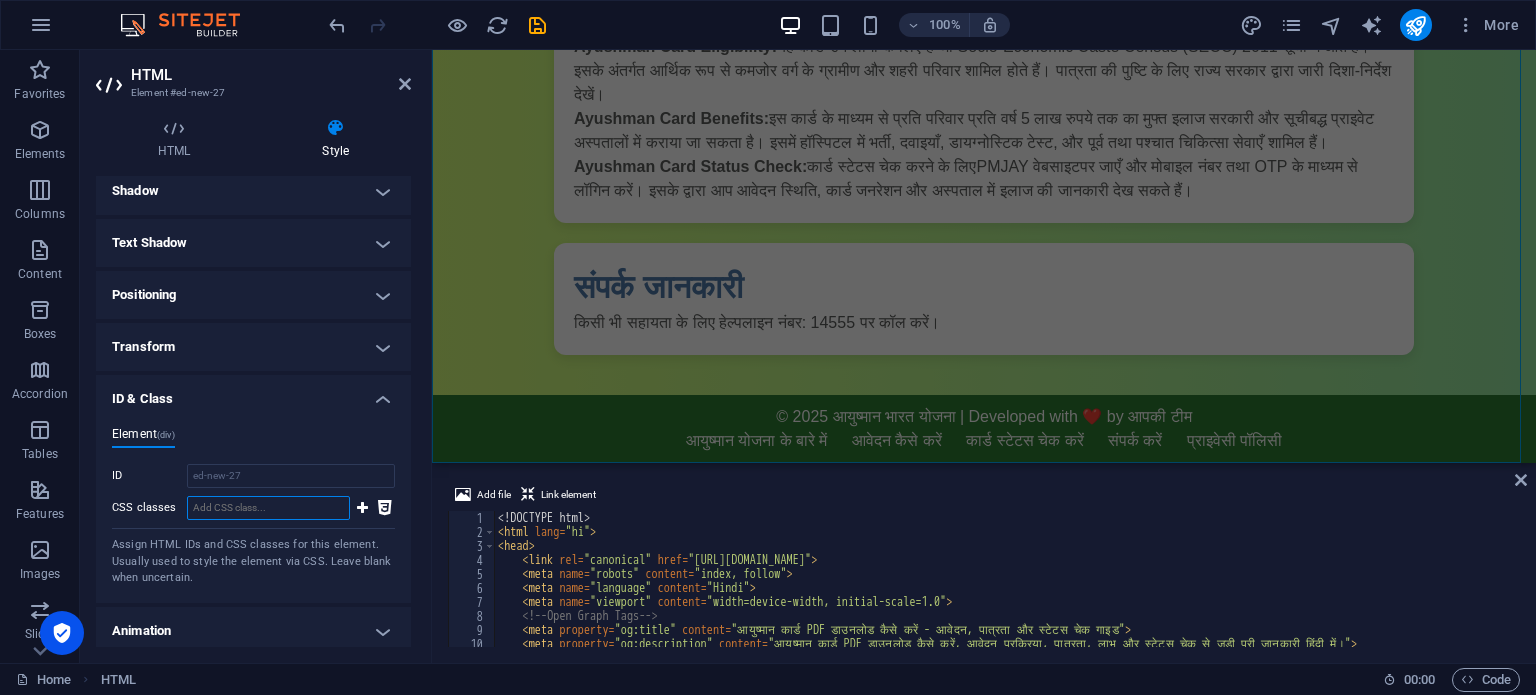 click on "CSS classes" at bounding box center [268, 508] 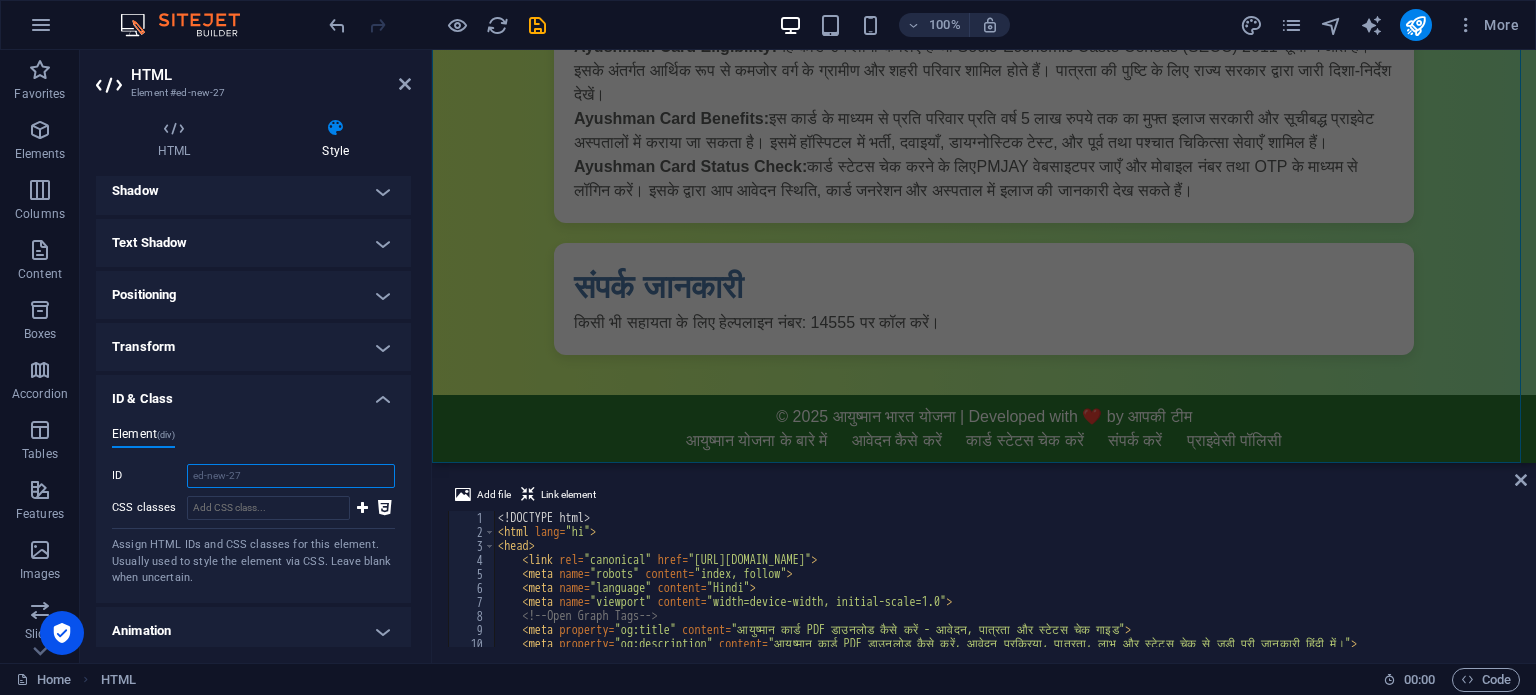 click on "ed-new-27" at bounding box center (291, 476) 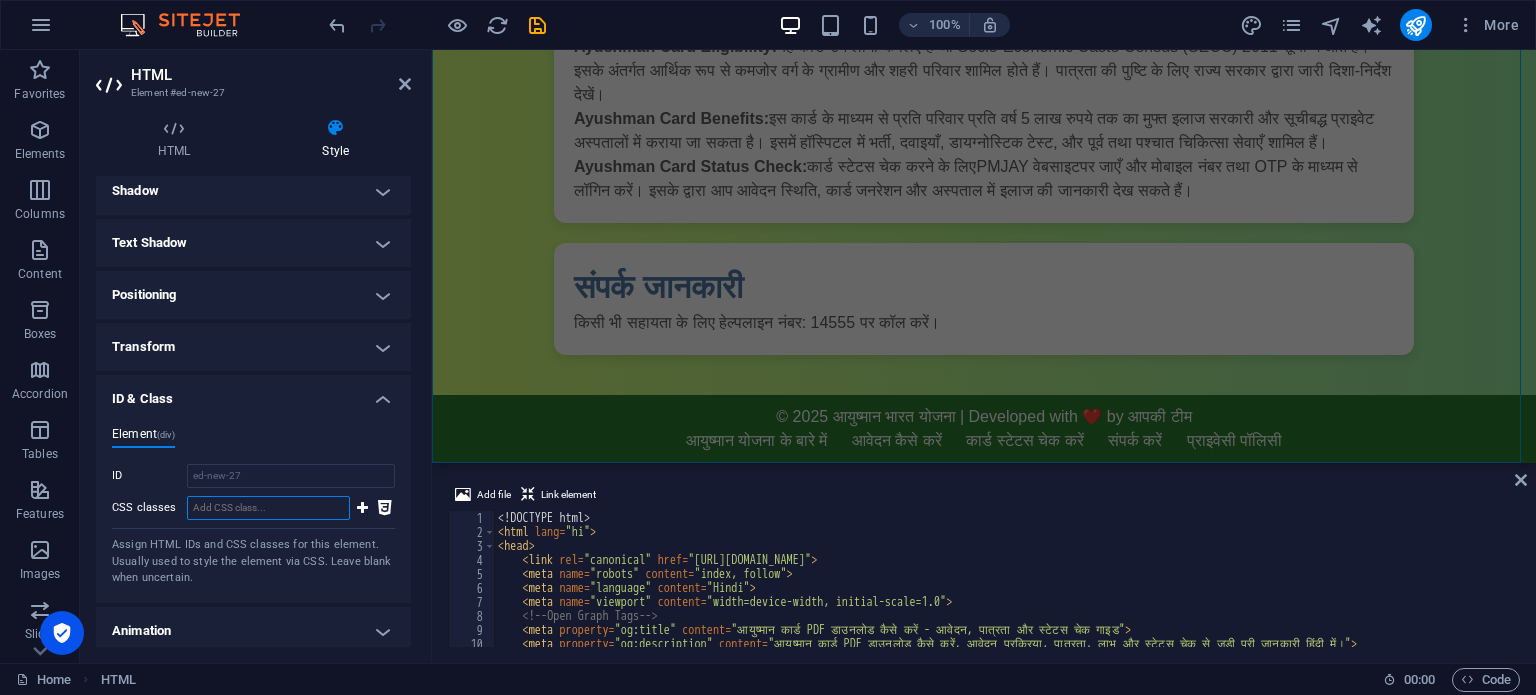 click on "CSS classes" at bounding box center [268, 508] 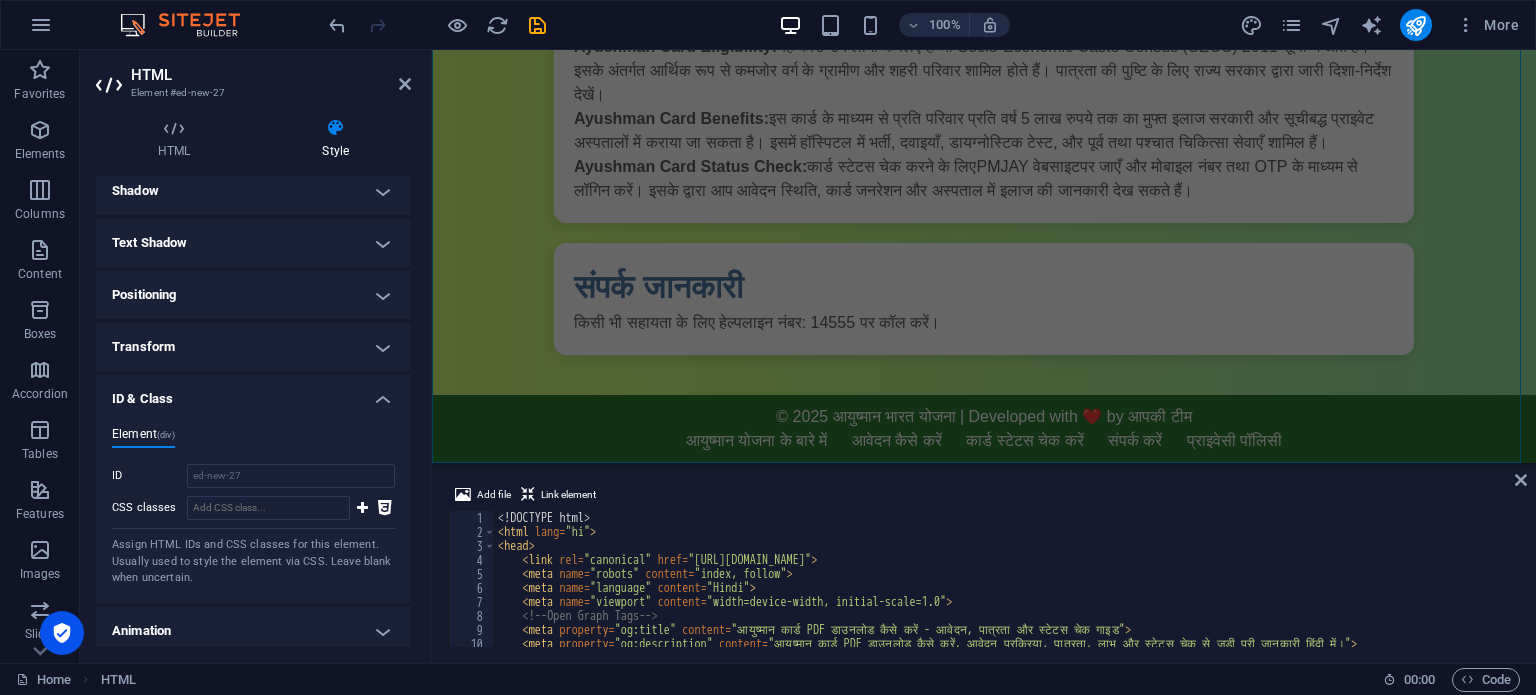 click on "ID & Class" at bounding box center [253, 393] 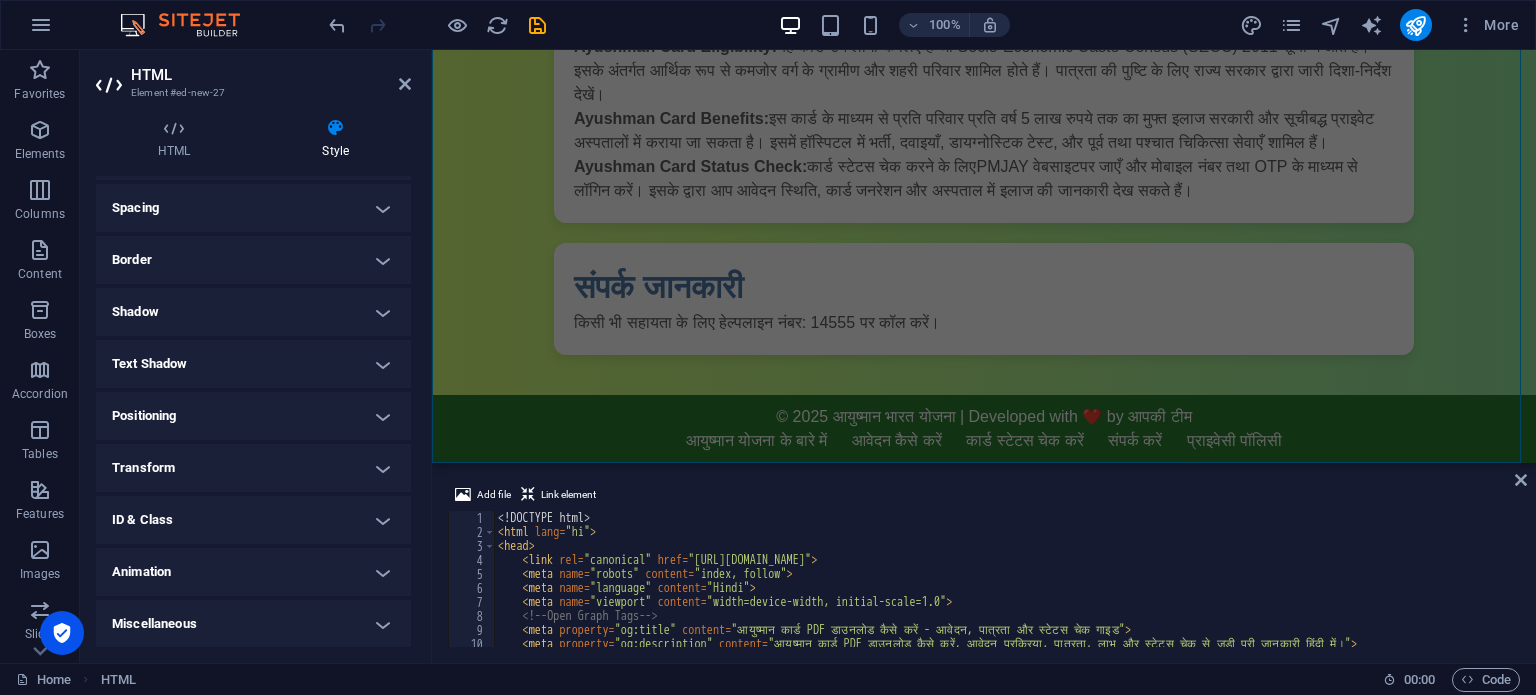 drag, startPoint x: 411, startPoint y: 515, endPoint x: 410, endPoint y: 395, distance: 120.004166 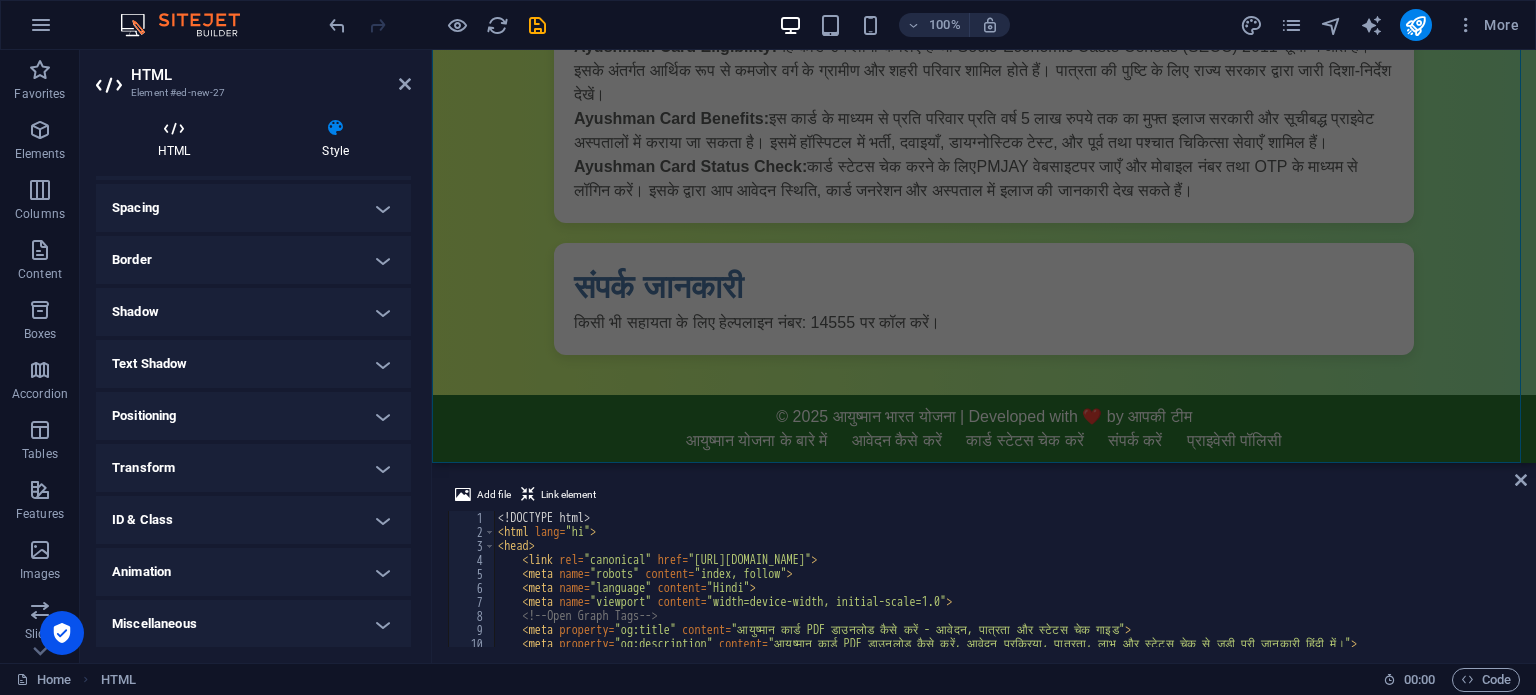 click at bounding box center (174, 128) 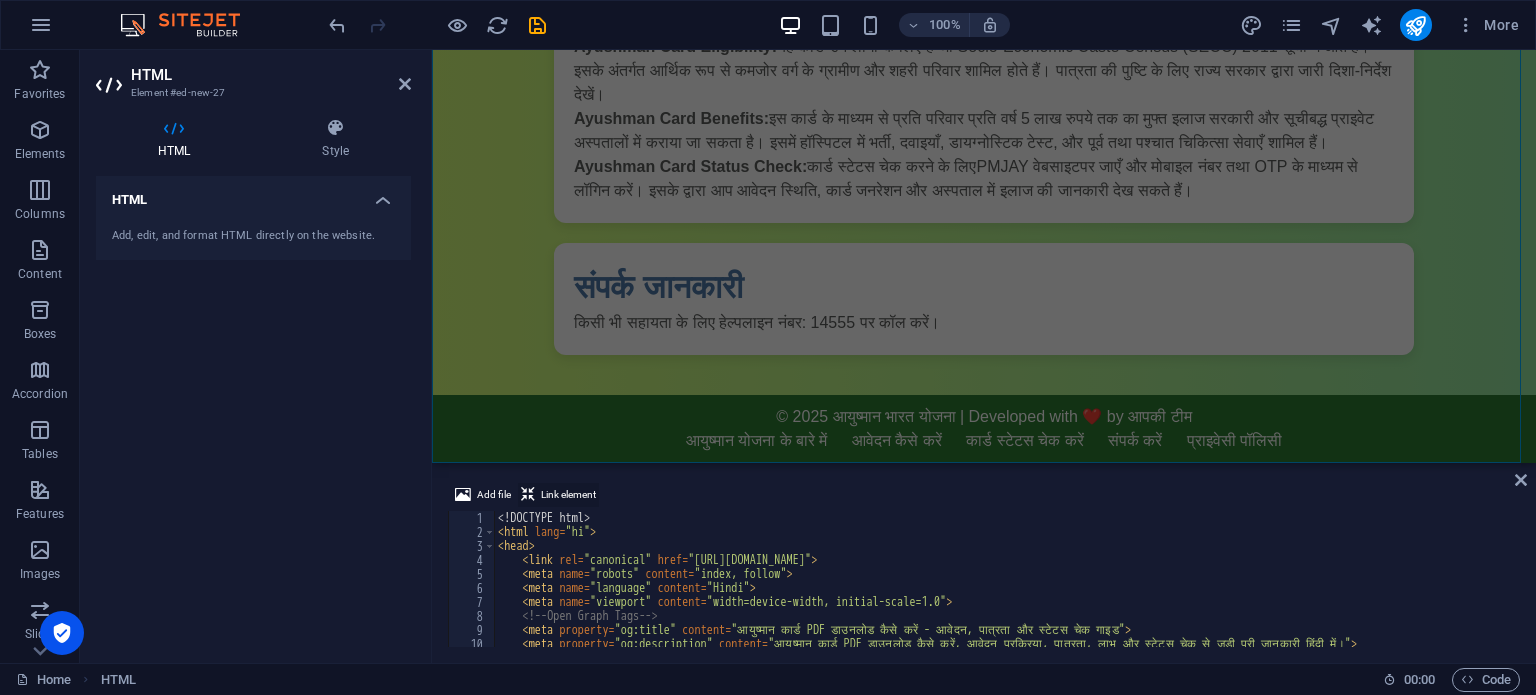 click on "Link element" at bounding box center [568, 495] 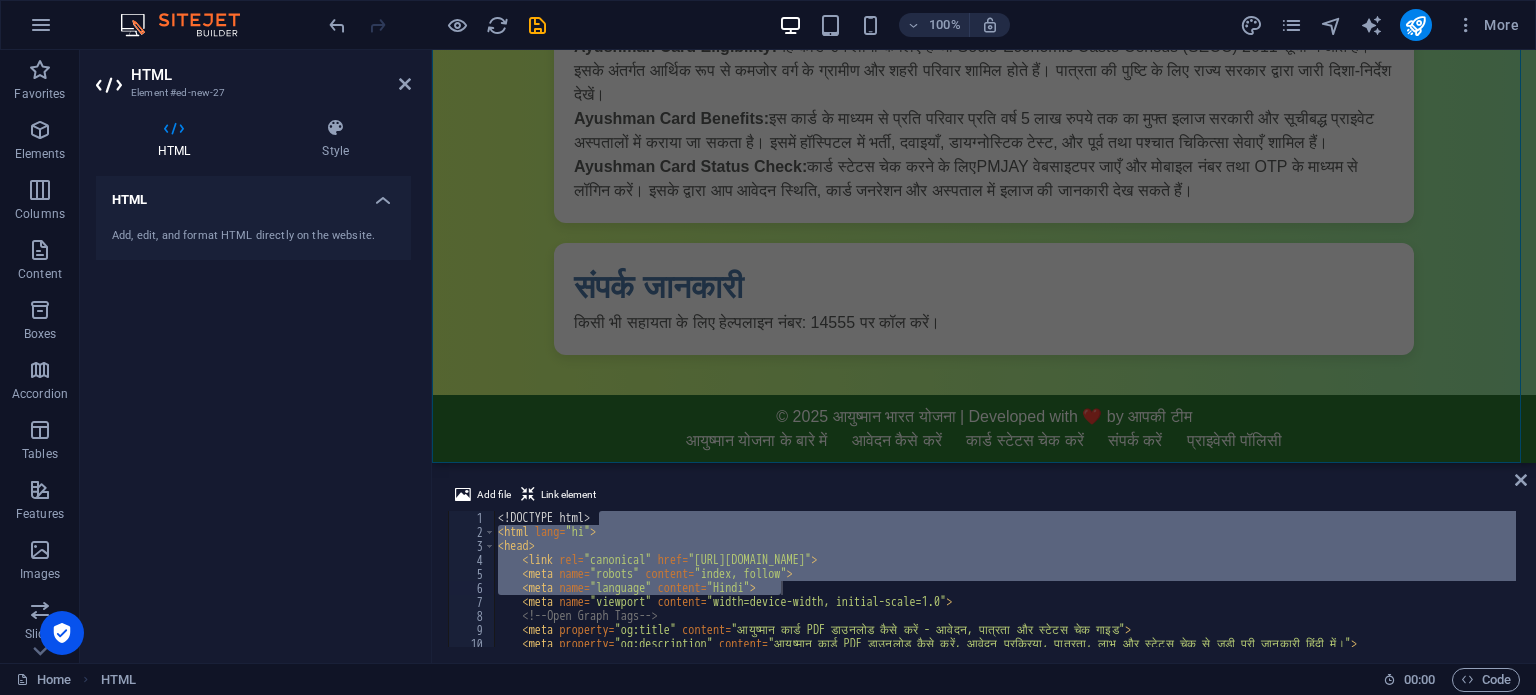 drag, startPoint x: 1515, startPoint y: 514, endPoint x: 1520, endPoint y: 615, distance: 101.12369 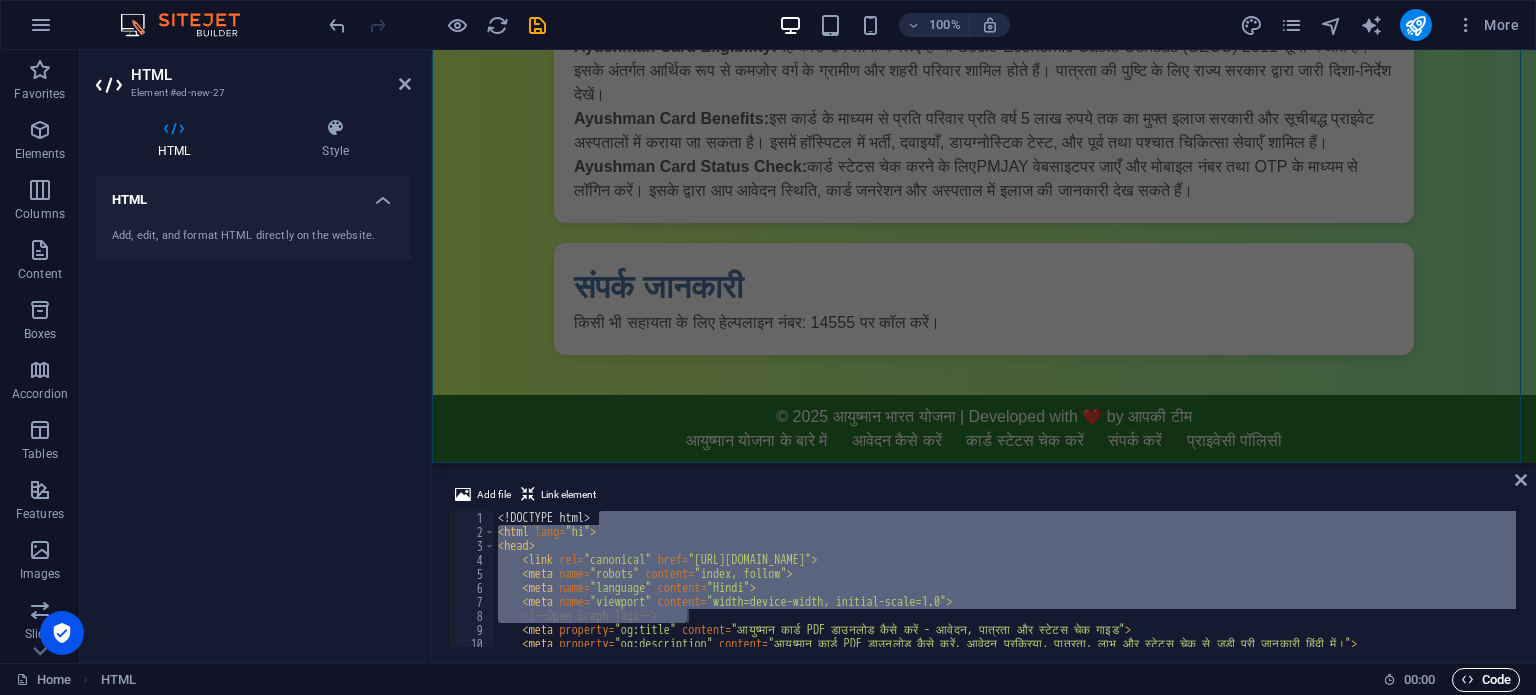 click on "Code" at bounding box center (1486, 680) 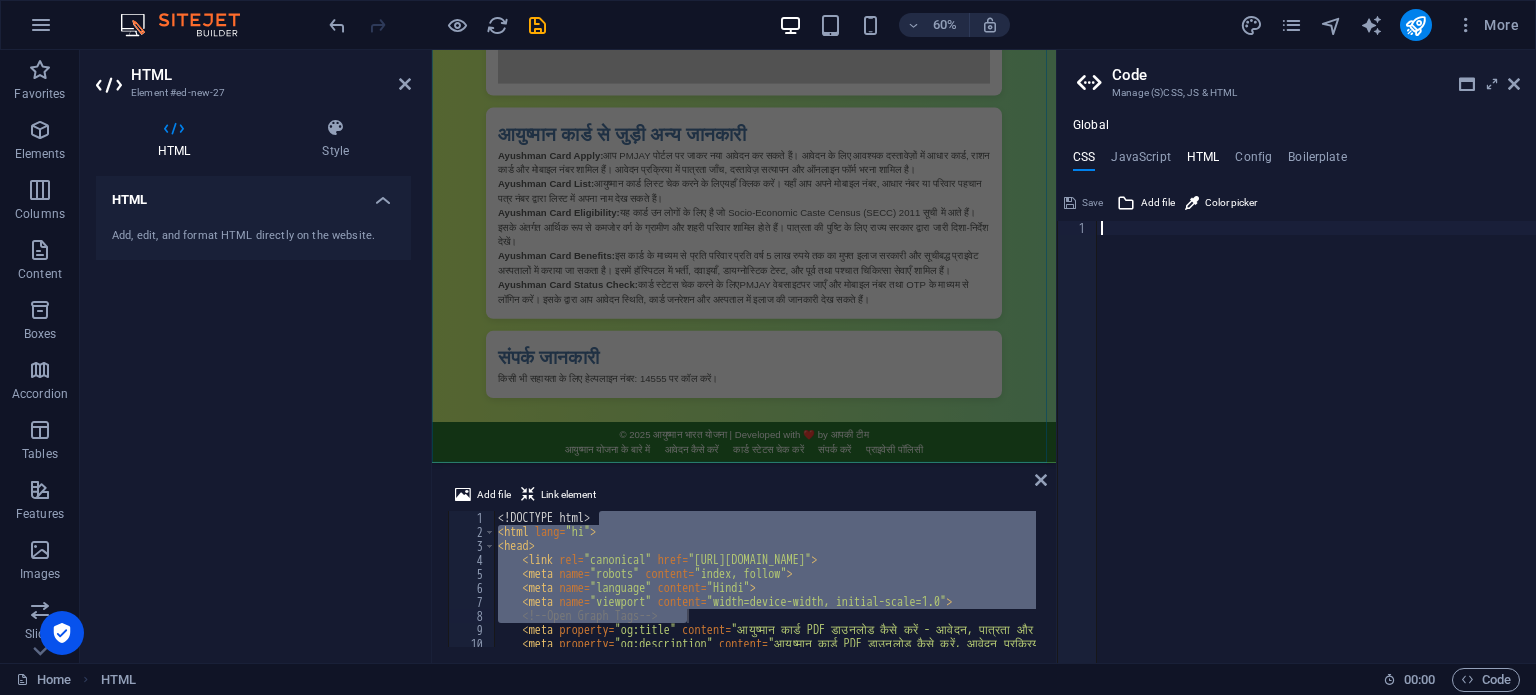 click on "HTML" at bounding box center [1203, 161] 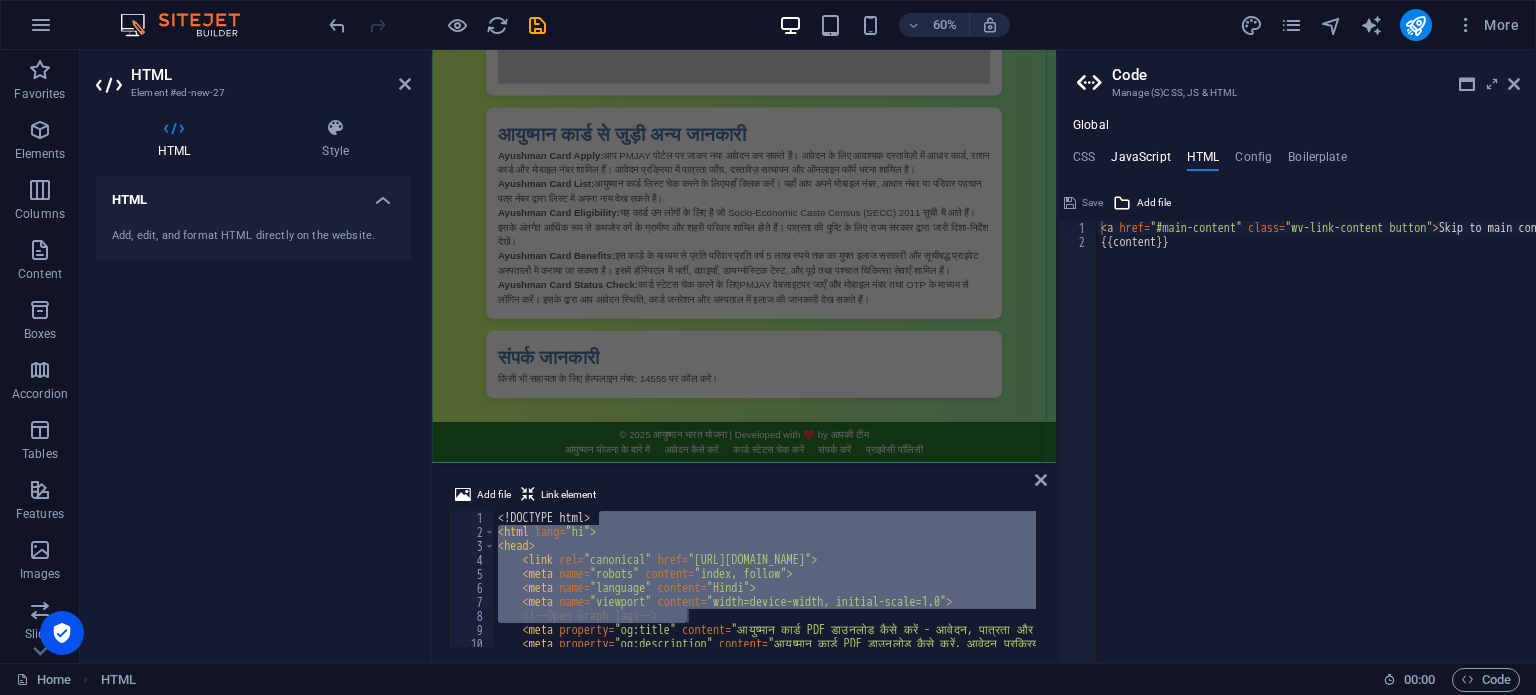 click on "JavaScript" at bounding box center (1140, 161) 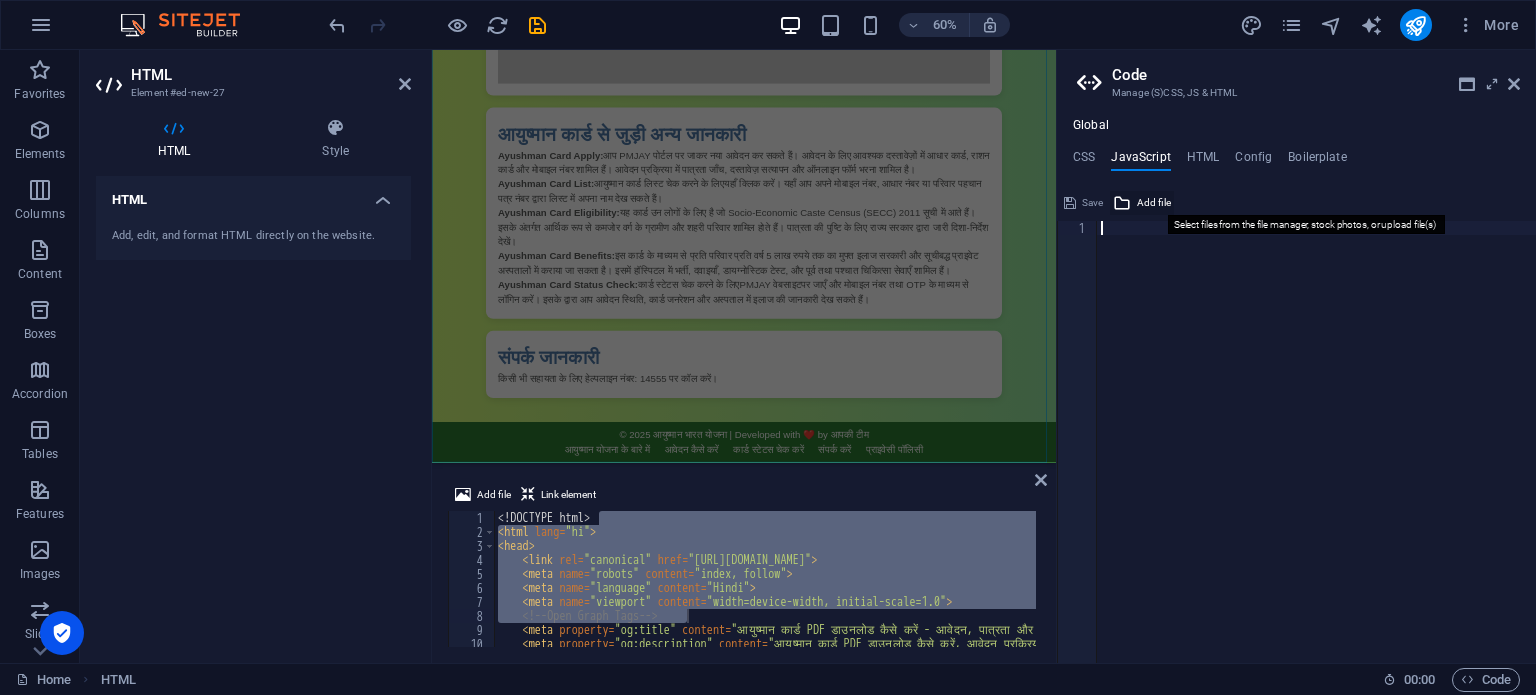 click on "Add file" at bounding box center [1154, 203] 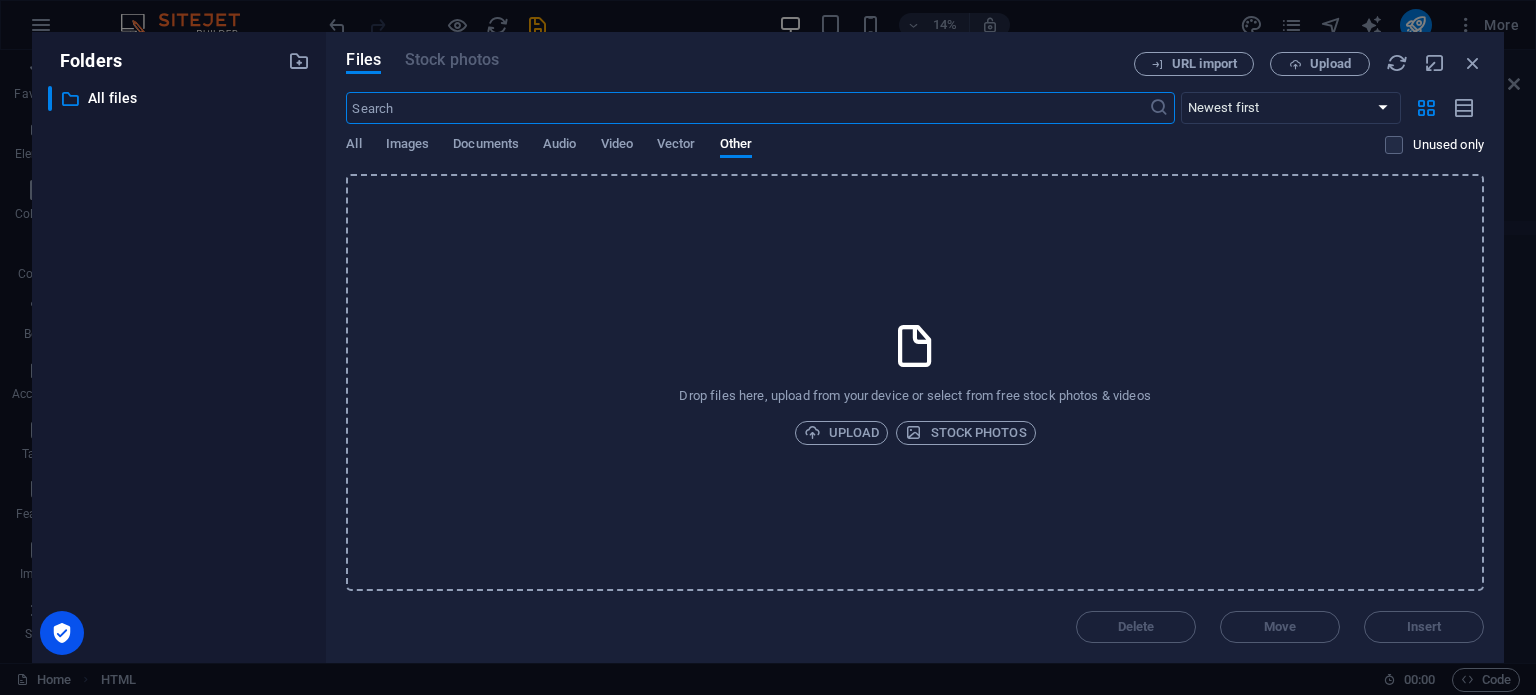 click at bounding box center [915, 346] 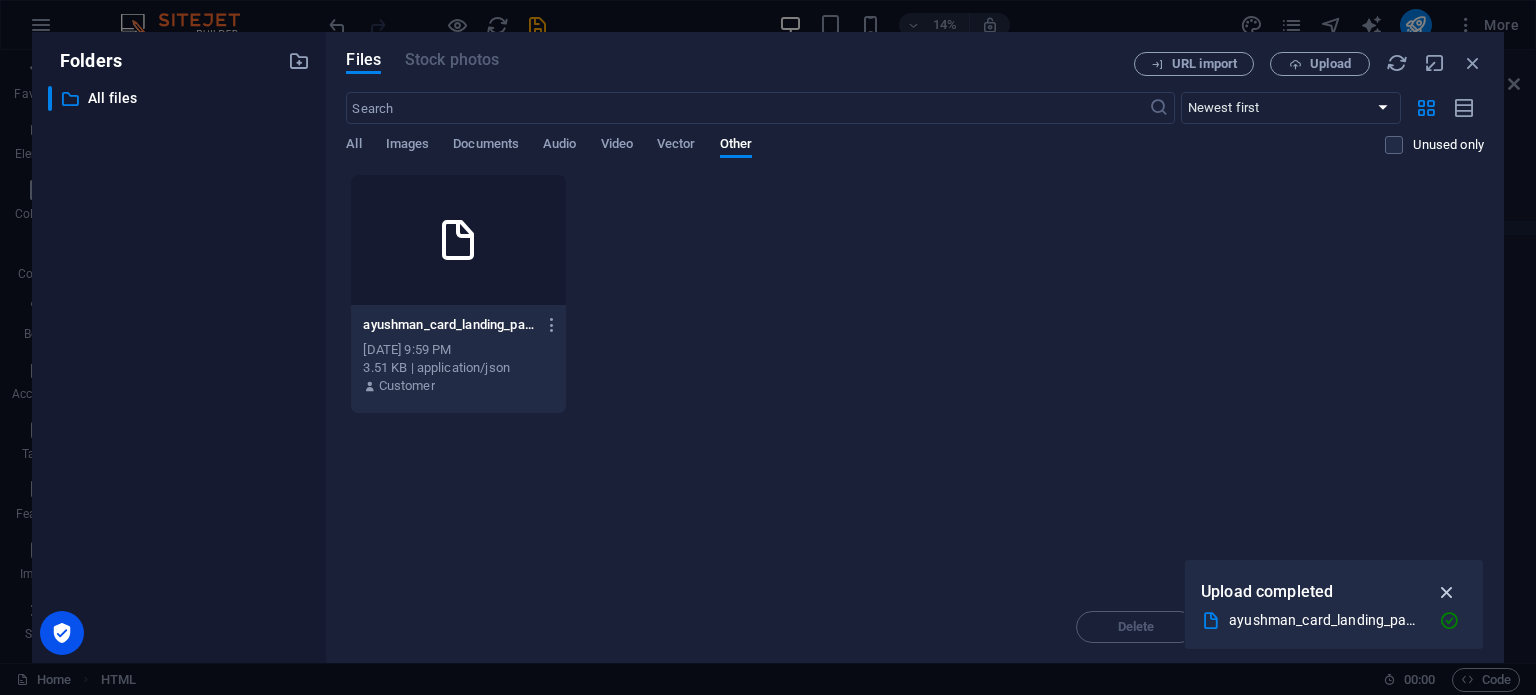 click at bounding box center (1447, 592) 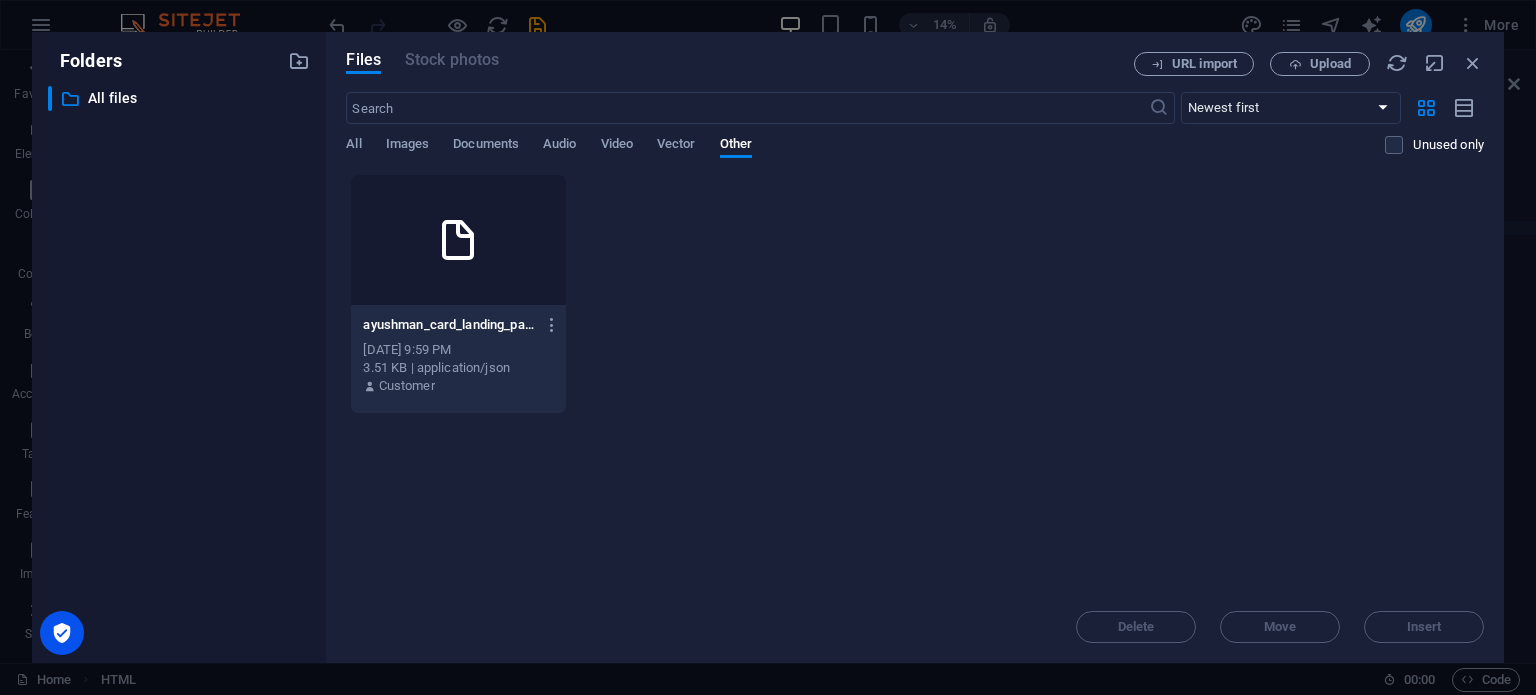 click at bounding box center [458, 240] 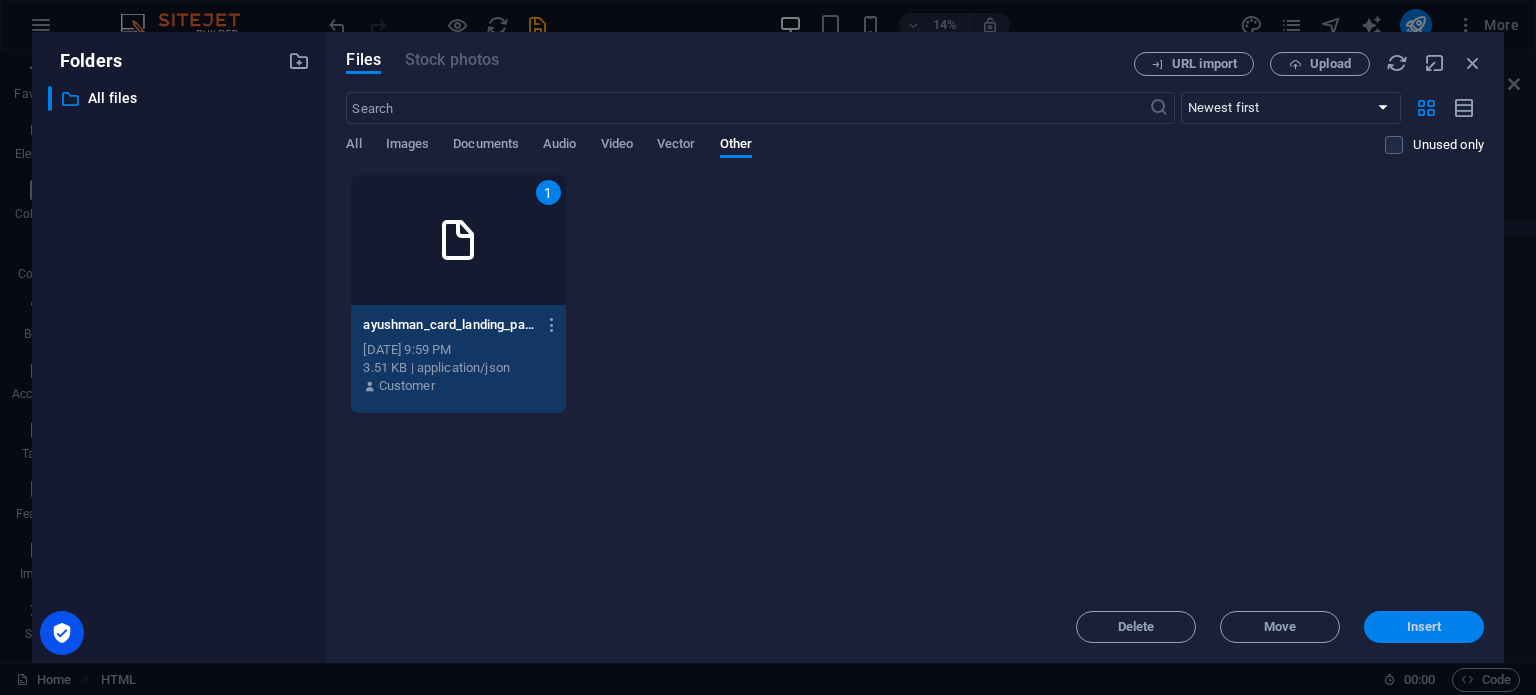 click on "Insert" at bounding box center (1424, 627) 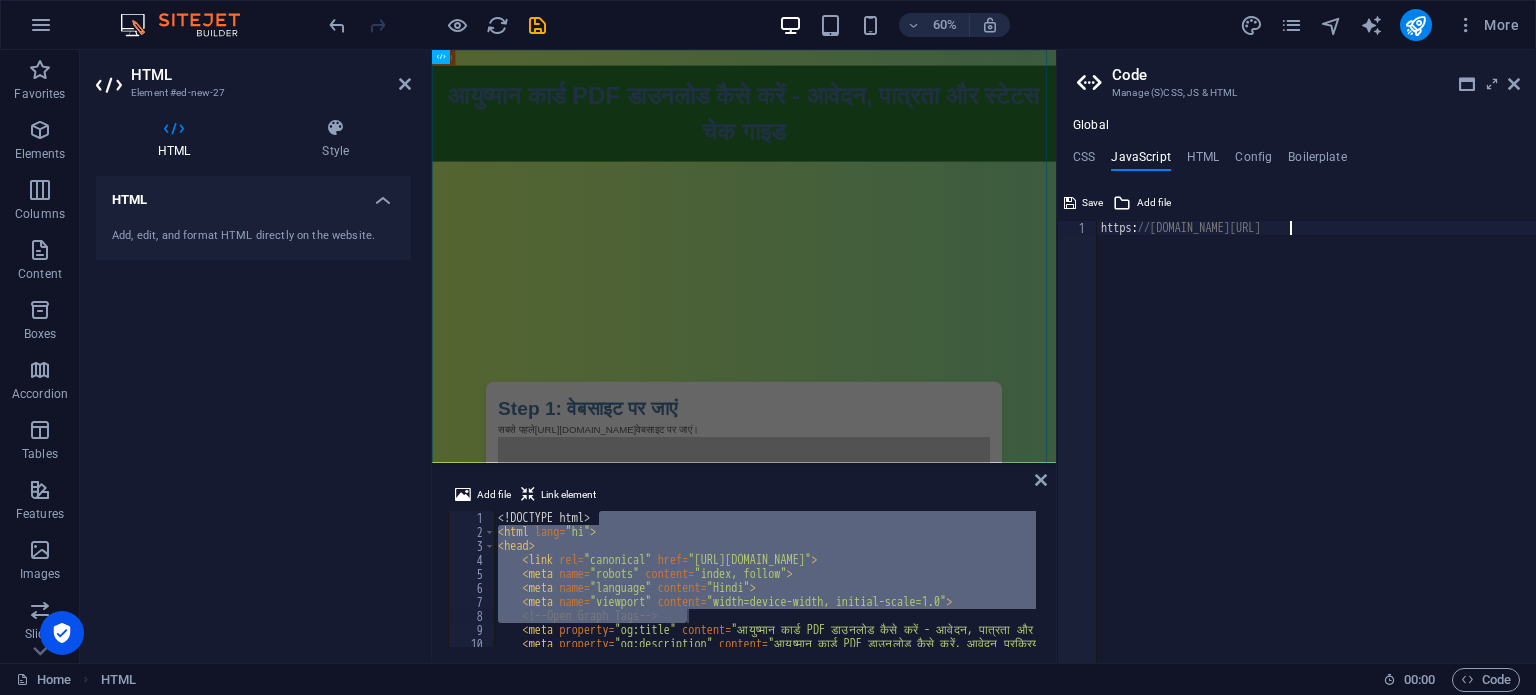 click on "https : //[DOMAIN_NAME][URL]" at bounding box center (1434, 456) 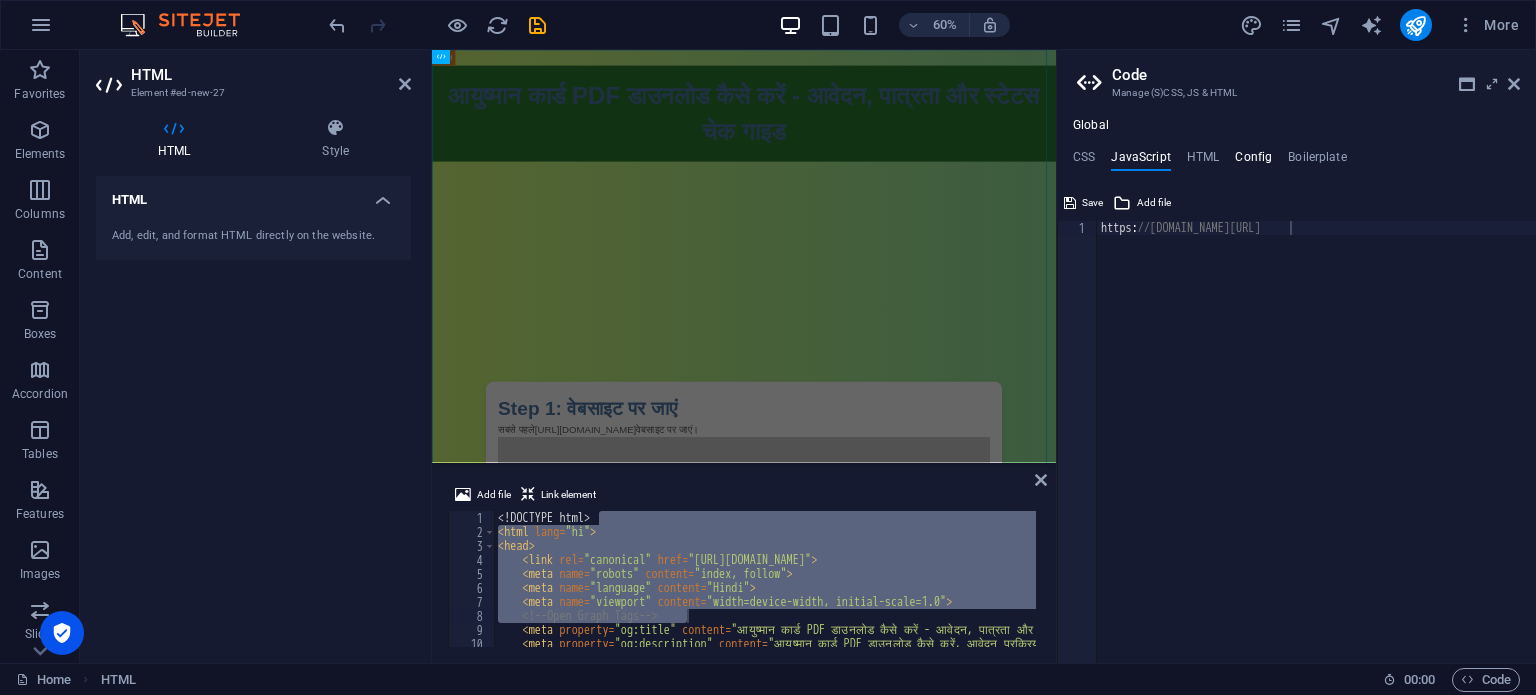 click on "Config" at bounding box center [1253, 161] 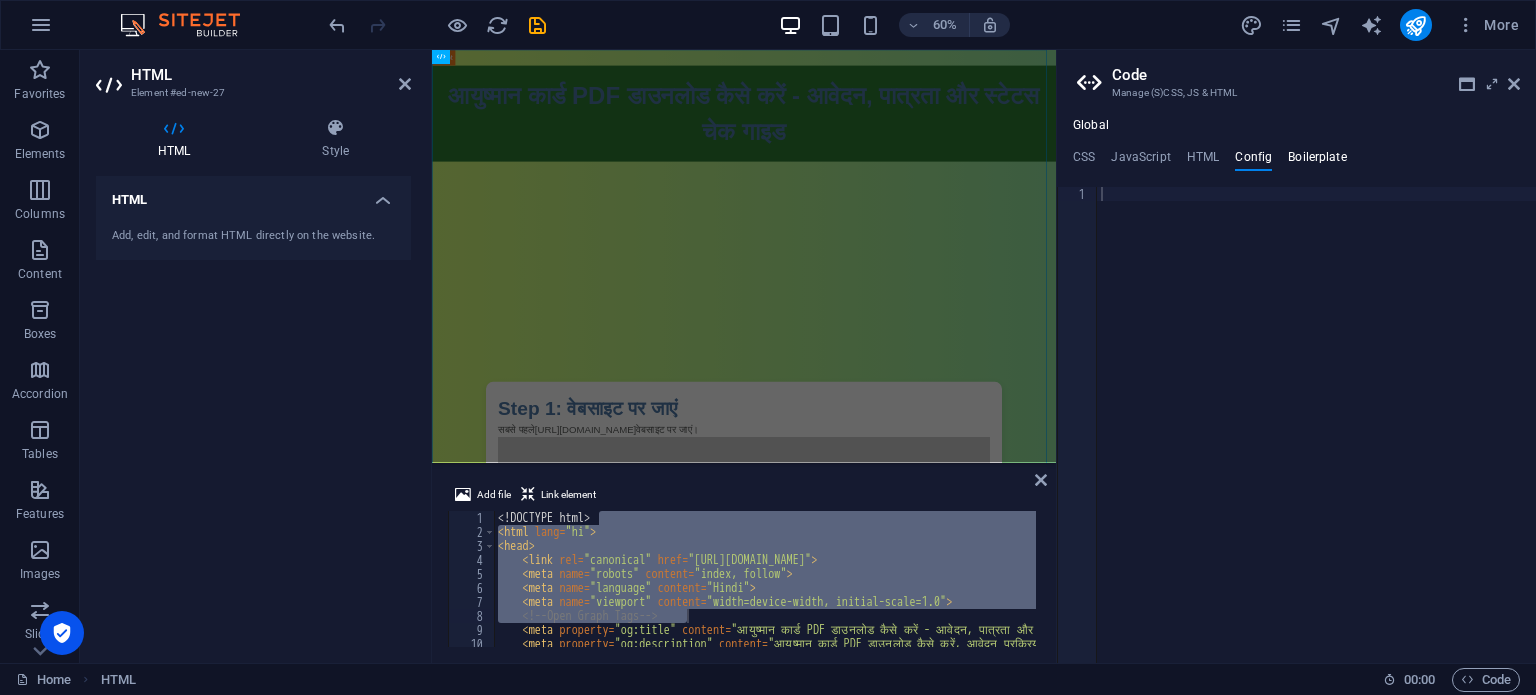 click on "Boilerplate" at bounding box center [1317, 161] 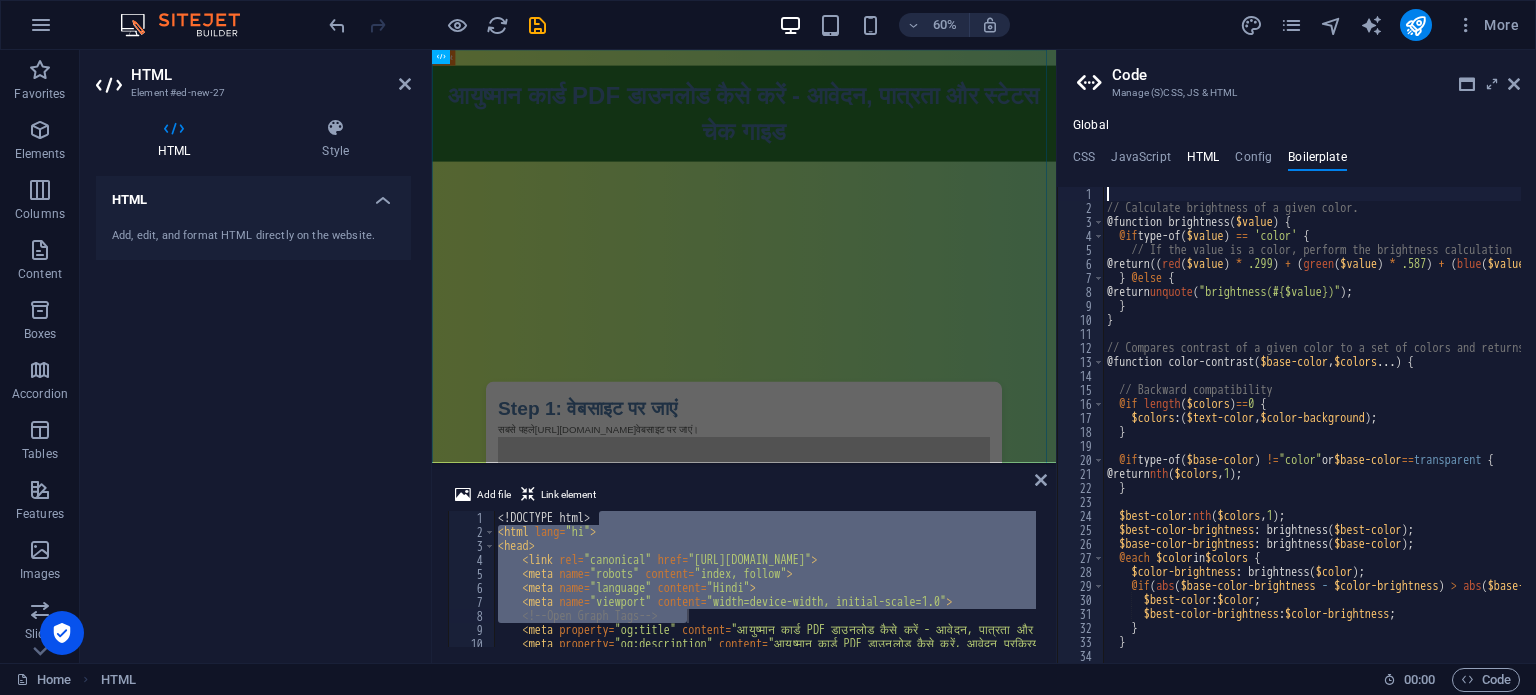 click on "HTML" at bounding box center (1203, 161) 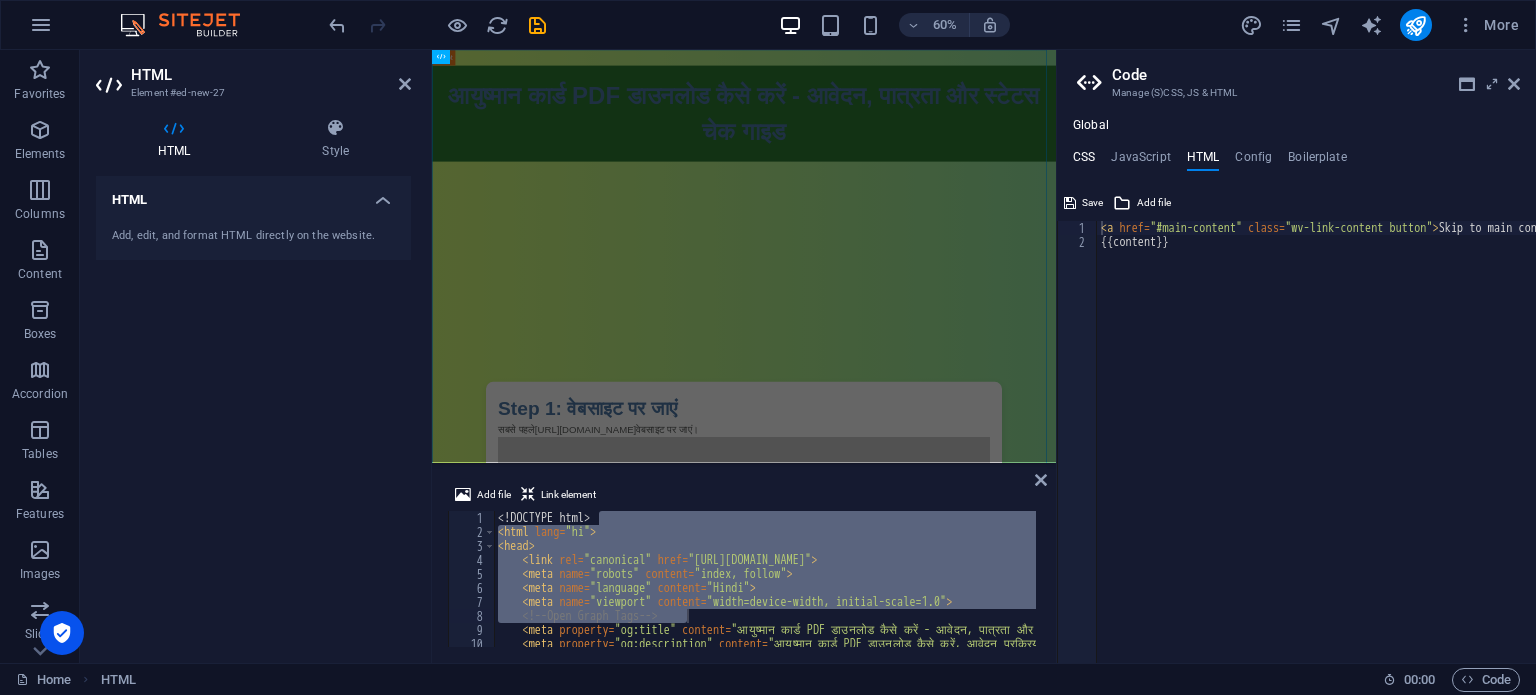 click on "CSS" at bounding box center [1084, 161] 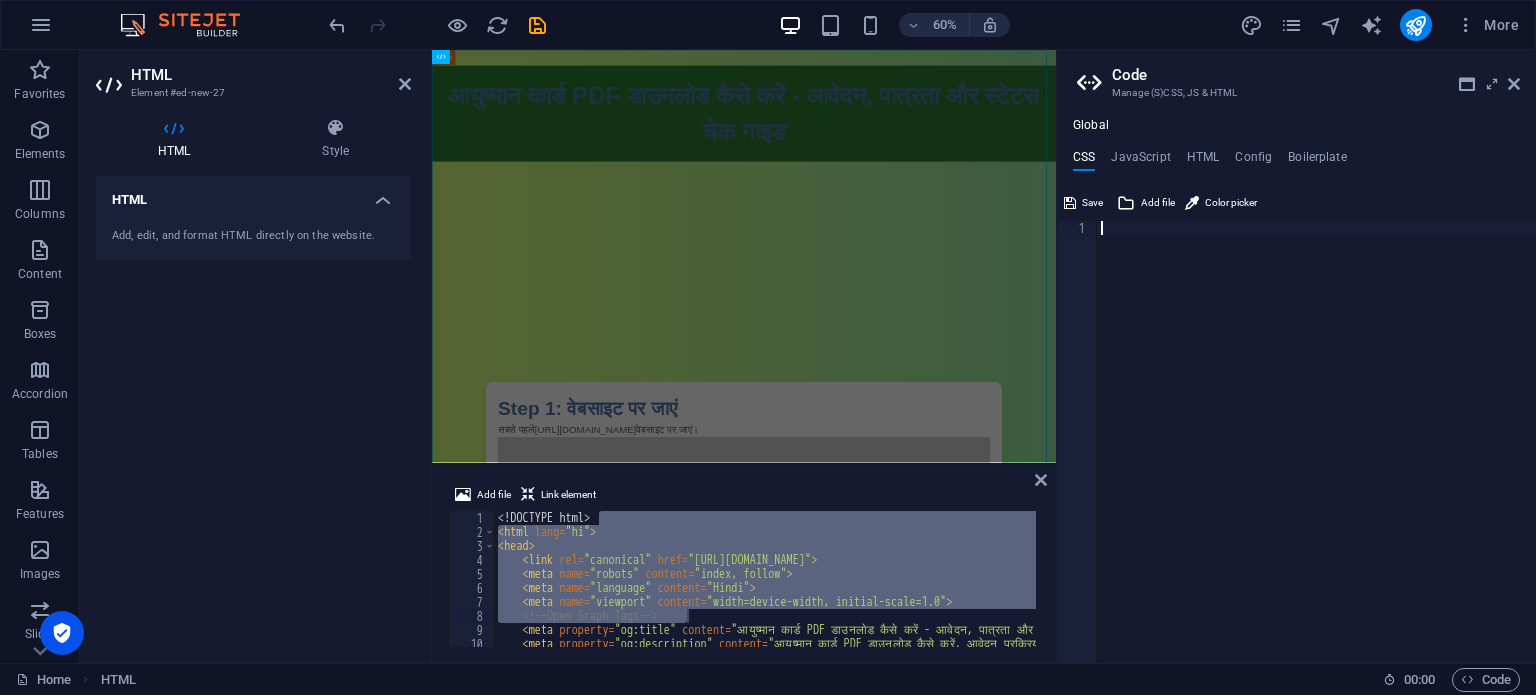 click on "Global CSS JavaScript HTML Config Boilerplate 1     הההההההההההההההההההההההההההההההההההההההההההההההההההההההההההההההההההההההההההההההההההההההההההההההההההההההההההההההההההההההההההההההההההההההההההההההההההההההההההההההההההההההההההההההההההההההההההההההההההההההההההההההההההההההההההההההההההההההההההההההההההההההההההההההה XXXXXXXXXXXXXXXXXXXXXXXXXXXXXXXXXXXXXXXXXXXXXXXXXXXXXXXXXXXXXXXXXXXXXXXXXXXXXXXXXXXXXXXXXXXXXXXXXXXXXXXXXXXXXXXXXXXXXXXXXXXXXXXXXXXXXXXXXXXXXXXXXXXXXXXXXXXXXXXXXXXXXXXXXXXXXXXXXXXXXXXXXXXXXXXXXXXXXXXXXXXXXXXXXXXXXXXXXXXXXXXXXXXXXXXXXXXXXXXXXXXXXXXXXXXXXXXX Save Add file Color picker [URL][DOMAIN_NAME] 1 https :     Save Add file 1 2 < a   href = "#main-content"   class =" at bounding box center (1296, 390) 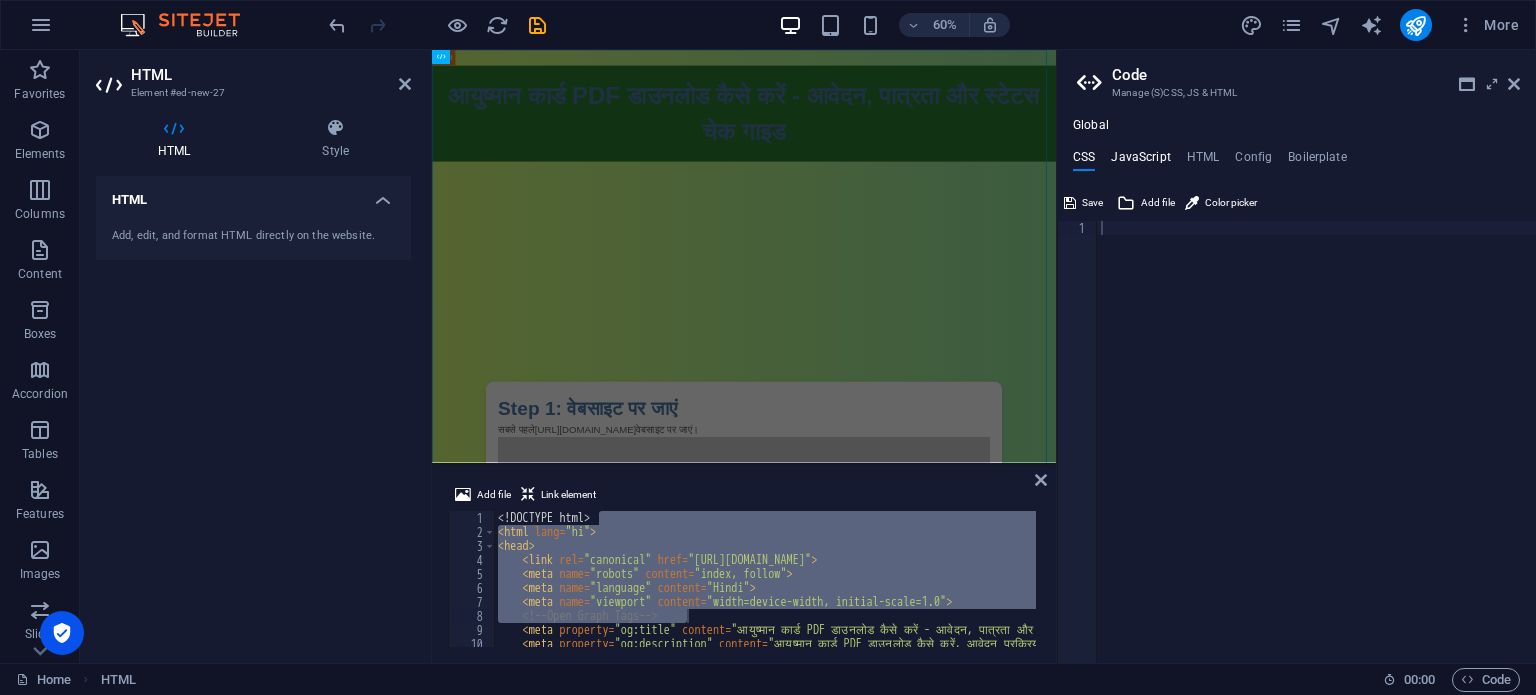 click on "JavaScript" at bounding box center (1140, 161) 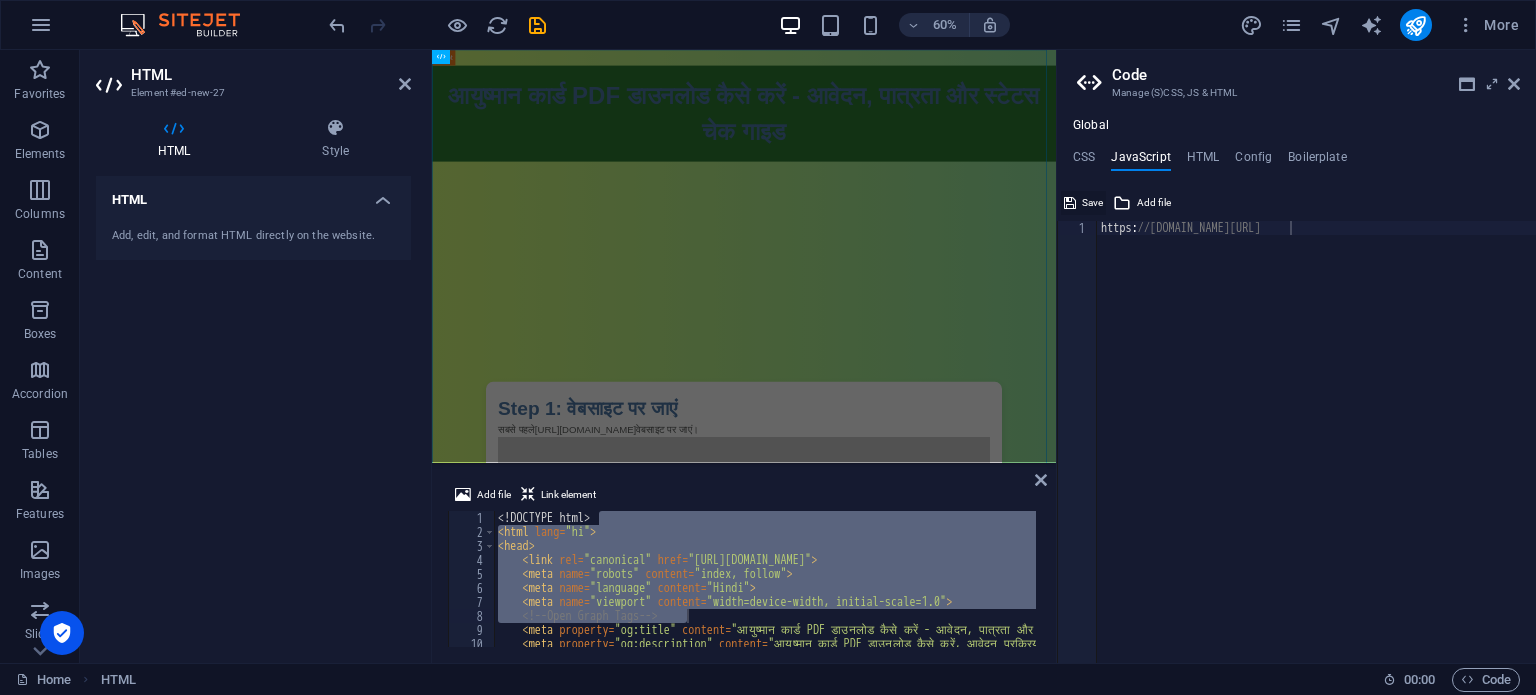 click on "Save" at bounding box center (1092, 203) 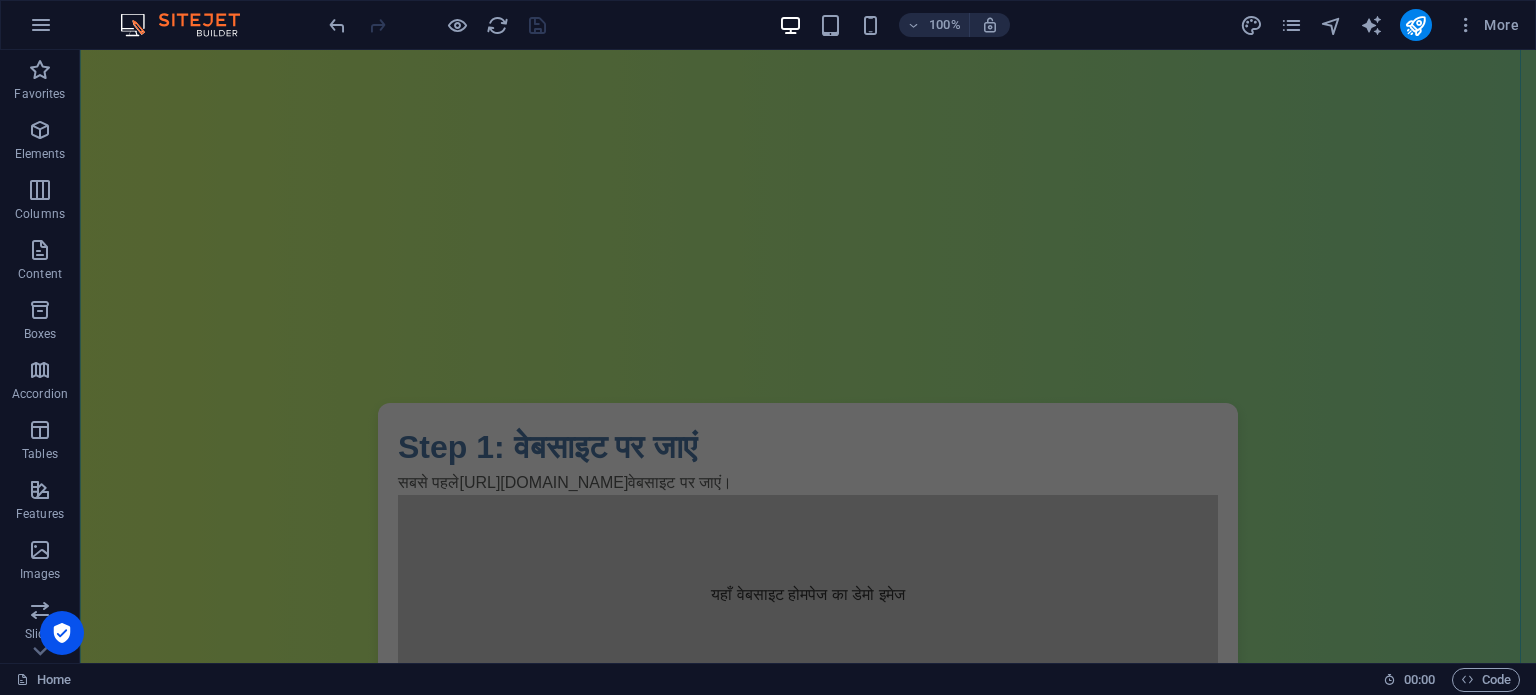scroll, scrollTop: 0, scrollLeft: 0, axis: both 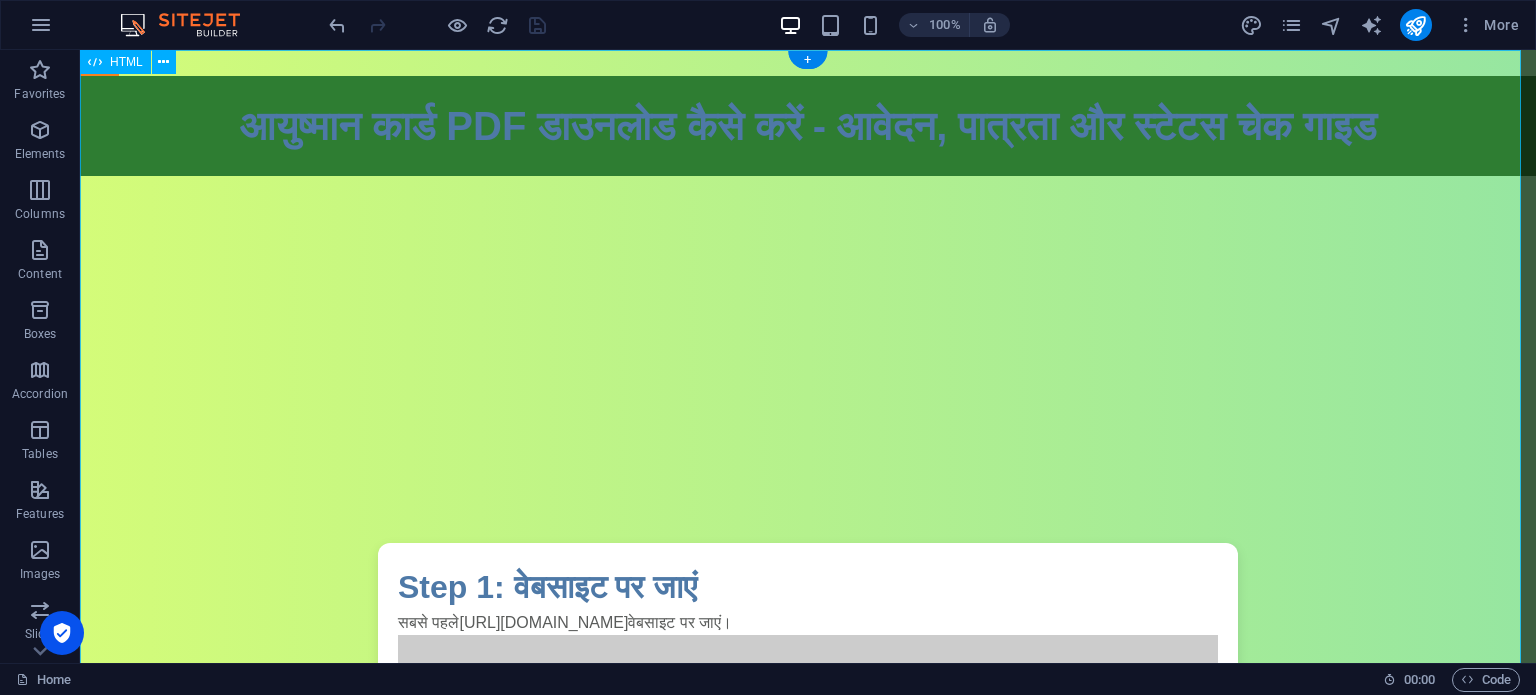 click on "आयुष्मान कार्ड PDF डाउनलोड कैसे करें
आयुष्मान कार्ड PDF डाउनलोड कैसे करें - आवेदन, पात्रता और स्टेटस चेक गाइड
Step 1: वेबसाइट पर जाएं
सबसे पहले  [URL][DOMAIN_NAME]  वेबसाइट पर जाएं।
यहाँ वेबसाइट होमपेज का डेमो इमेज
Step 2: Beneficiary Section में जाएं
Beneficiary टैब पर क्लिक करें और अपने विवरण दर्ज करें।" at bounding box center [808, 1256] 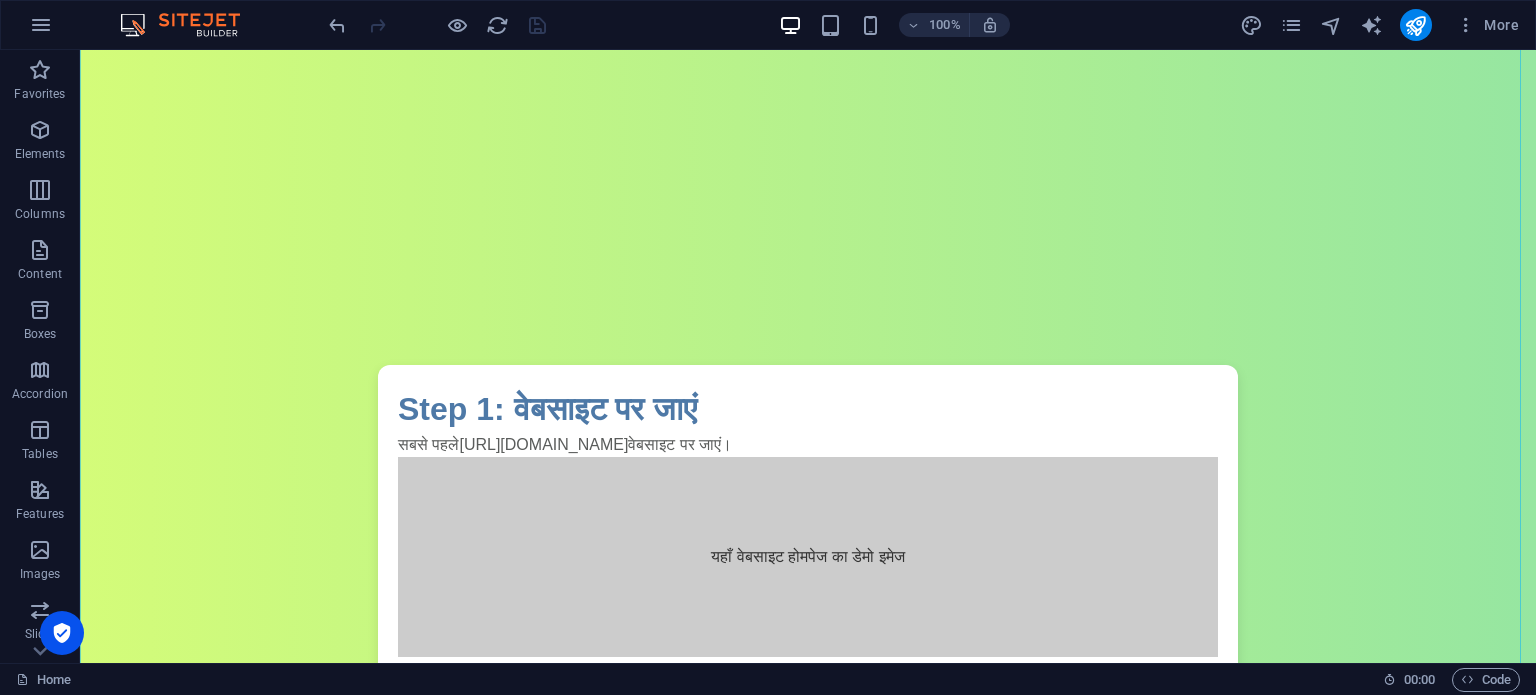 scroll, scrollTop: 0, scrollLeft: 0, axis: both 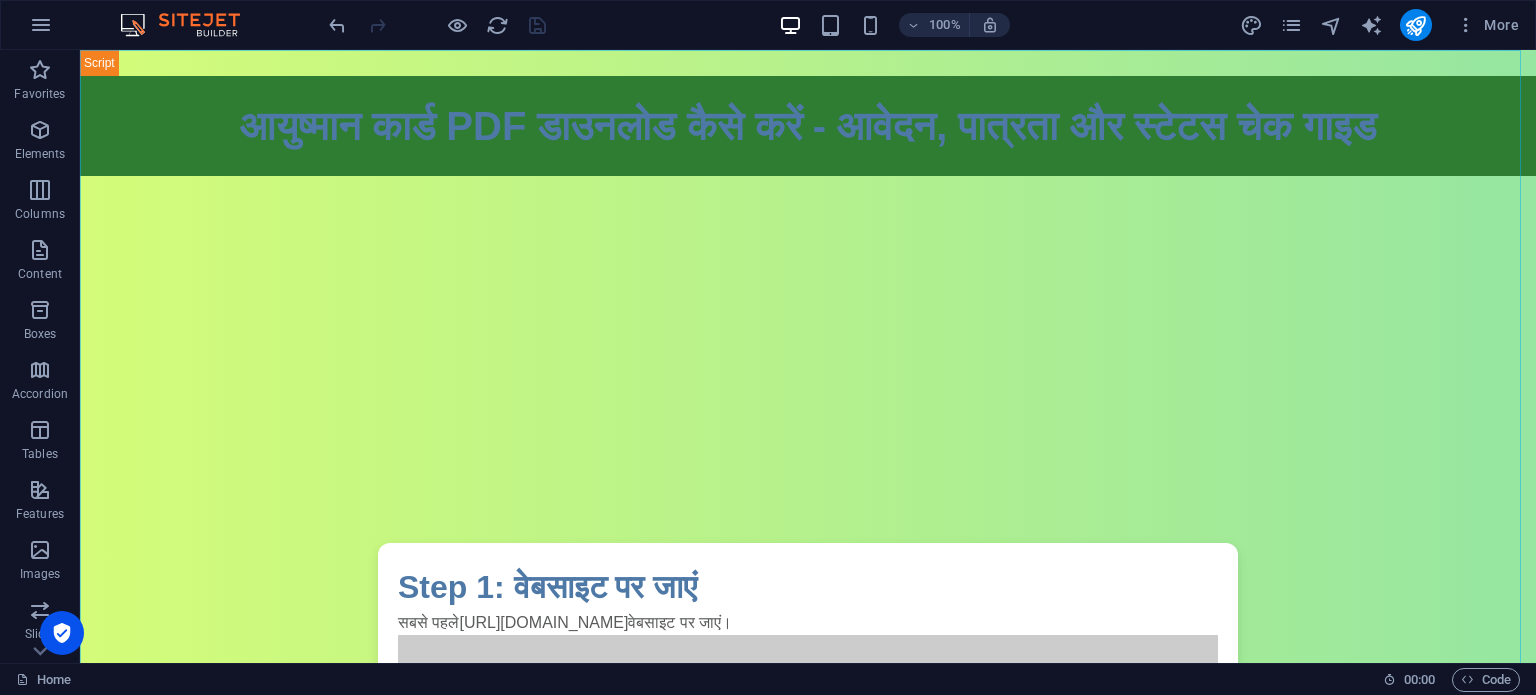 drag, startPoint x: 1535, startPoint y: 137, endPoint x: 1615, endPoint y: 76, distance: 100.60318 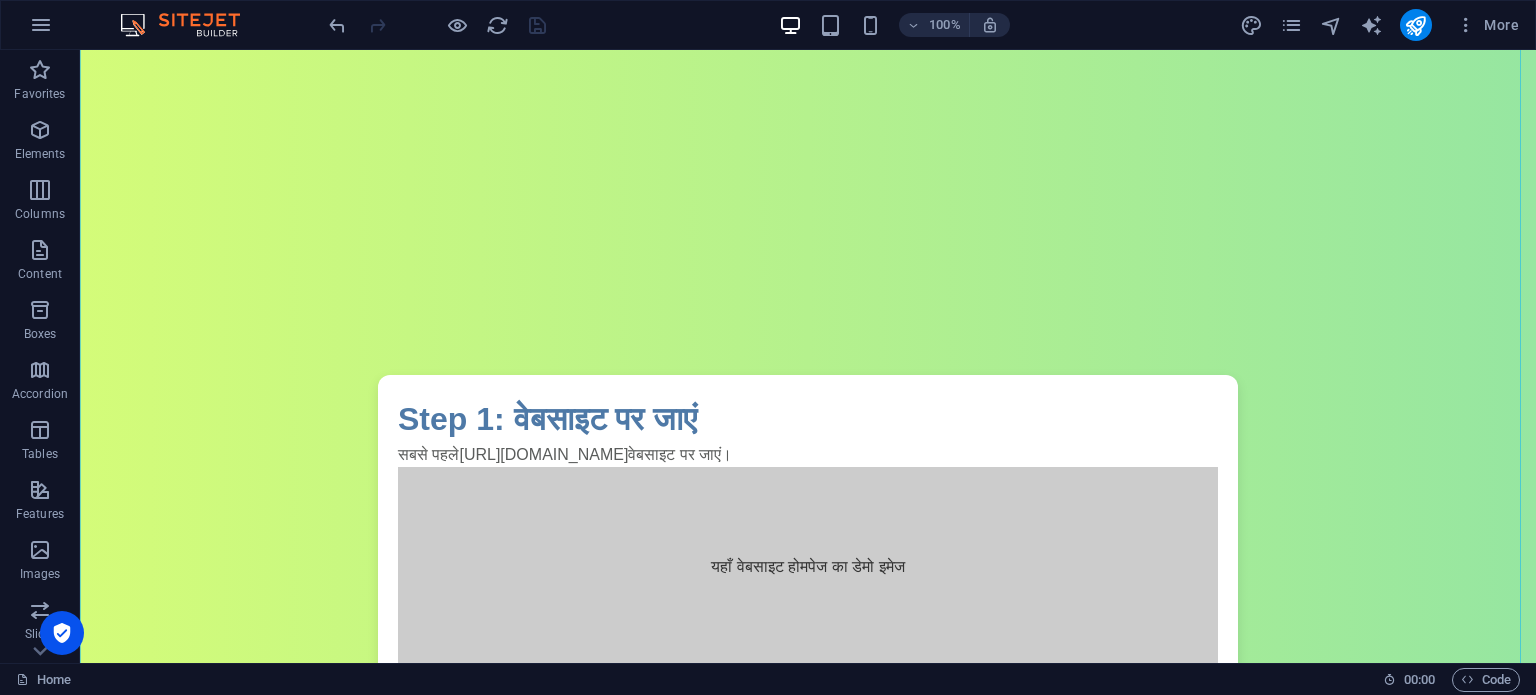scroll, scrollTop: 0, scrollLeft: 0, axis: both 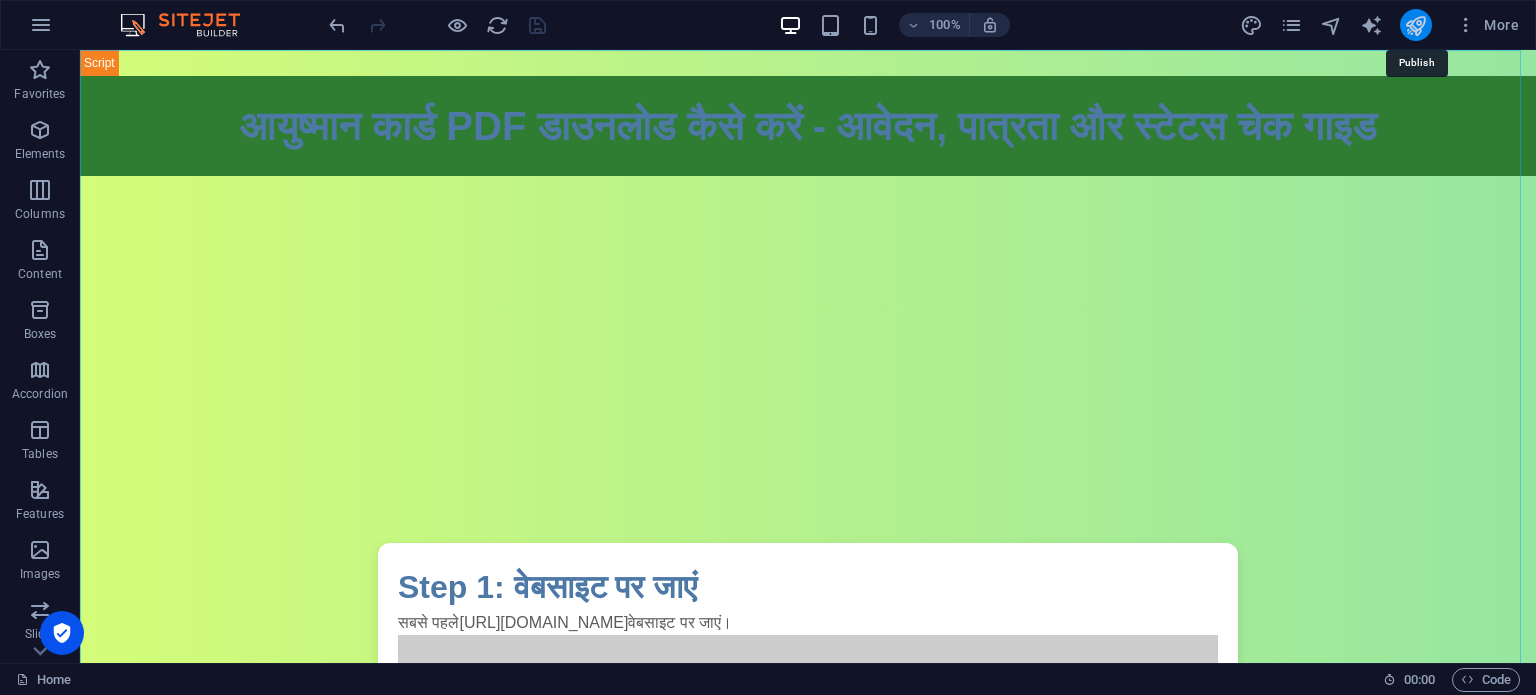 click at bounding box center [1415, 25] 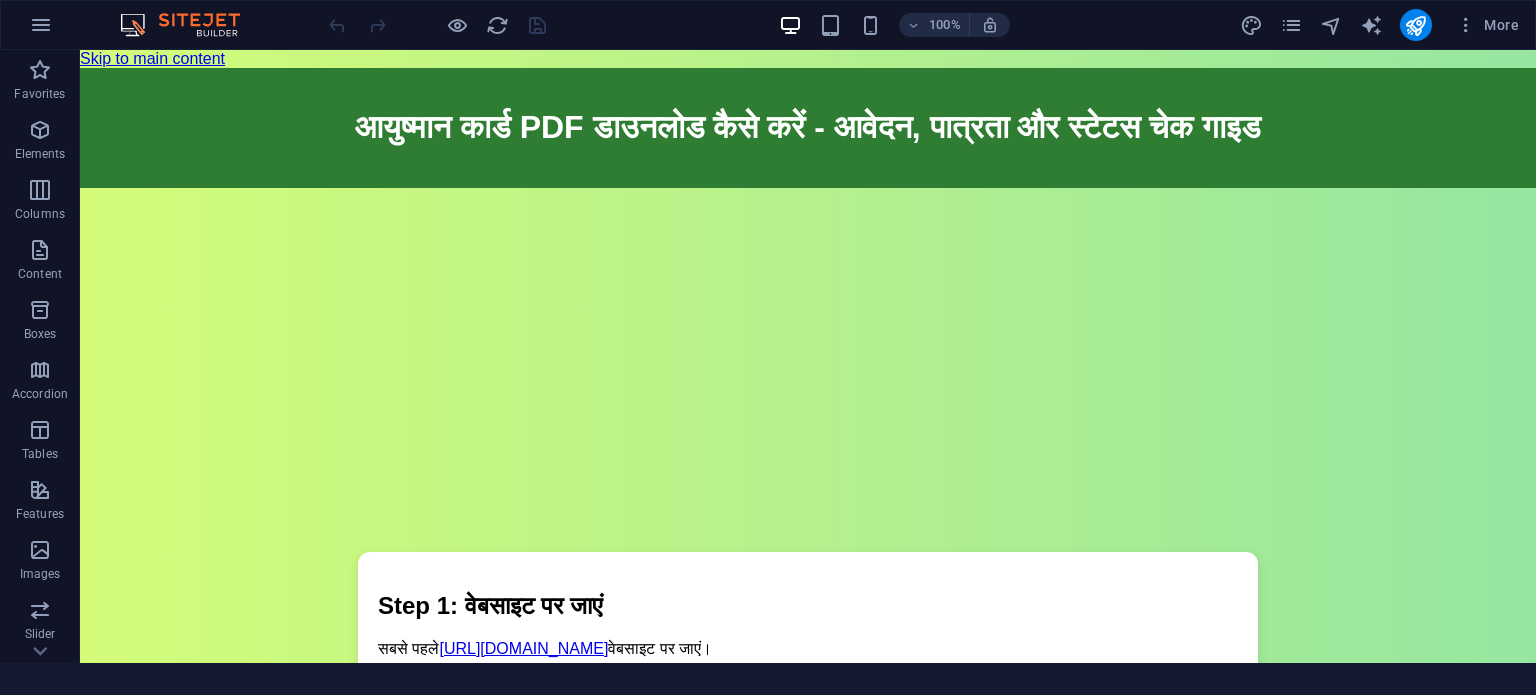 scroll, scrollTop: 0, scrollLeft: 0, axis: both 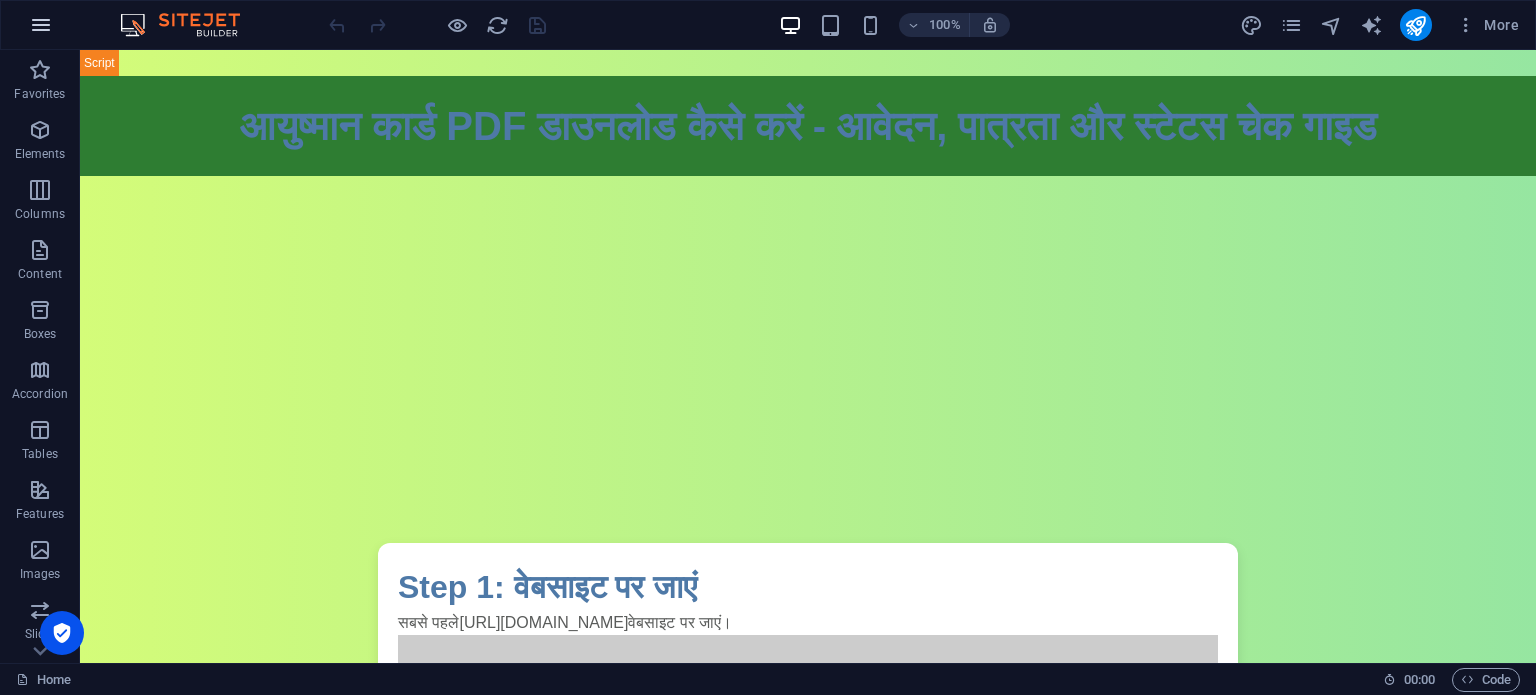 click at bounding box center (41, 25) 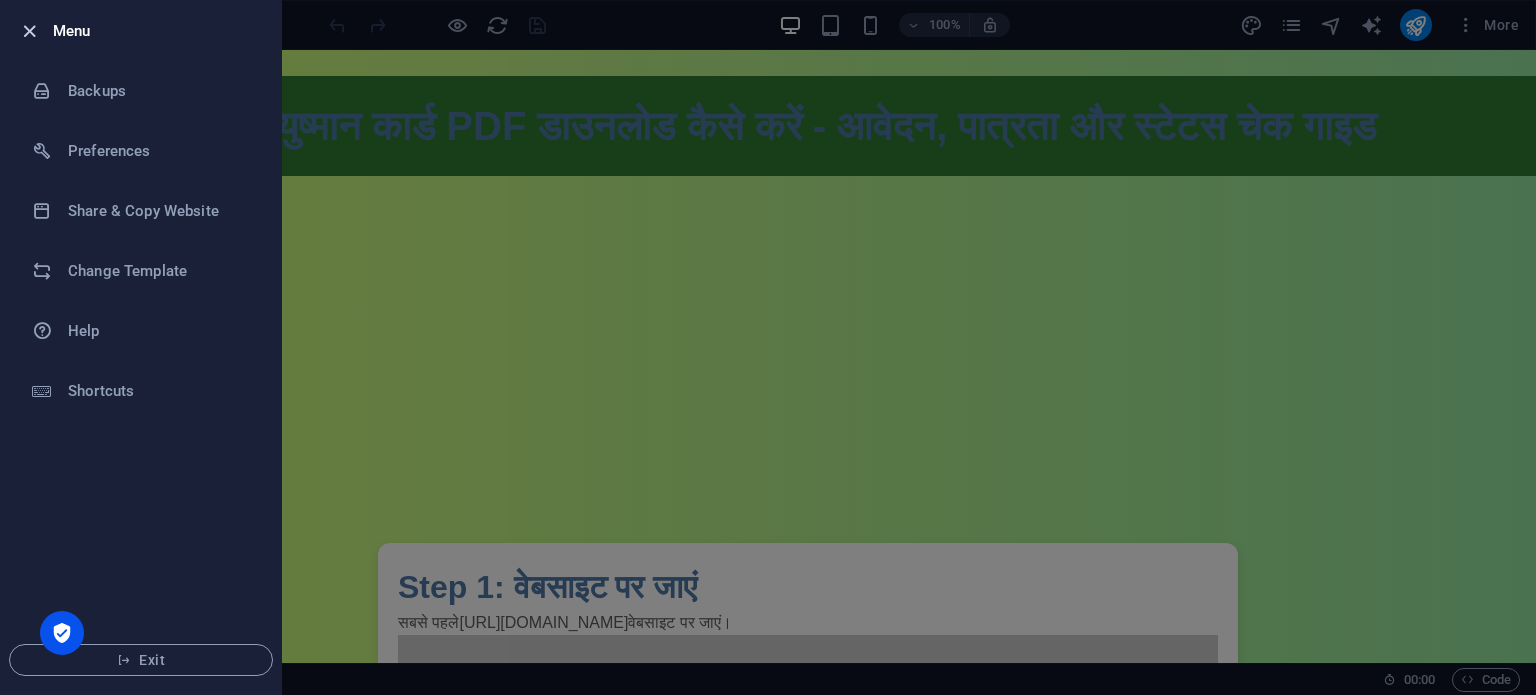 click at bounding box center [29, 31] 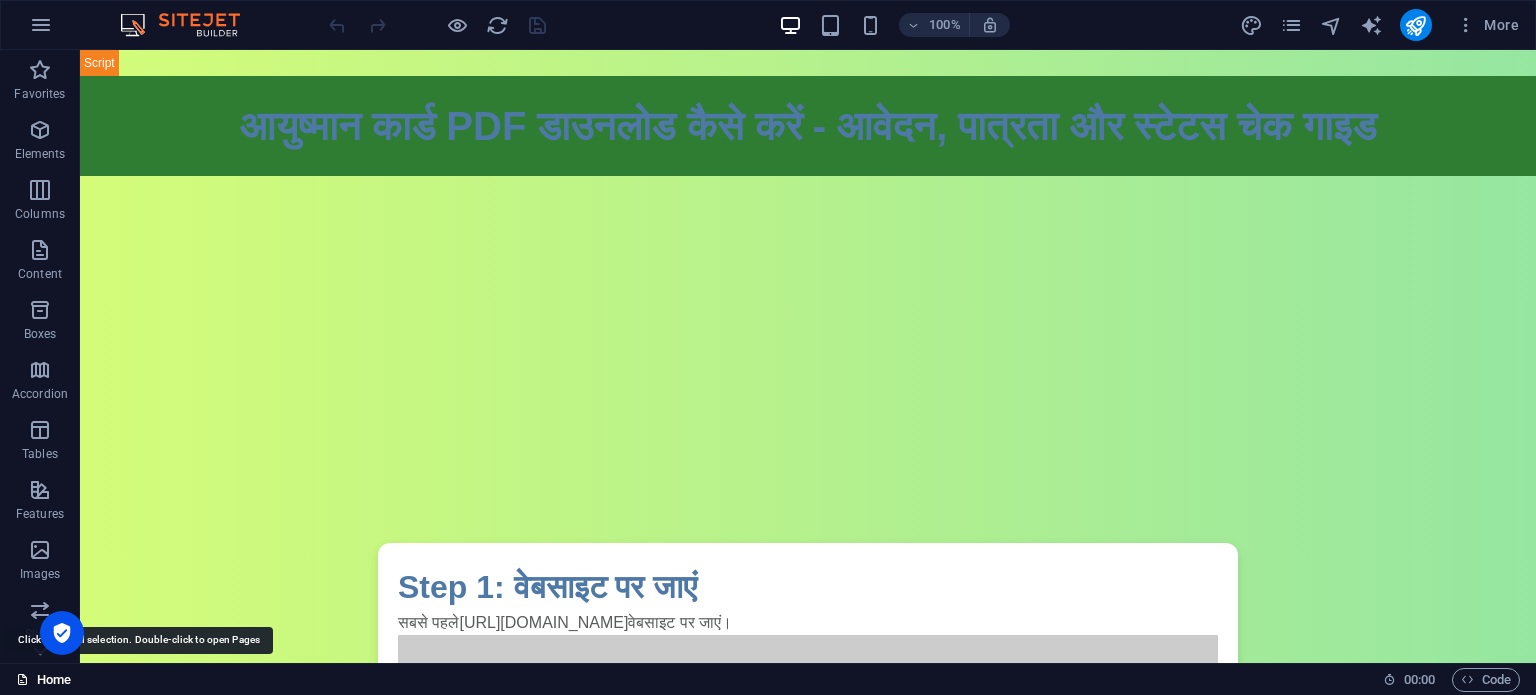 click on "Home" at bounding box center [43, 680] 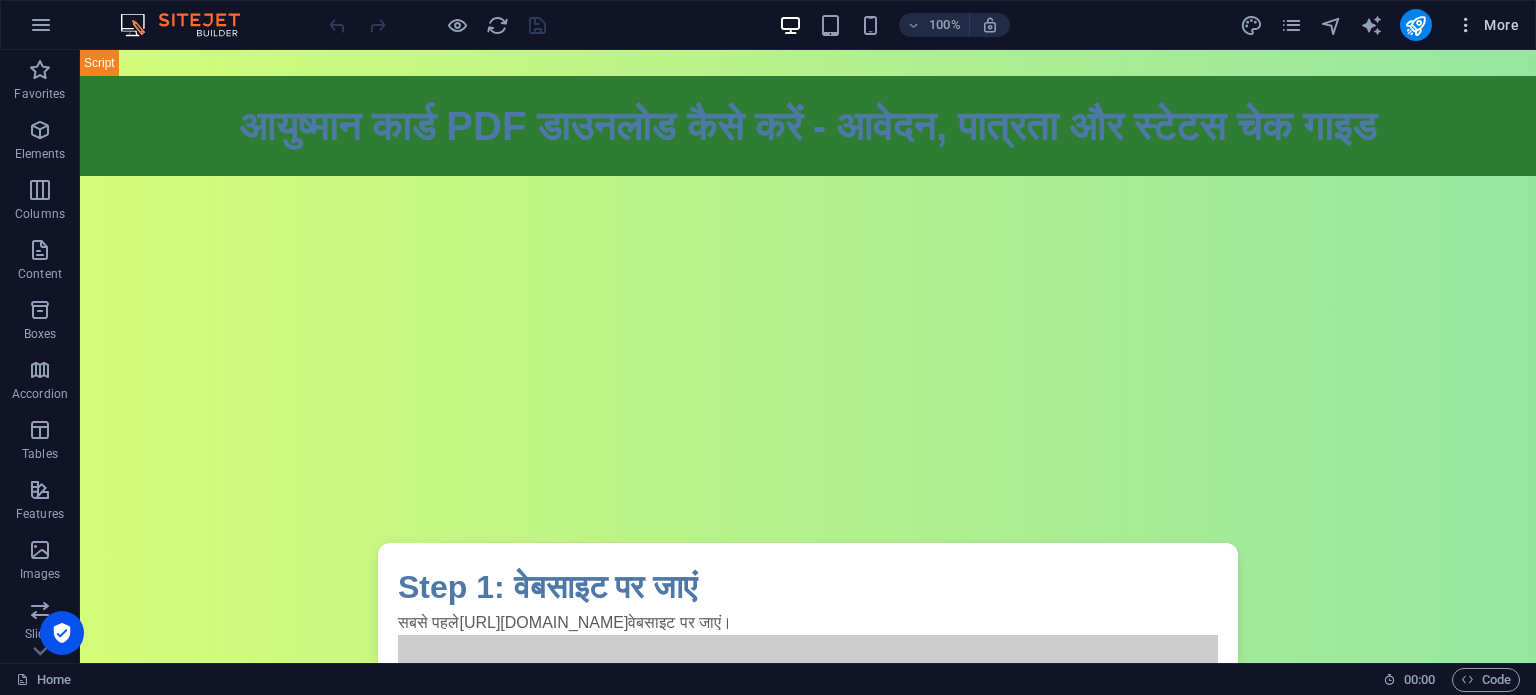 click on "More" at bounding box center (1487, 25) 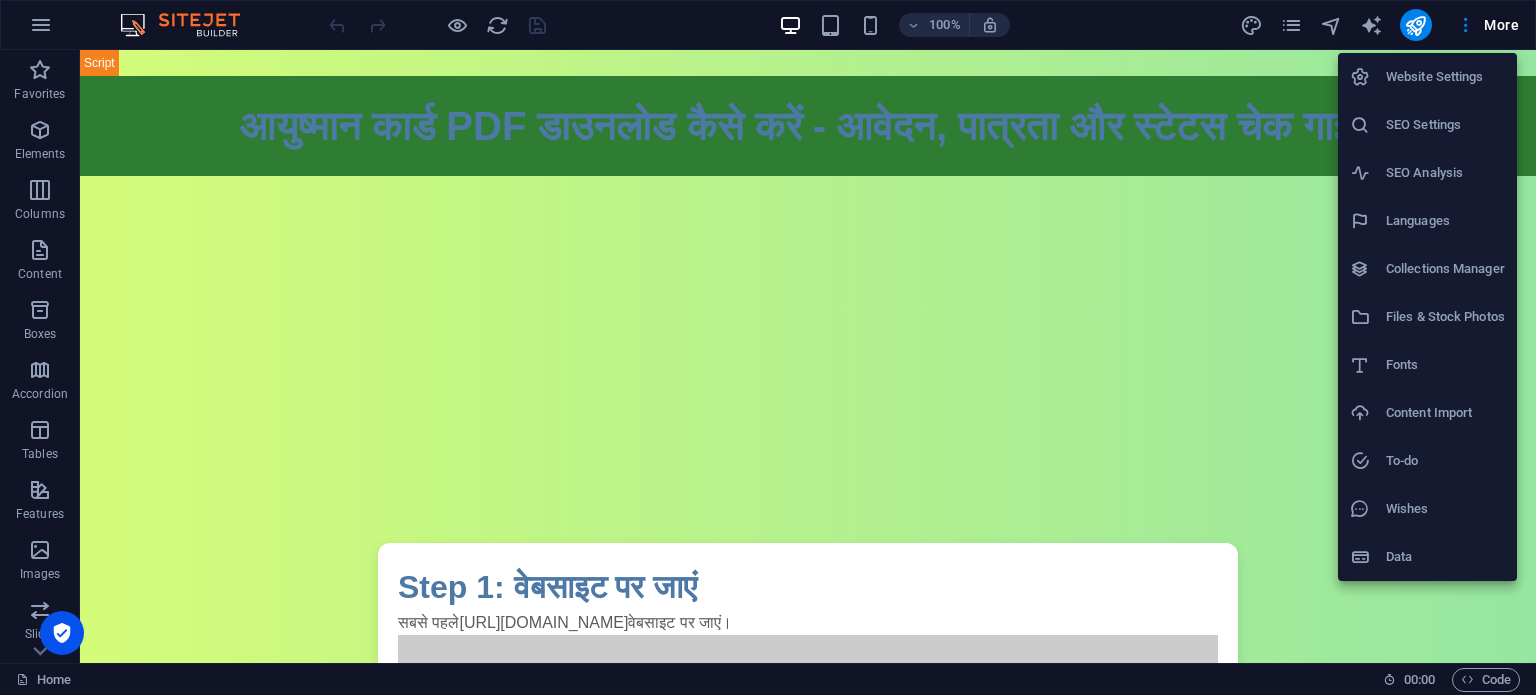 click on "Website Settings" at bounding box center (1445, 77) 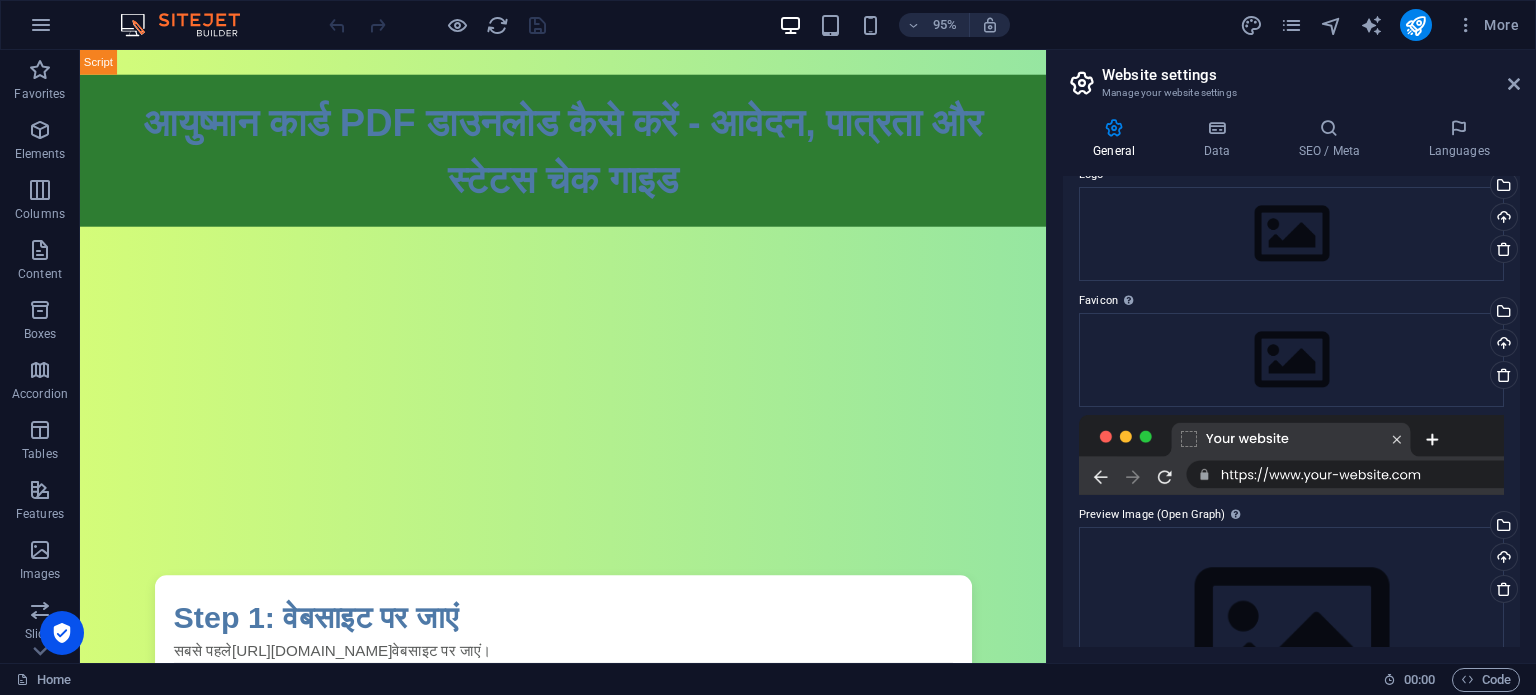 scroll, scrollTop: 42, scrollLeft: 0, axis: vertical 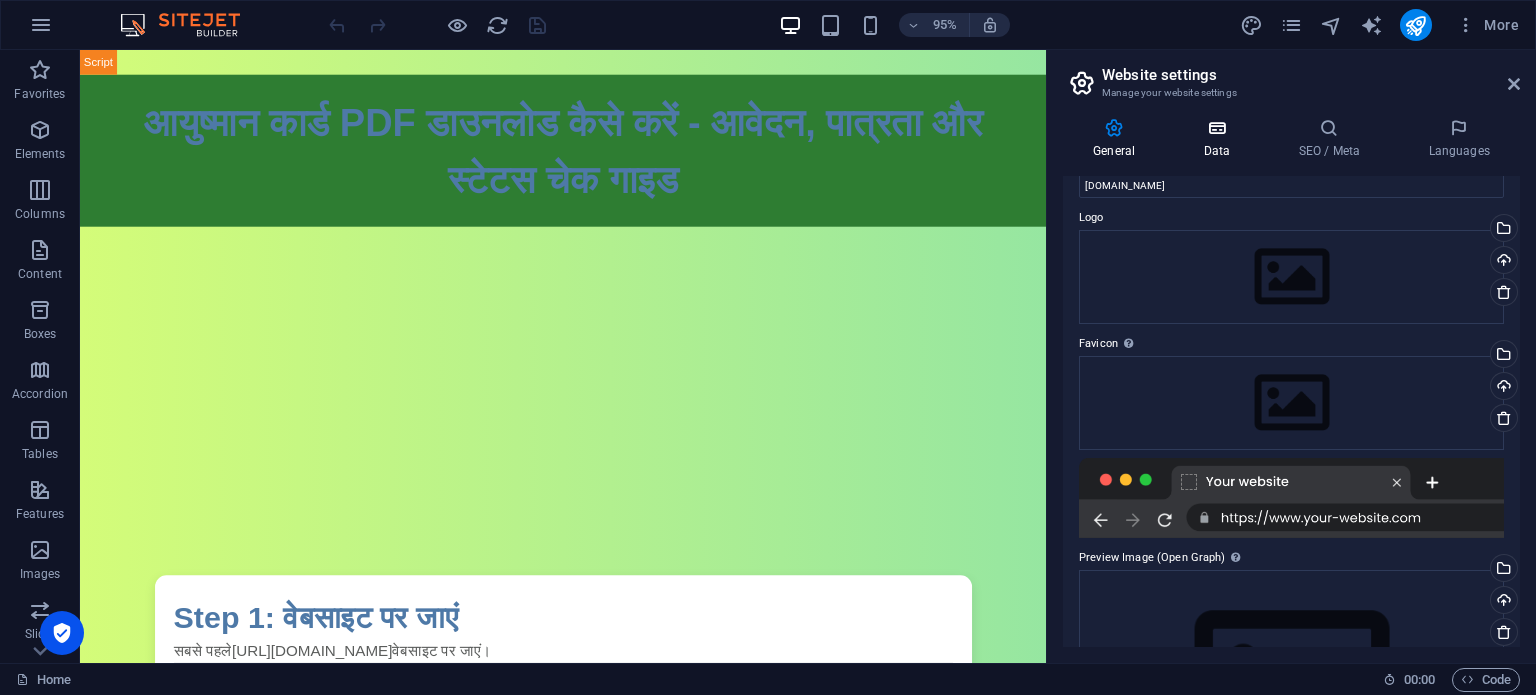 click on "Data" at bounding box center (1220, 139) 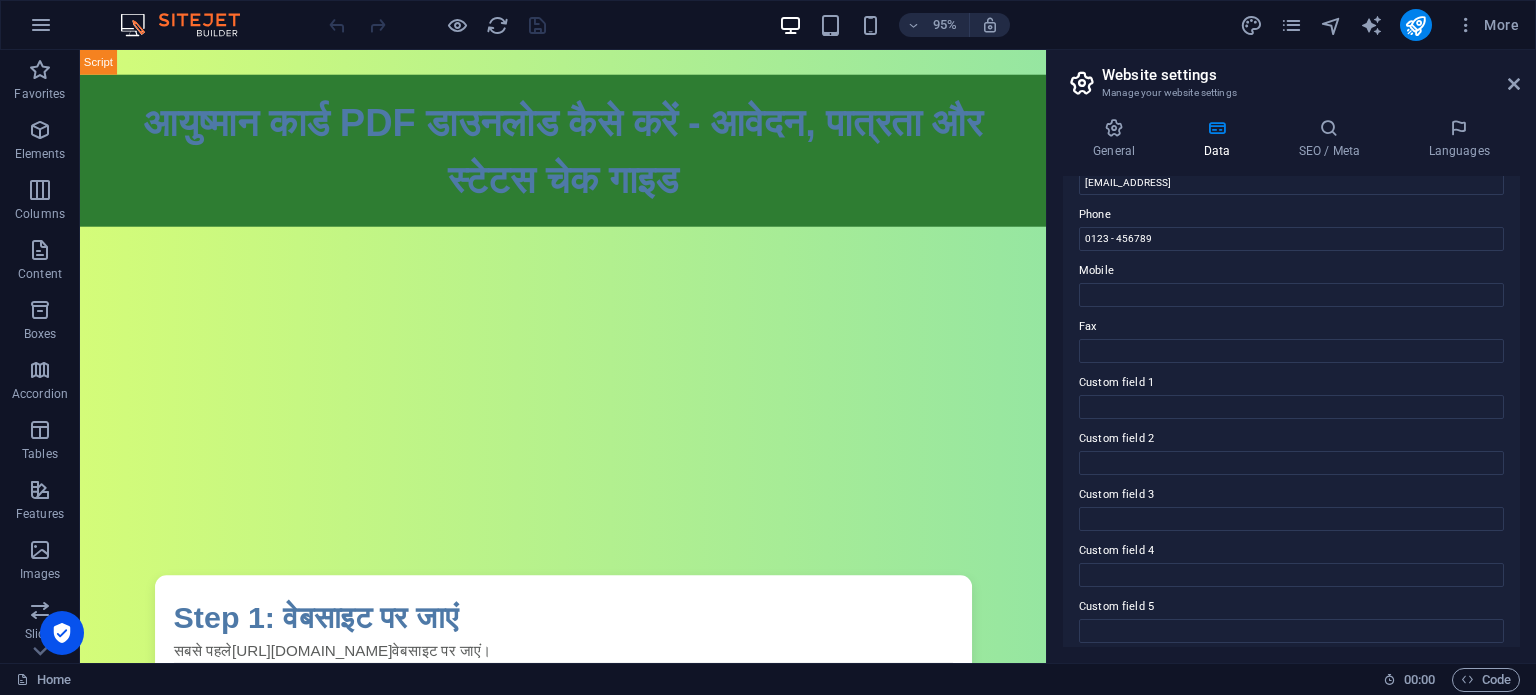 scroll, scrollTop: 151, scrollLeft: 0, axis: vertical 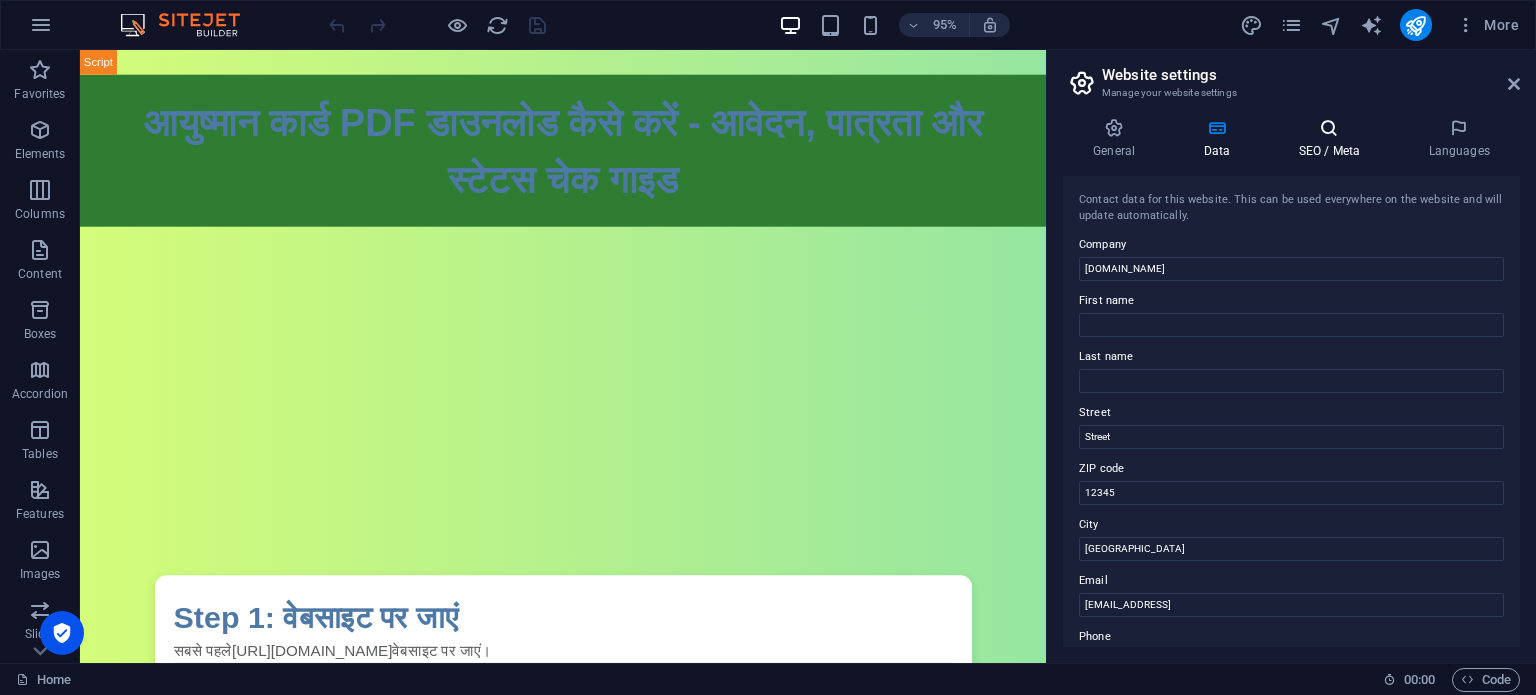 click at bounding box center (1329, 128) 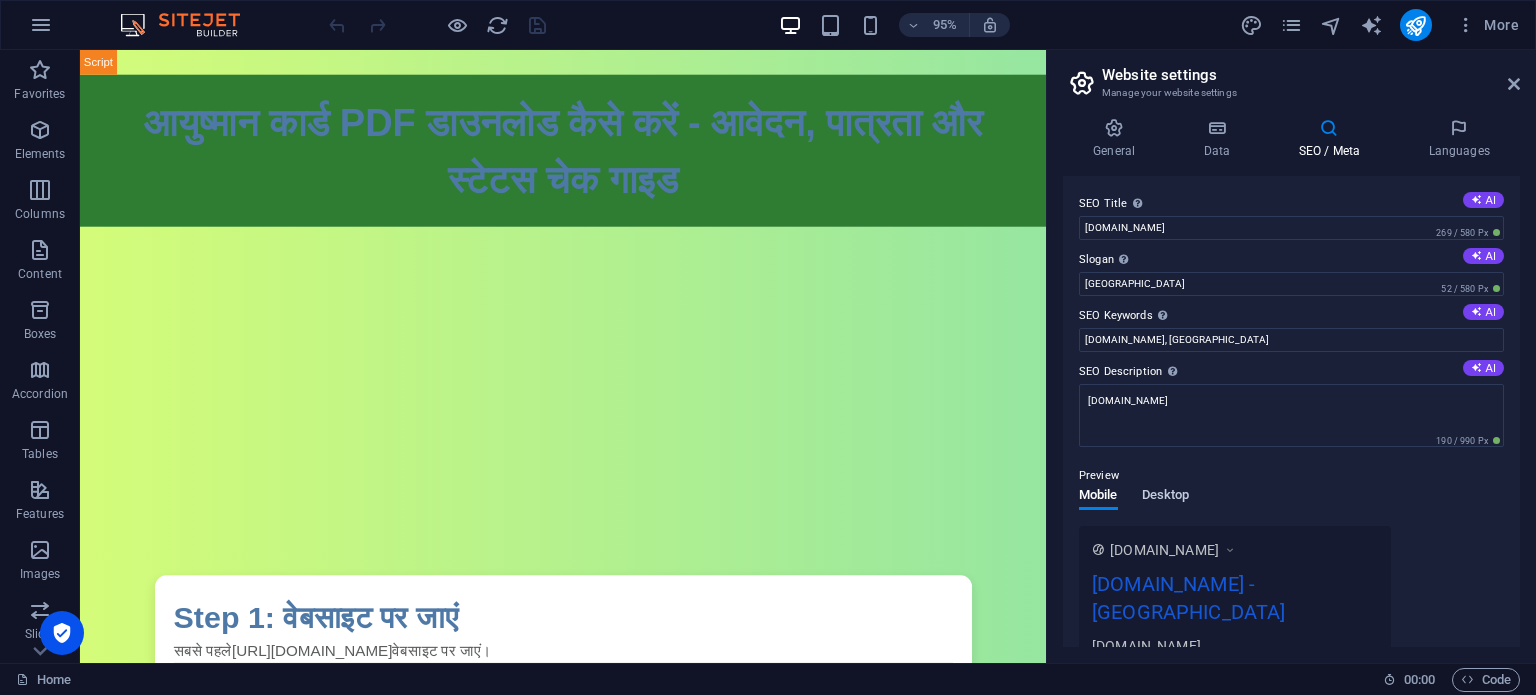 click on "Desktop" at bounding box center [1166, 497] 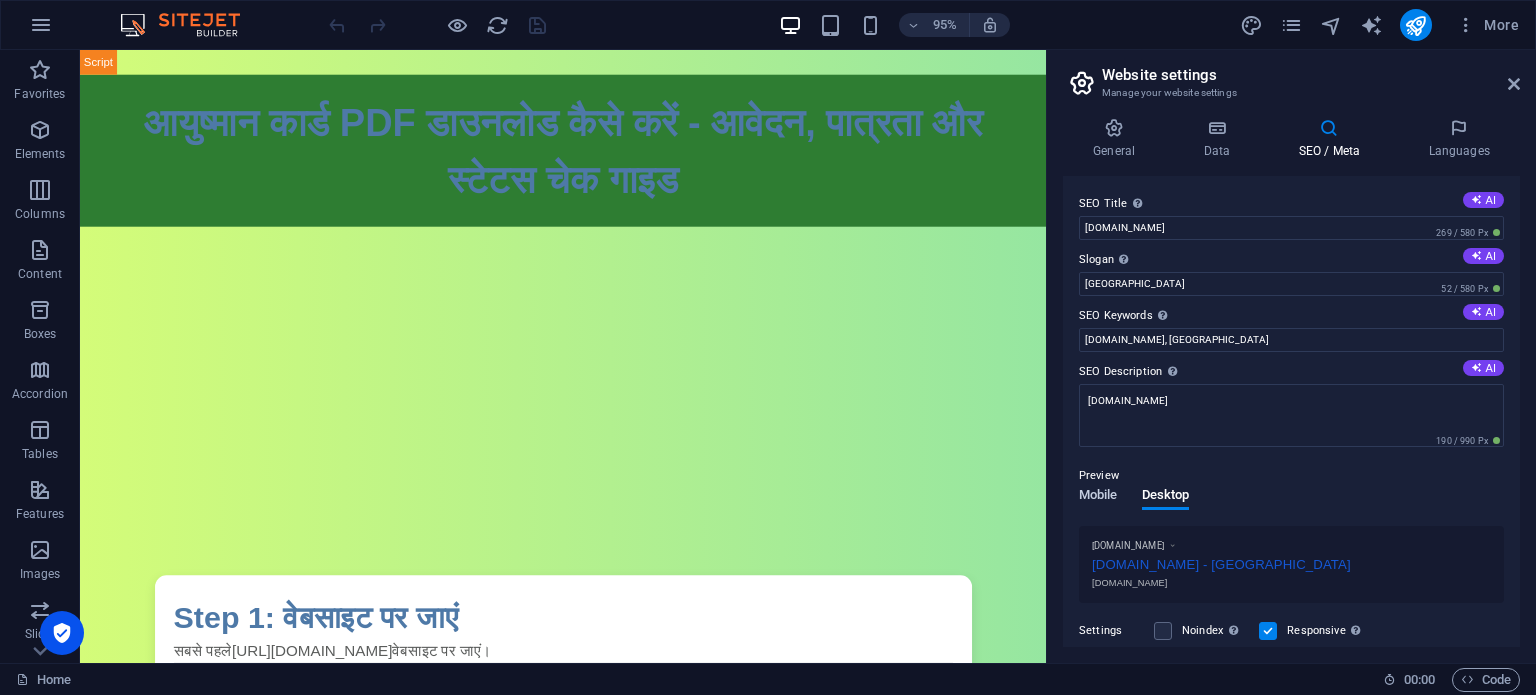 click on "Mobile" at bounding box center [1098, 497] 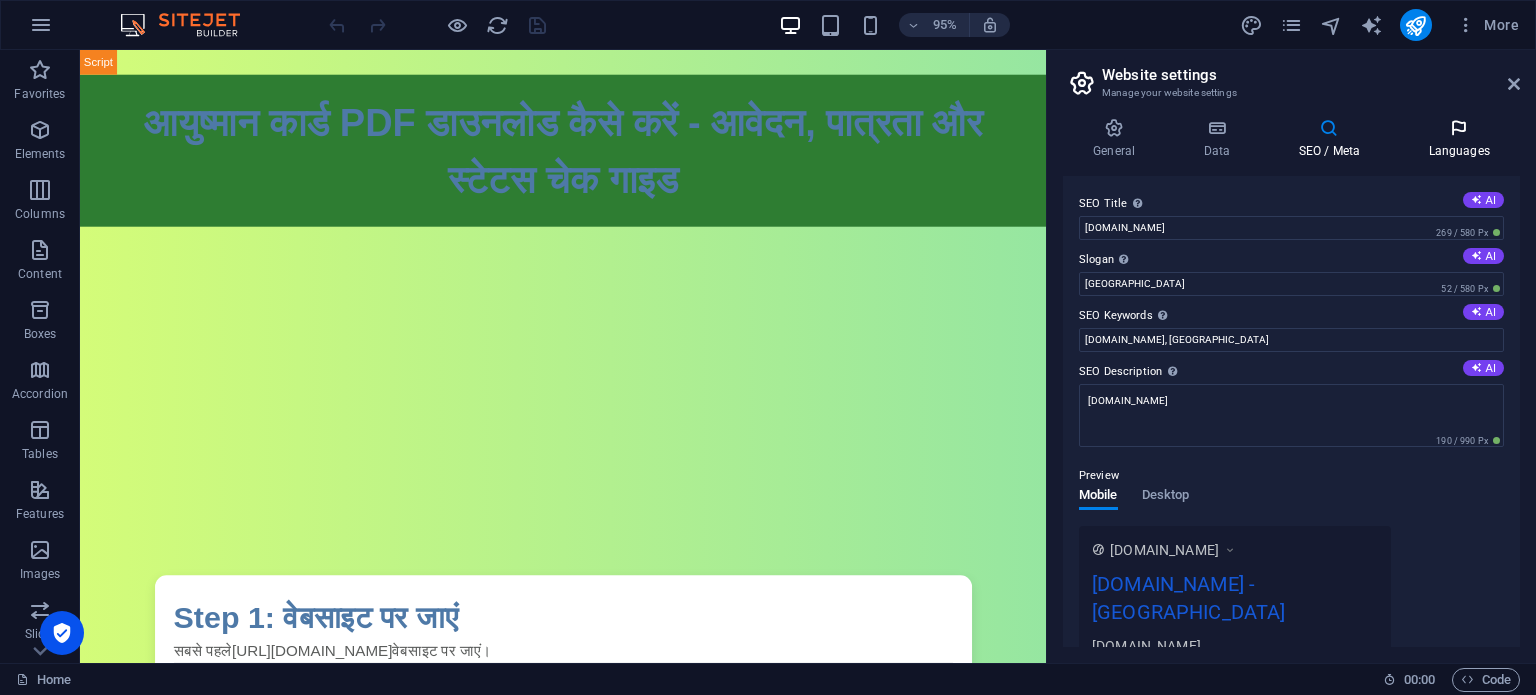 click on "Languages" at bounding box center (1459, 139) 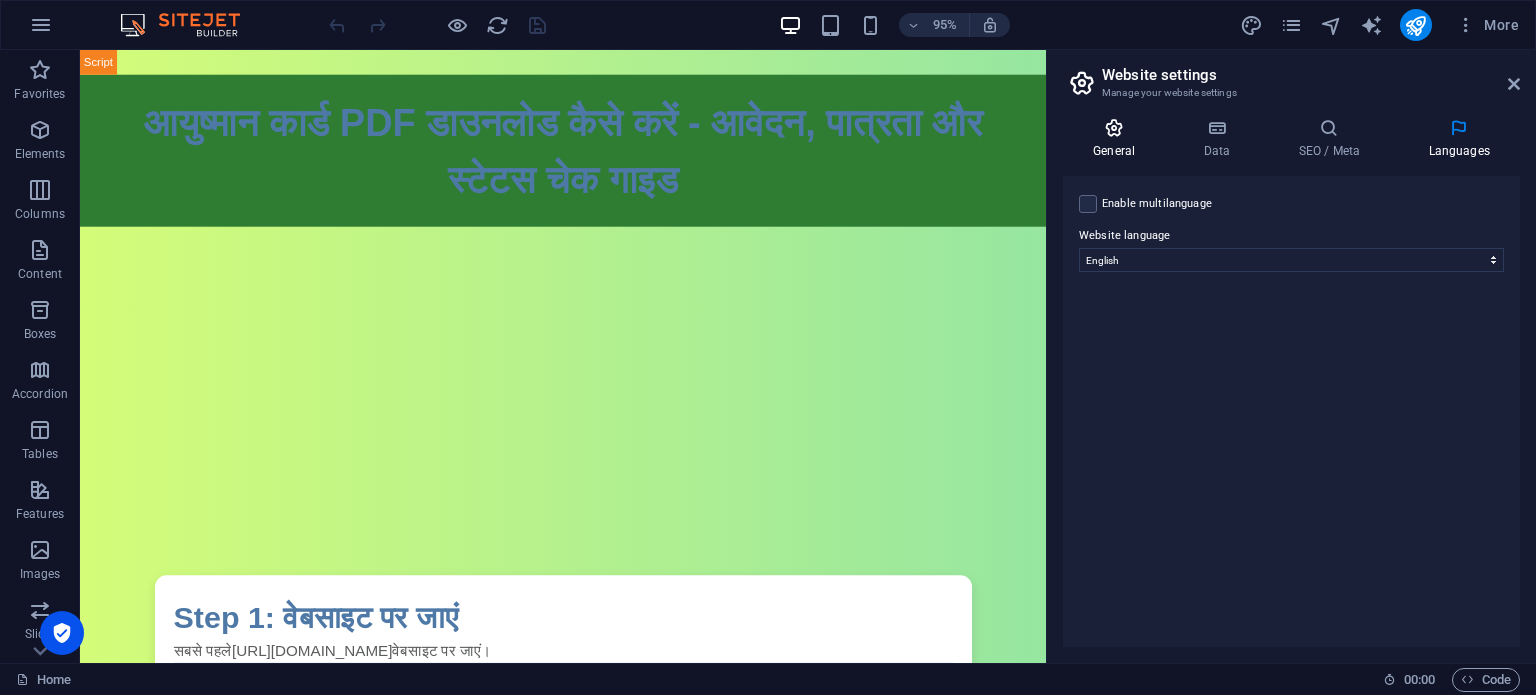 click on "General" at bounding box center [1118, 139] 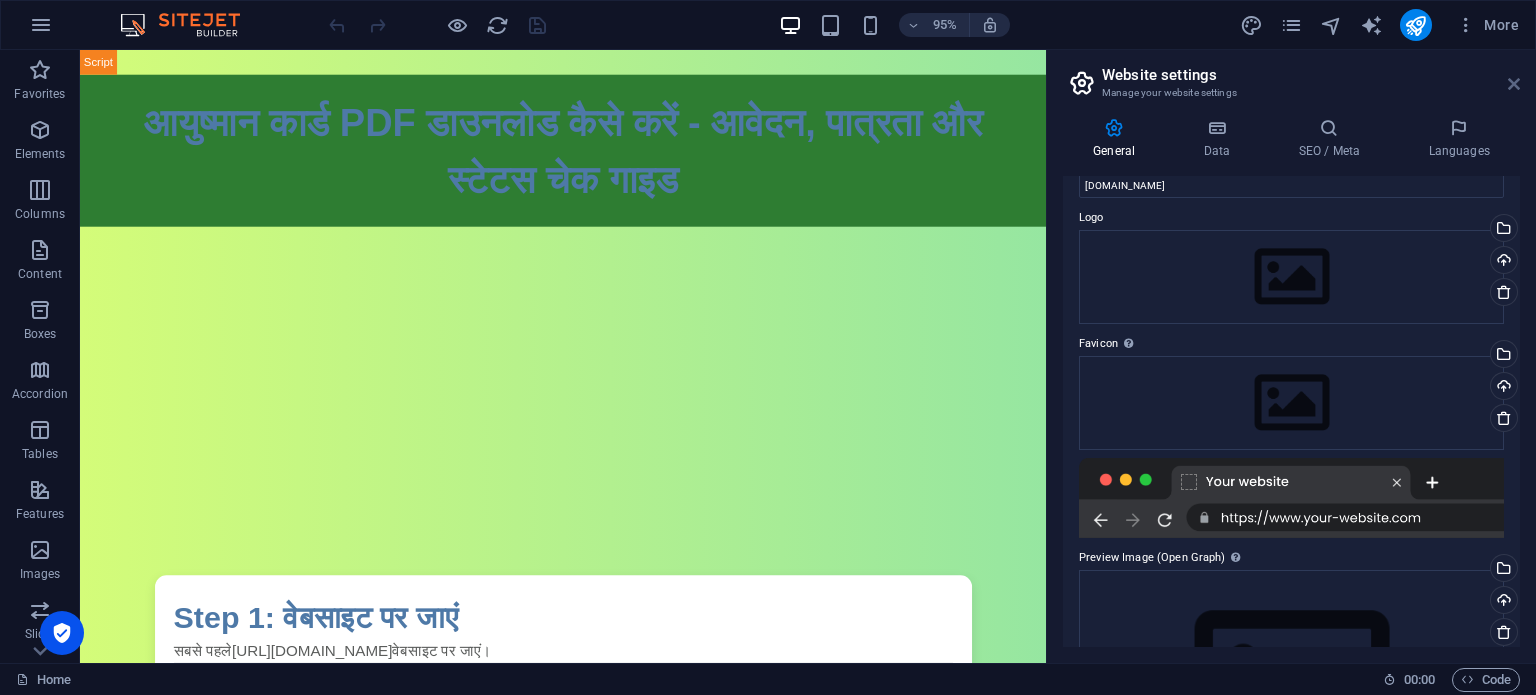 click at bounding box center (1514, 84) 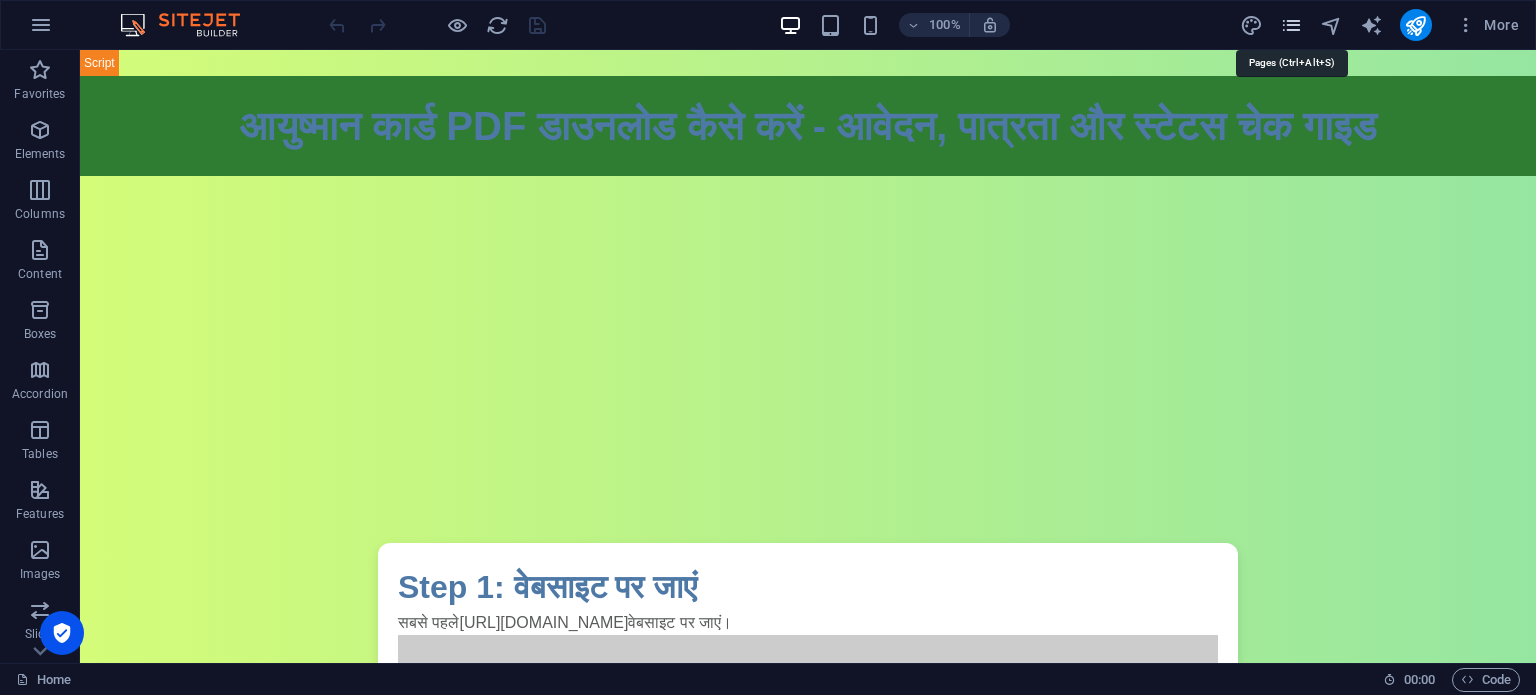 click at bounding box center [1291, 25] 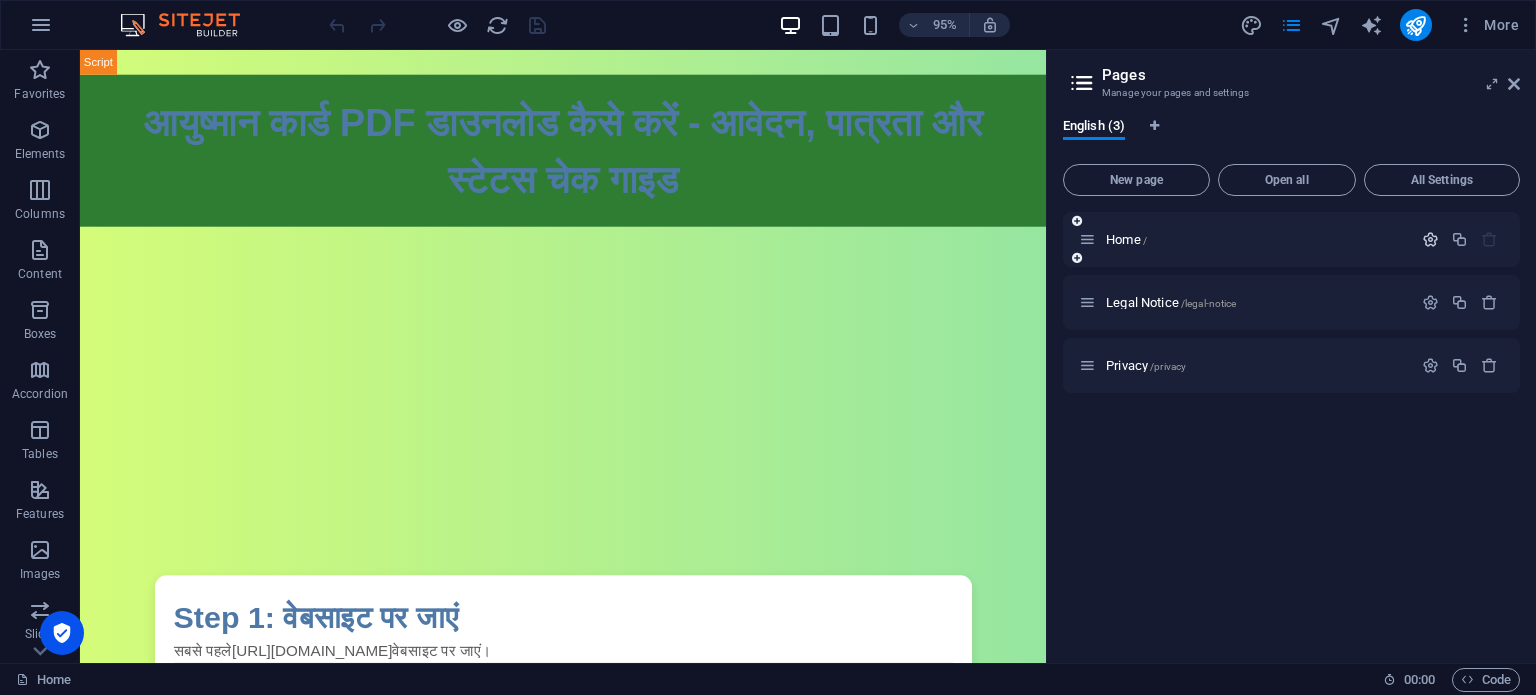 click at bounding box center [1430, 239] 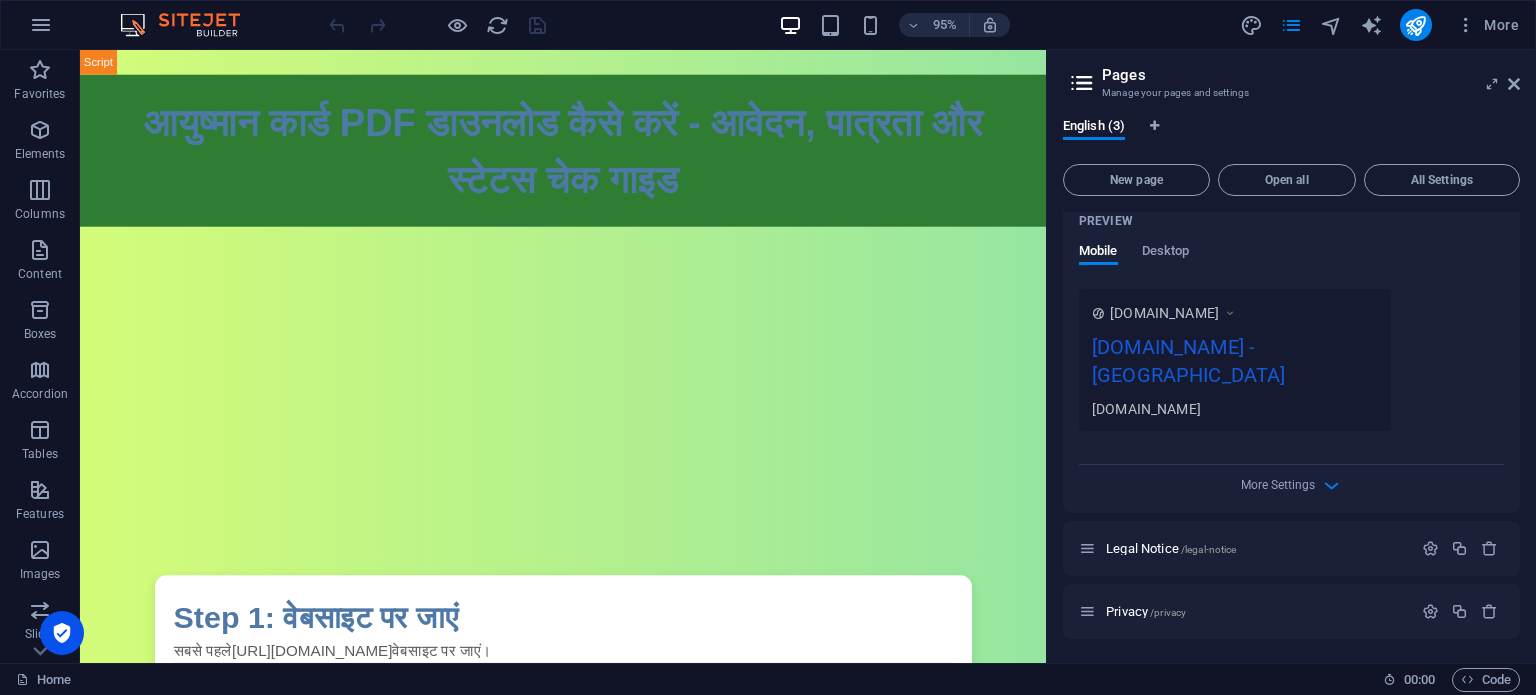 scroll, scrollTop: 0, scrollLeft: 0, axis: both 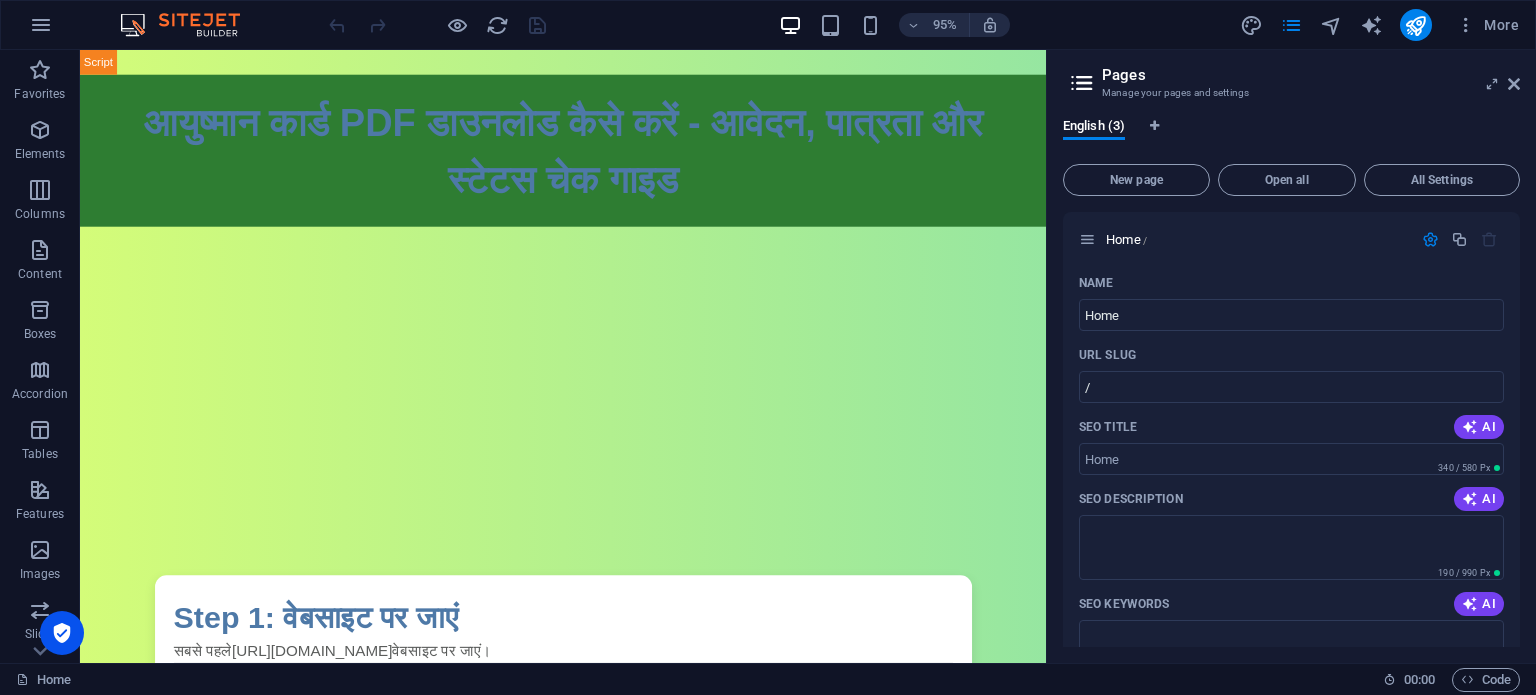 click on "Pages Manage your pages and settings English (3) New page Open all All Settings Home / Name Home ​ URL SLUG / ​ SEO Title AI ​ 340 / 580 Px SEO Description AI ​ 190 / 990 Px SEO Keywords AI ​ Settings Menu Noindex Preview Mobile Desktop www.example.com ayushmancarddownloadpdf.in - Berlin ayushmancarddownloadpdf.in Meta tags ​ Preview Image (Open Graph) Drag files here, click to choose files or select files from Files or our free stock photos & videos More Settings Legal Notice /legal-notice Privacy /privacy" at bounding box center (1291, 356) 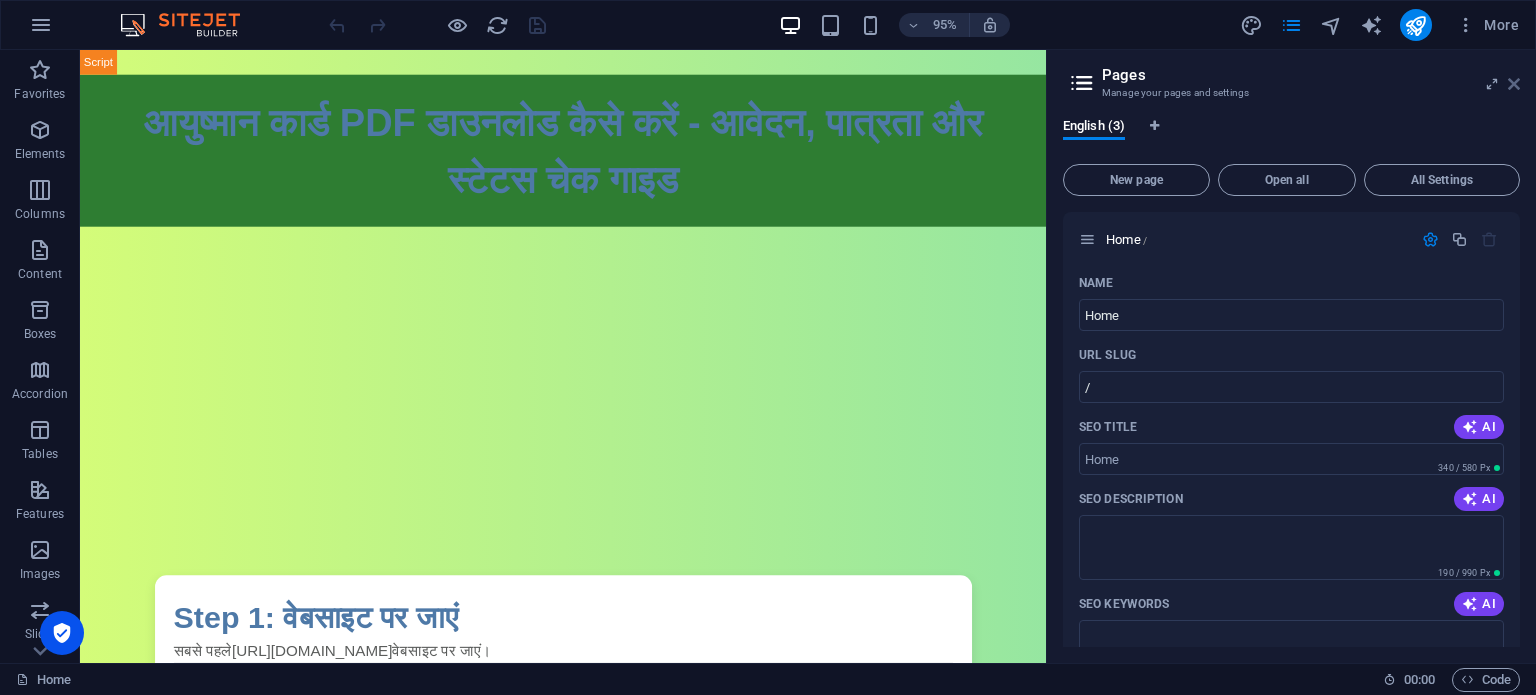 click at bounding box center (1514, 84) 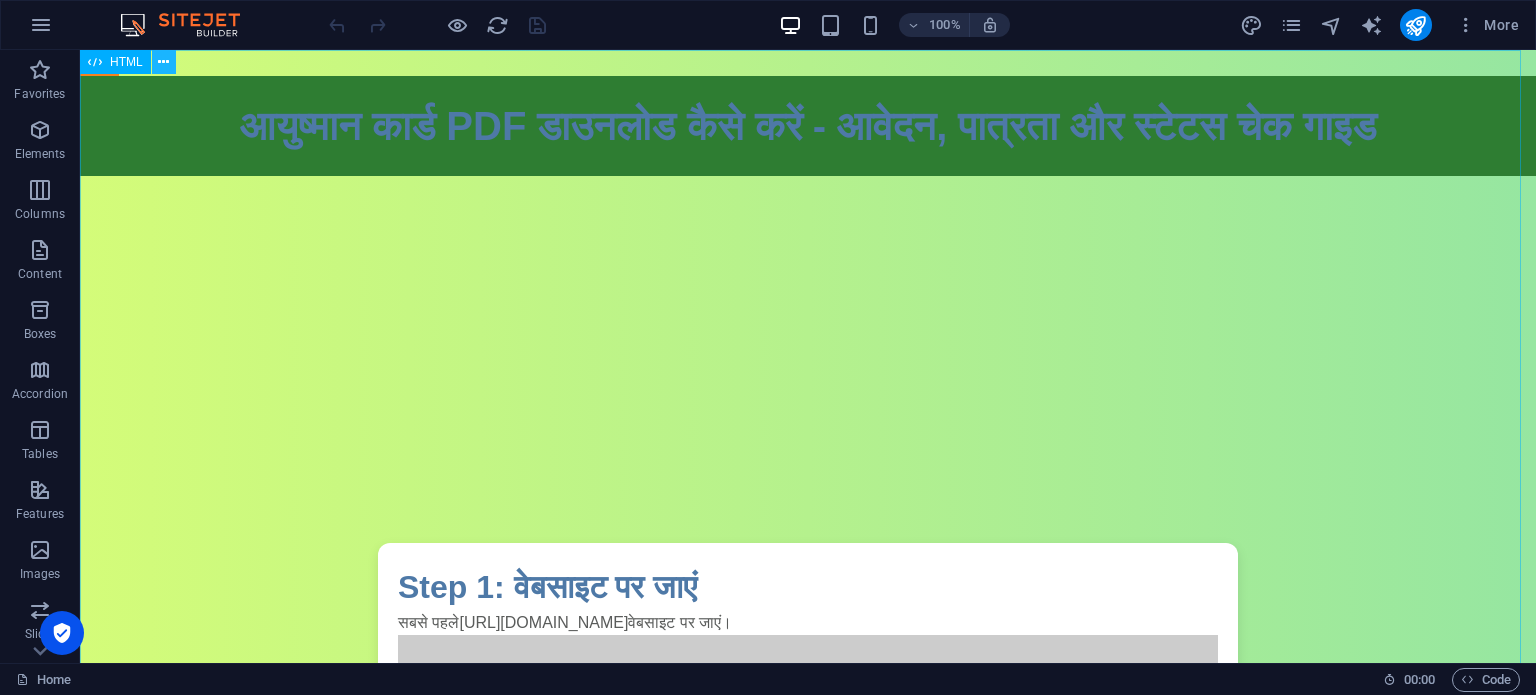 click at bounding box center [163, 62] 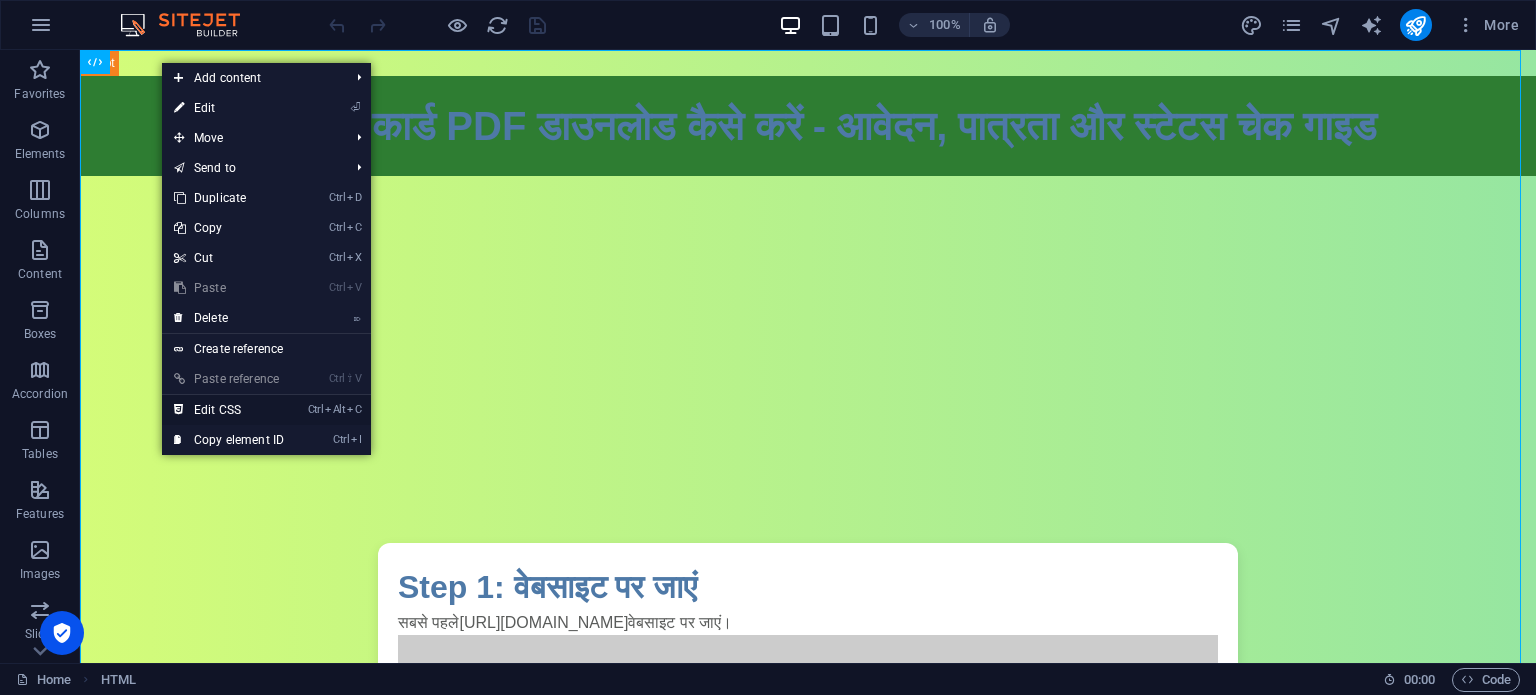 click on "Ctrl Alt C  Edit CSS" at bounding box center (229, 410) 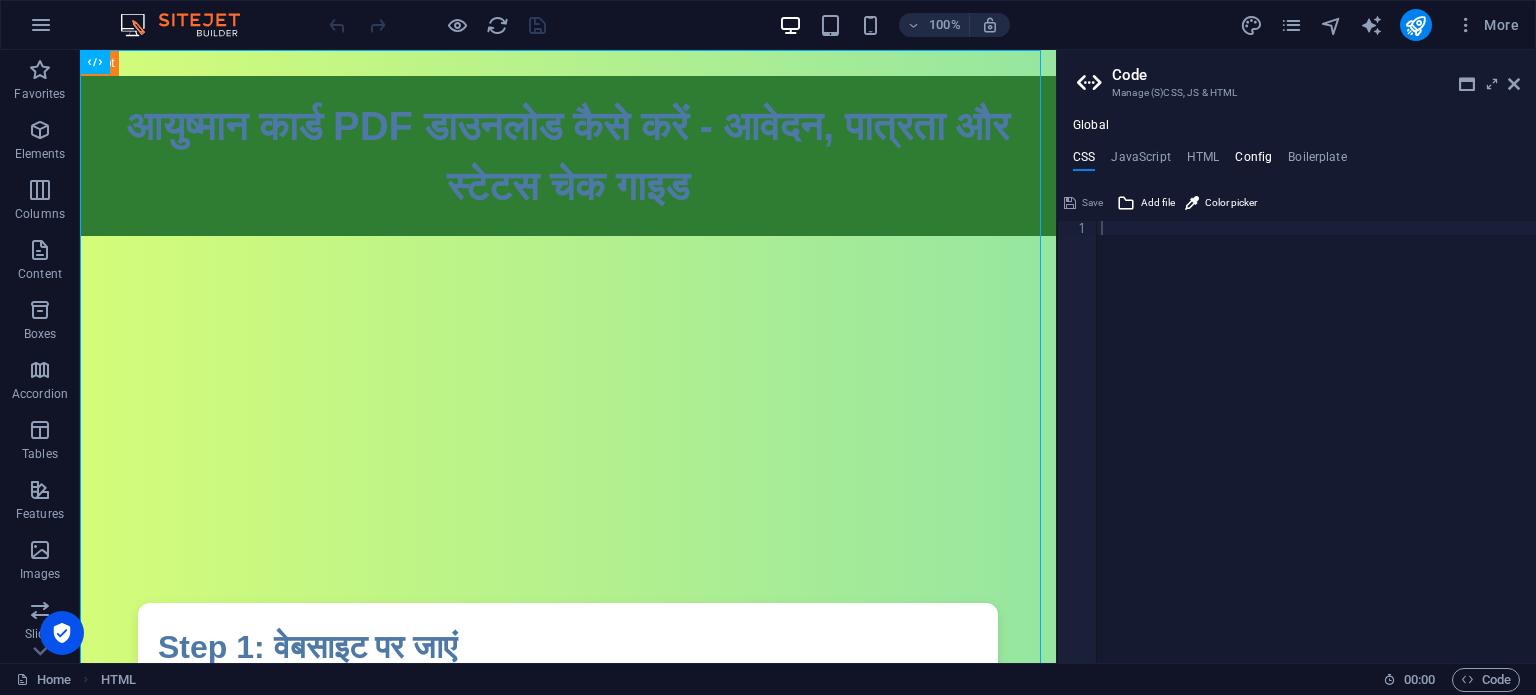 click on "Config" at bounding box center (1253, 161) 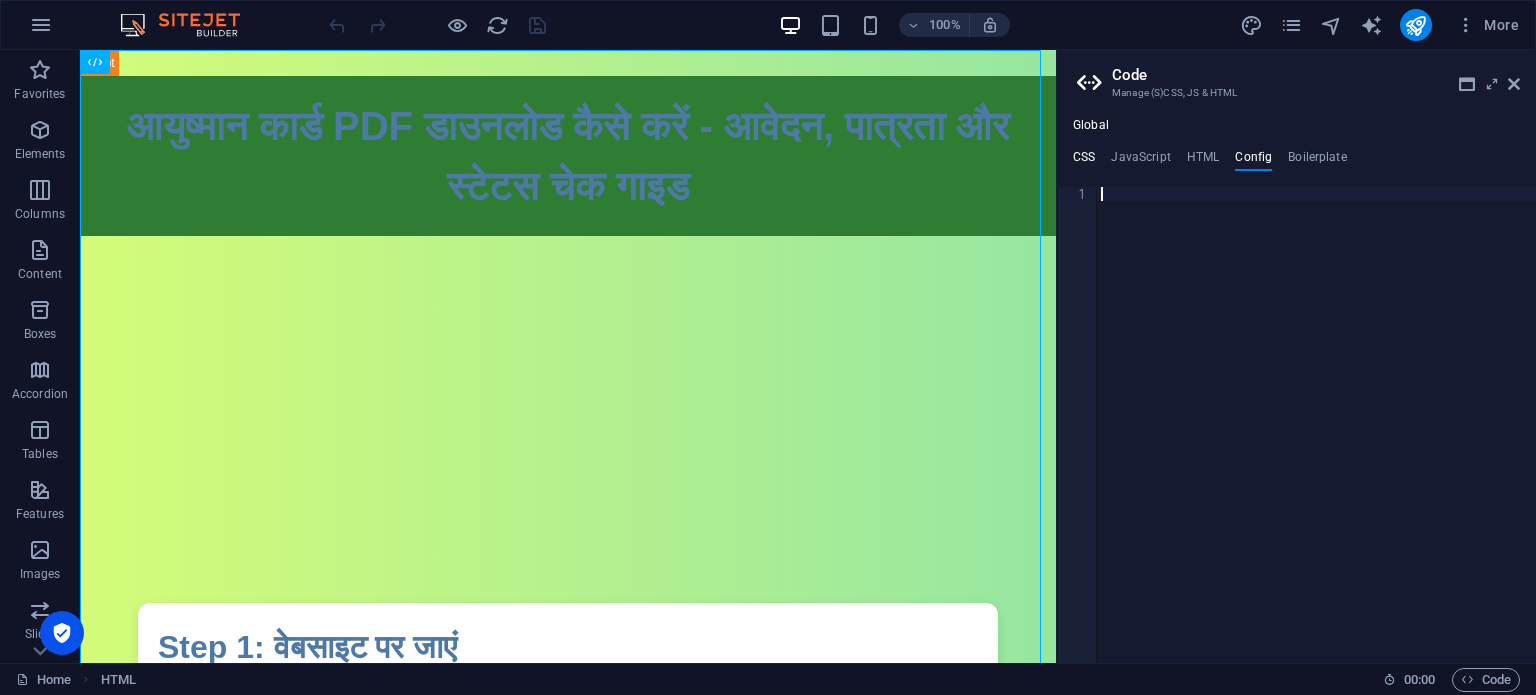 click on "CSS" at bounding box center [1084, 161] 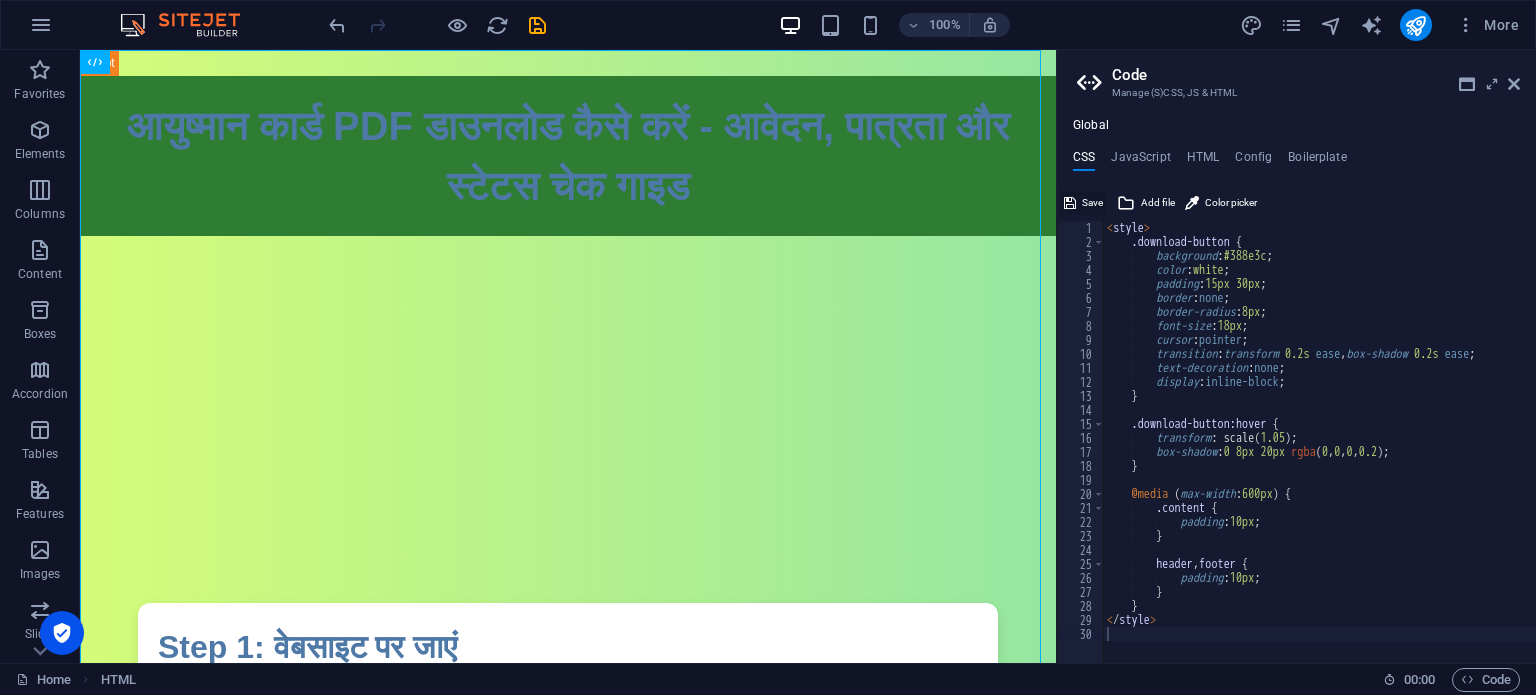 click on "Save" at bounding box center (1083, 203) 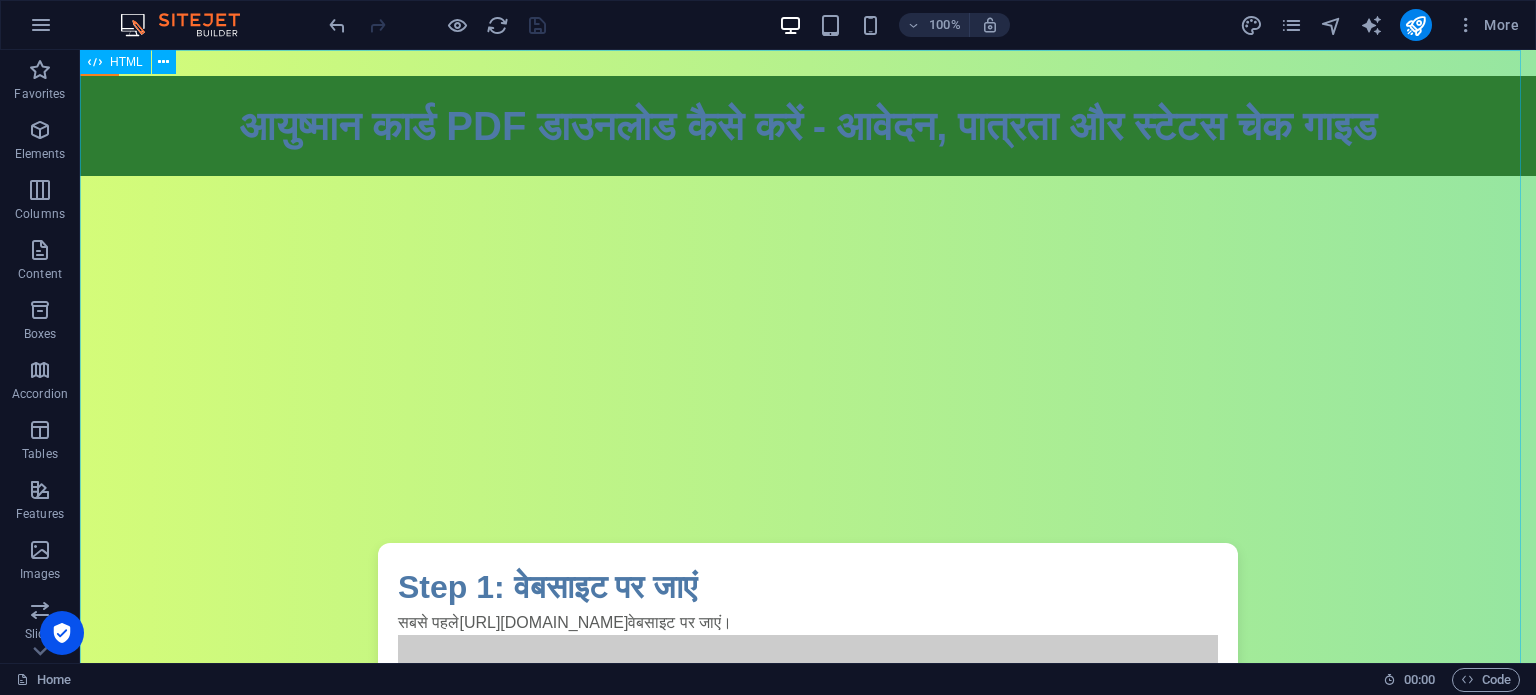 click at bounding box center [95, 62] 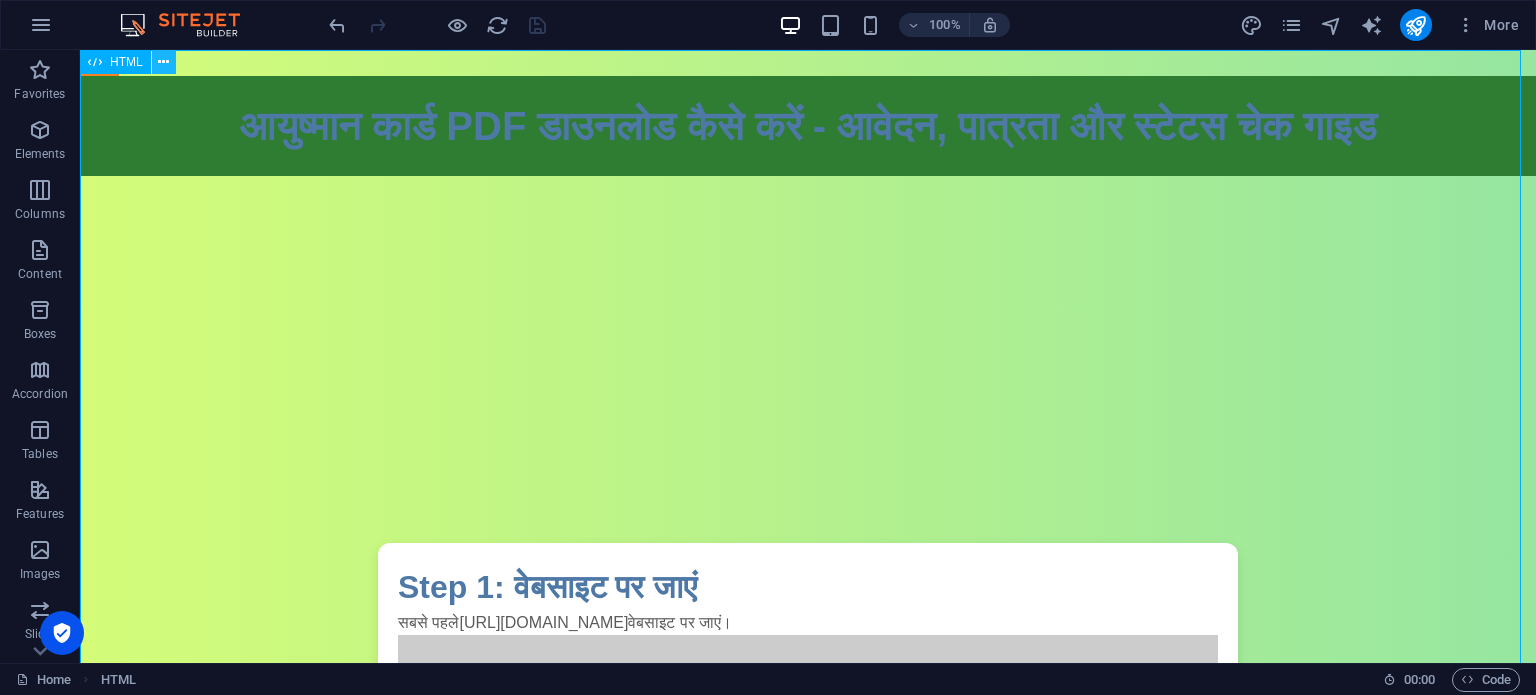click at bounding box center (163, 62) 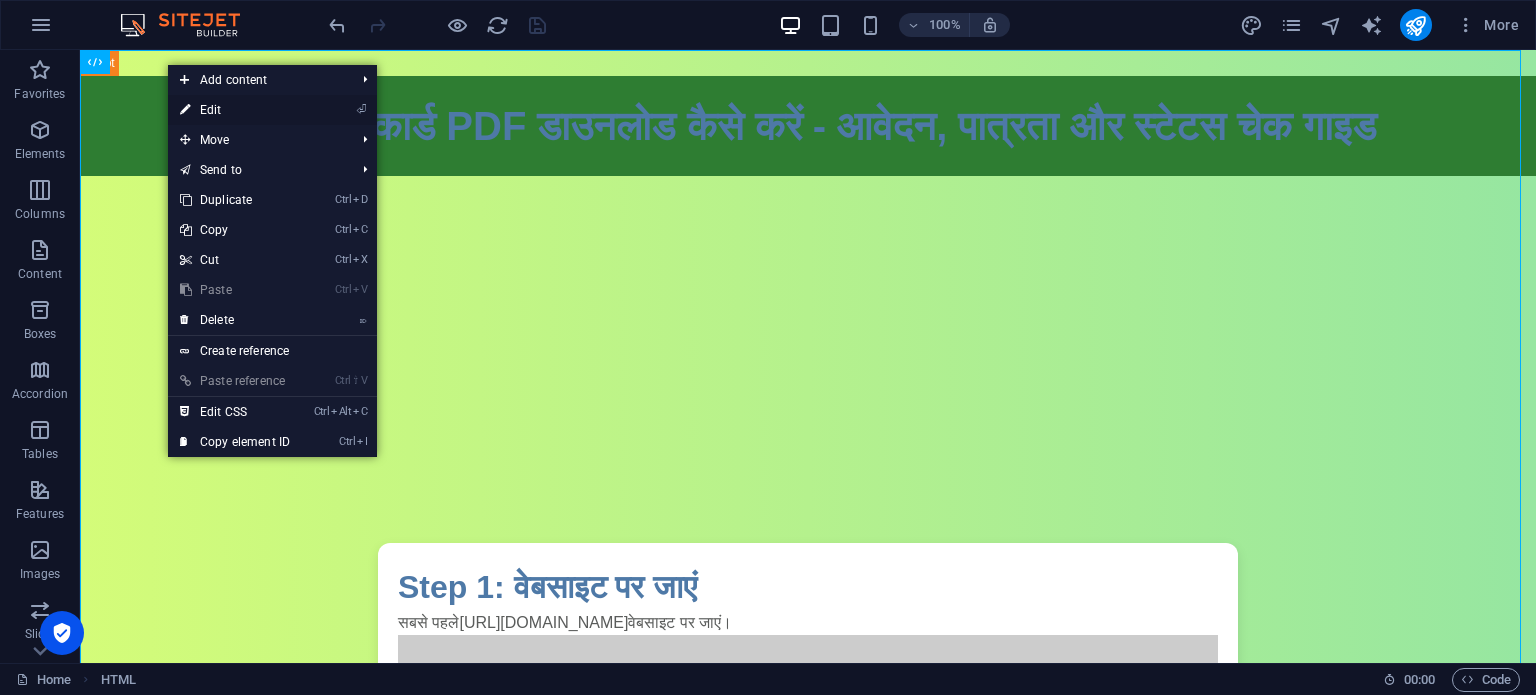 click on "⏎  Edit" at bounding box center (235, 110) 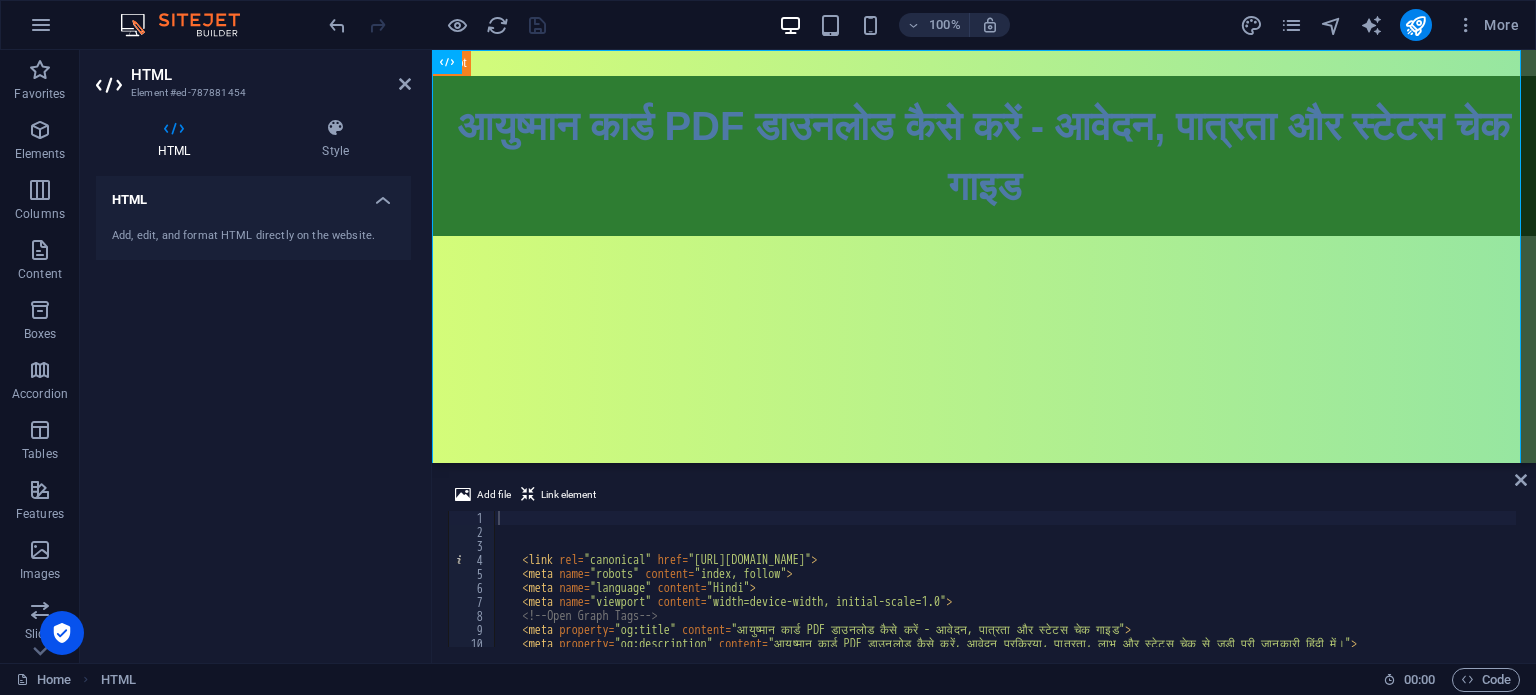 drag, startPoint x: 344, startPoint y: 151, endPoint x: 260, endPoint y: 217, distance: 106.826965 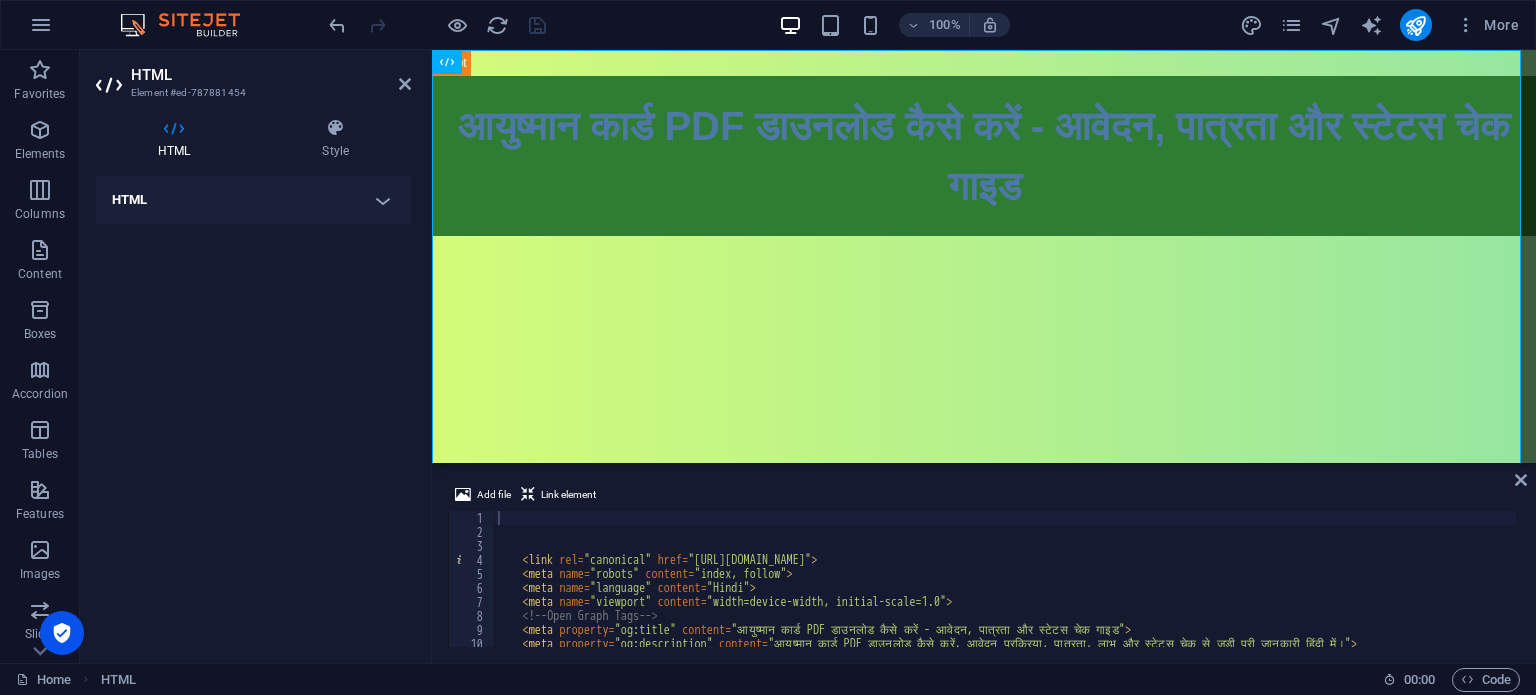 click on "HTML" at bounding box center [253, 200] 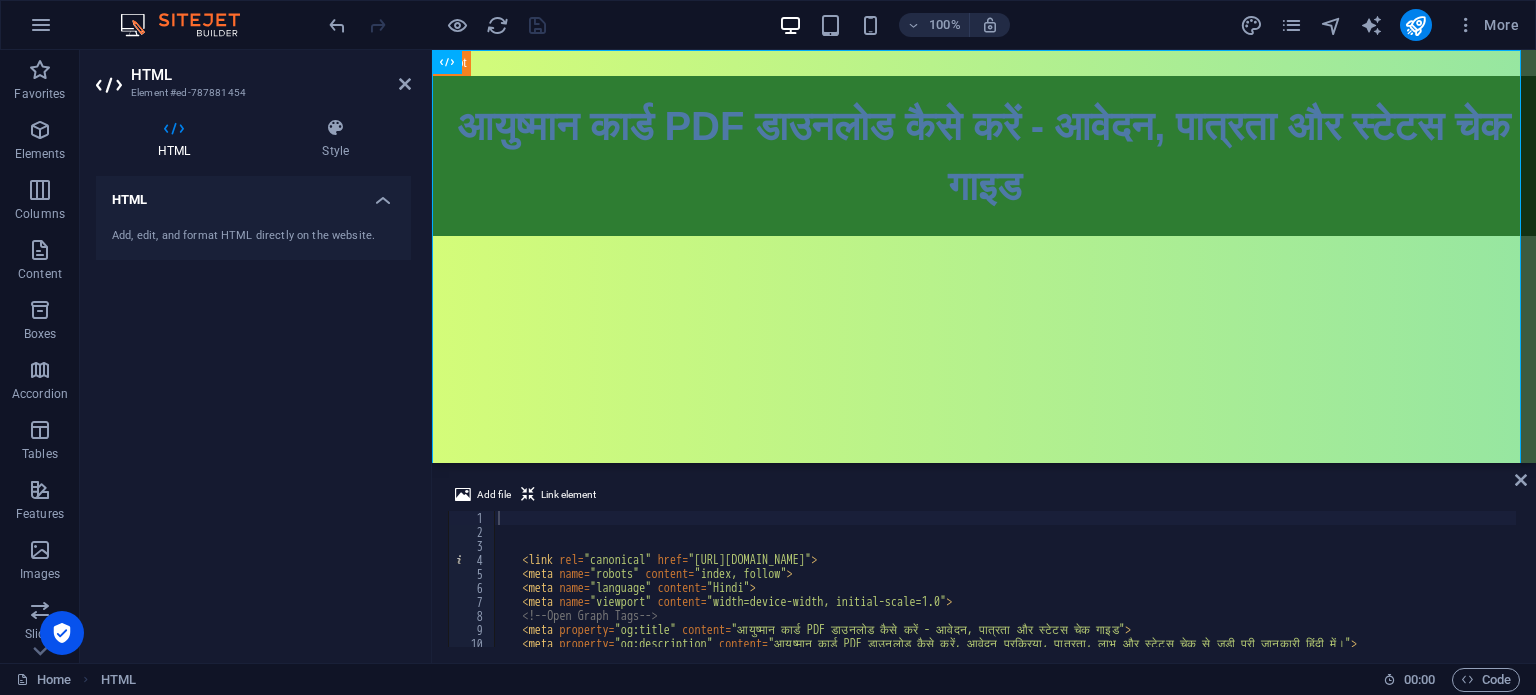 click at bounding box center (174, 128) 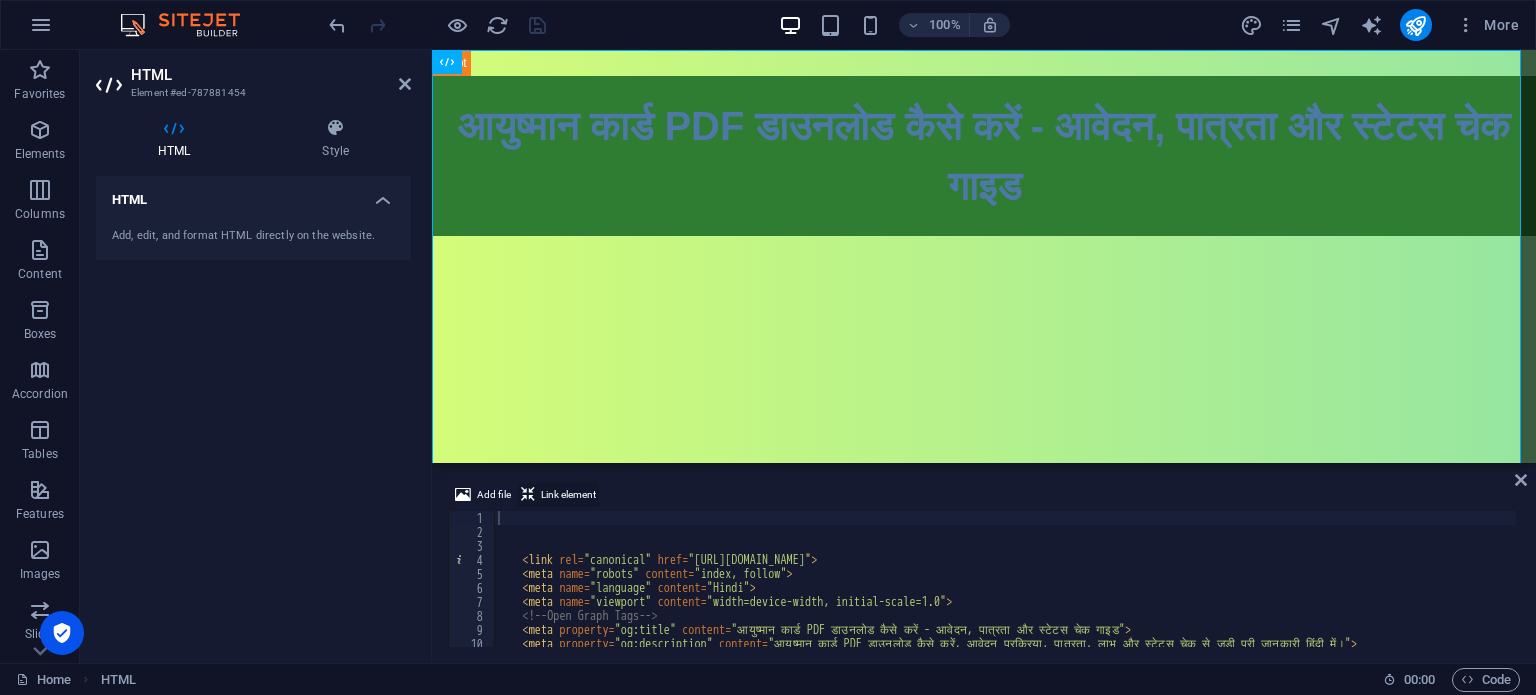 click on "Link element" at bounding box center (568, 495) 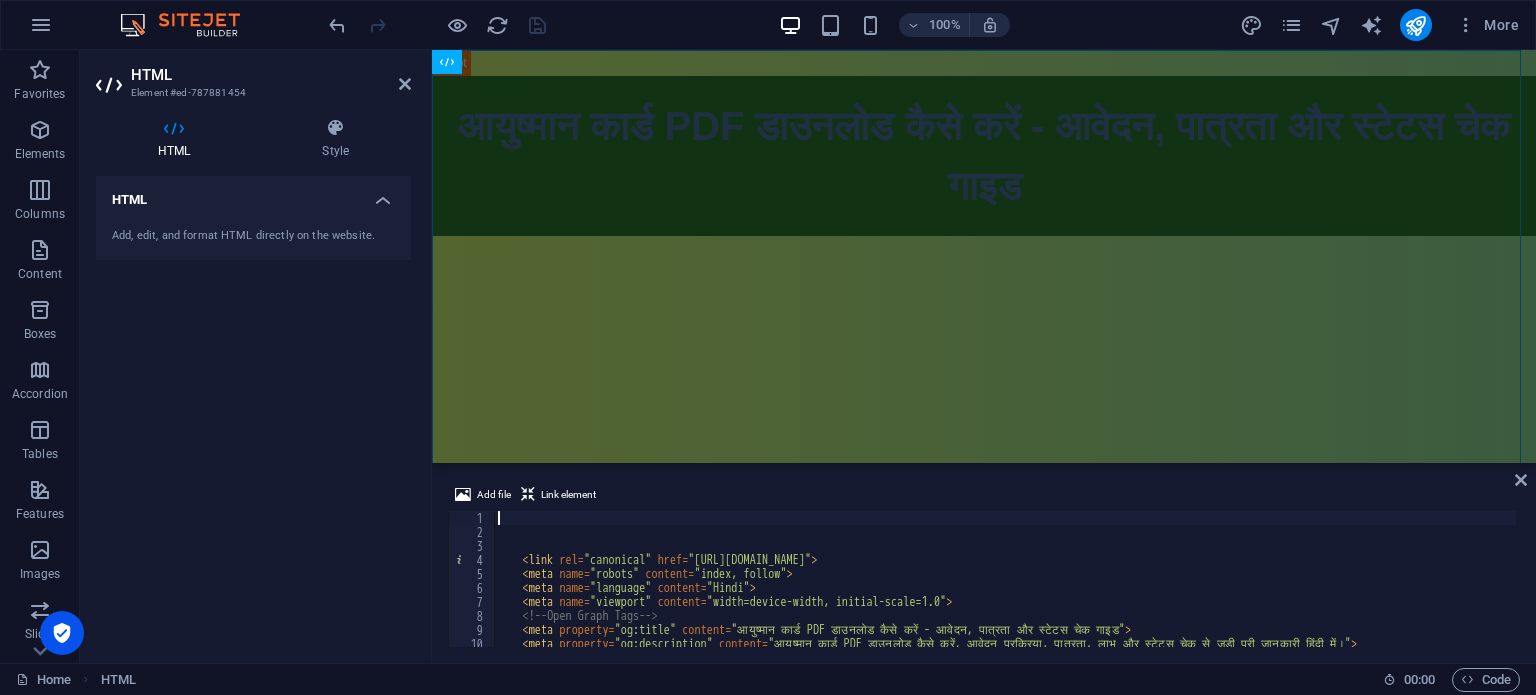 click on "< link   rel = "canonical"   href = "https://forzaanimation.in/ayushman-card-download" >      < meta   name = "robots"   content = "index, follow" >      < meta   name = "language"   content = "Hindi" >      < meta   name = "viewport"   content = "width=device-width, initial-scale=1.0" >      <!--  Open Graph Tags  -->      < meta   property = "og:title"   content = "आयुष्मान कार्ड PDF डाउनलोड कैसे करें - आवेदन, पात्रता और स्टेटस चेक गाइड" >      < meta   property = "og:description"   content = "आयुष्मान कार्ड PDF डाउनलोड कैसे करें, आवेदन प्रक्रिया, पात्रता, लाभ और स्टेटस चेक से जुड़ी पूरी जानकारी हिंदी में।" >      < meta   property = "og:type"   content = "website" >" at bounding box center (1508, 591) 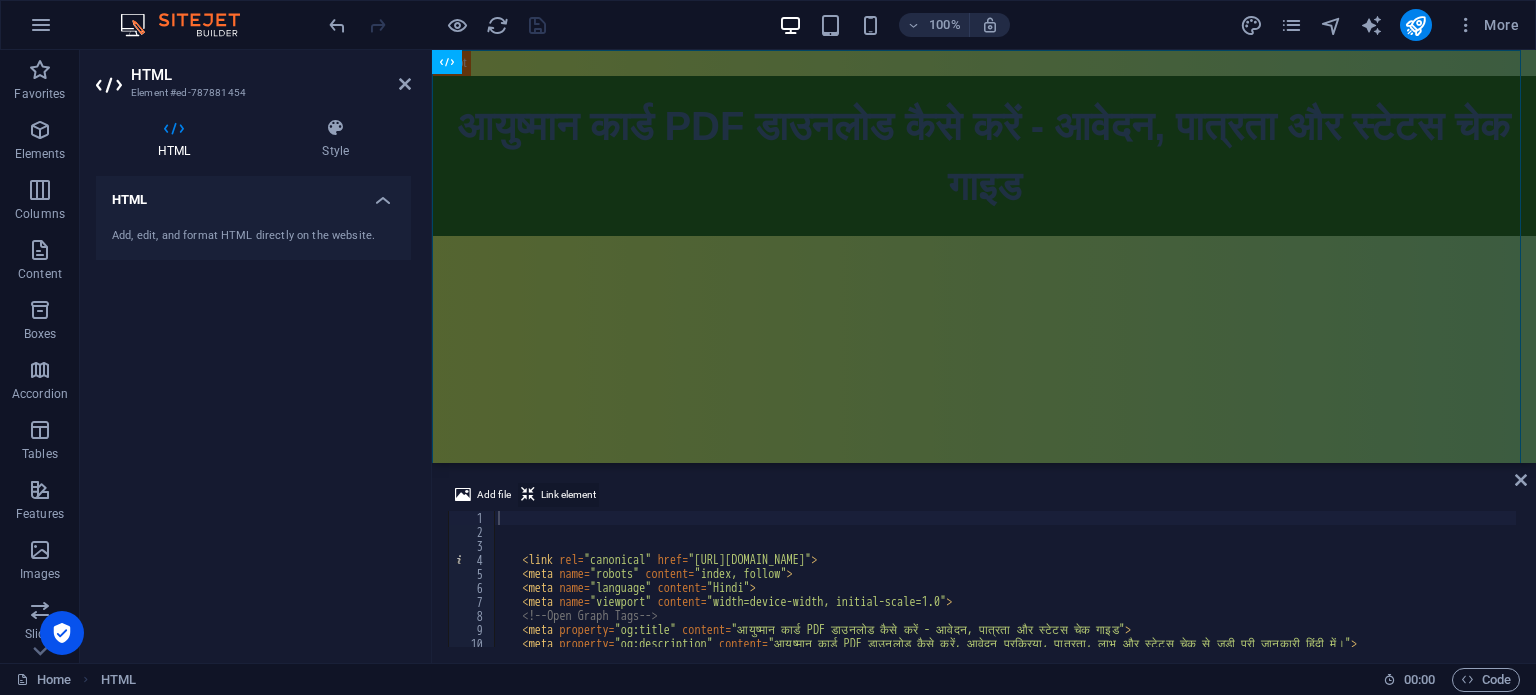 click on "Link element" at bounding box center (568, 495) 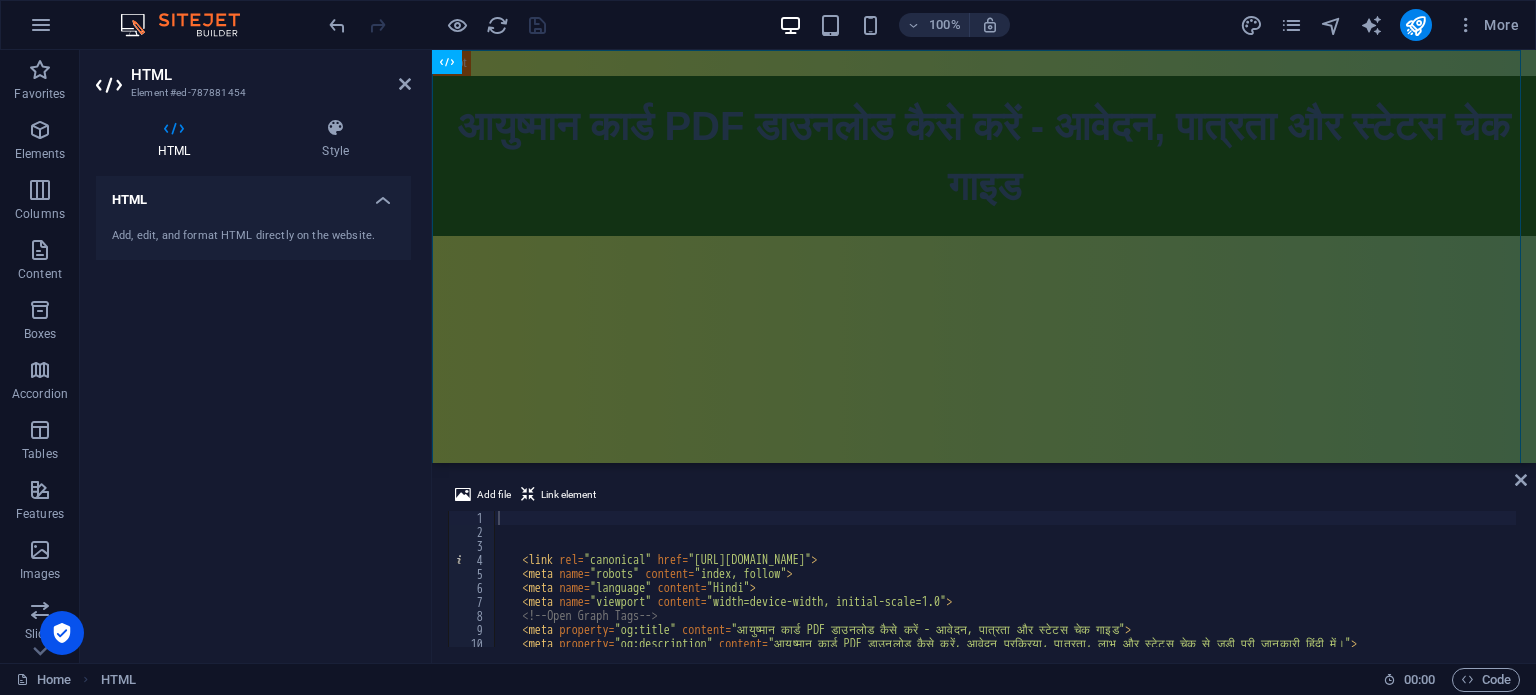 click on "Add, edit, and format HTML directly on the website." at bounding box center [253, 236] 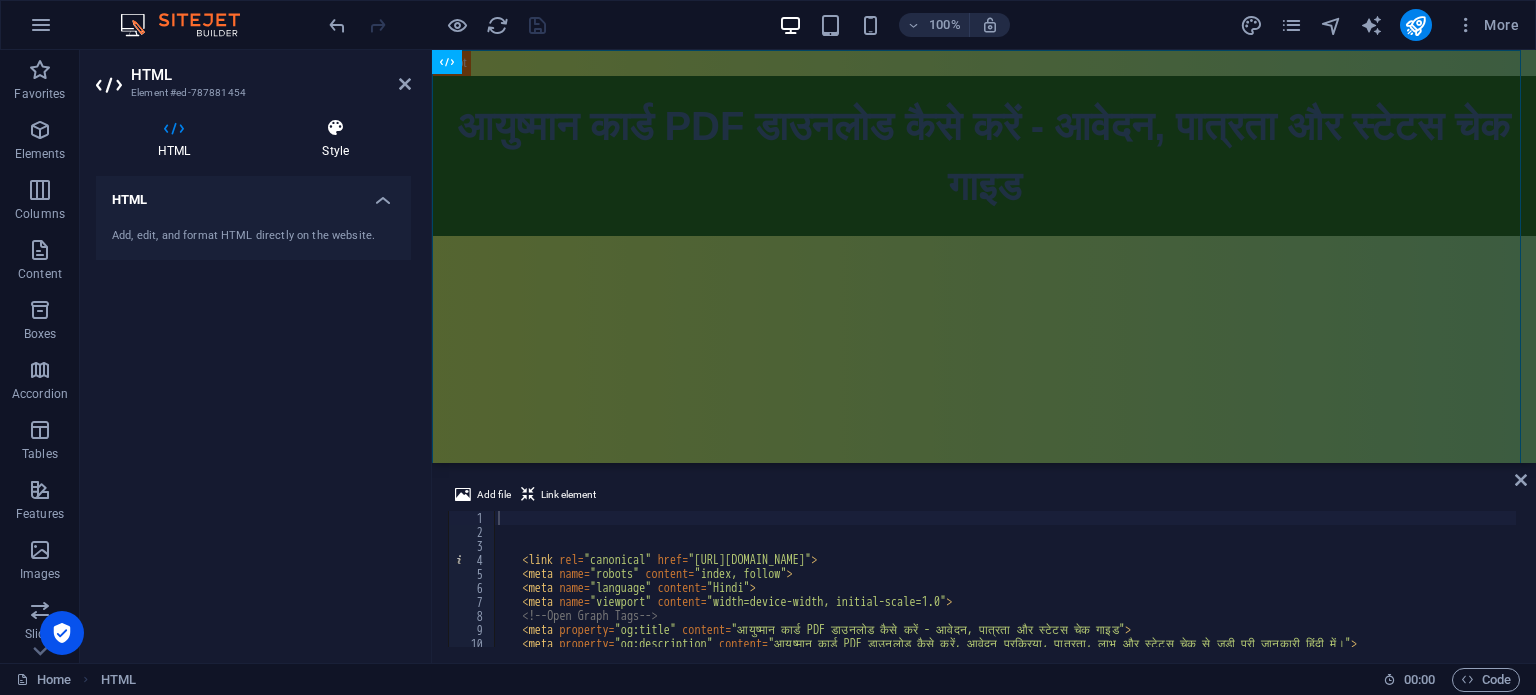 click on "Style" at bounding box center [335, 139] 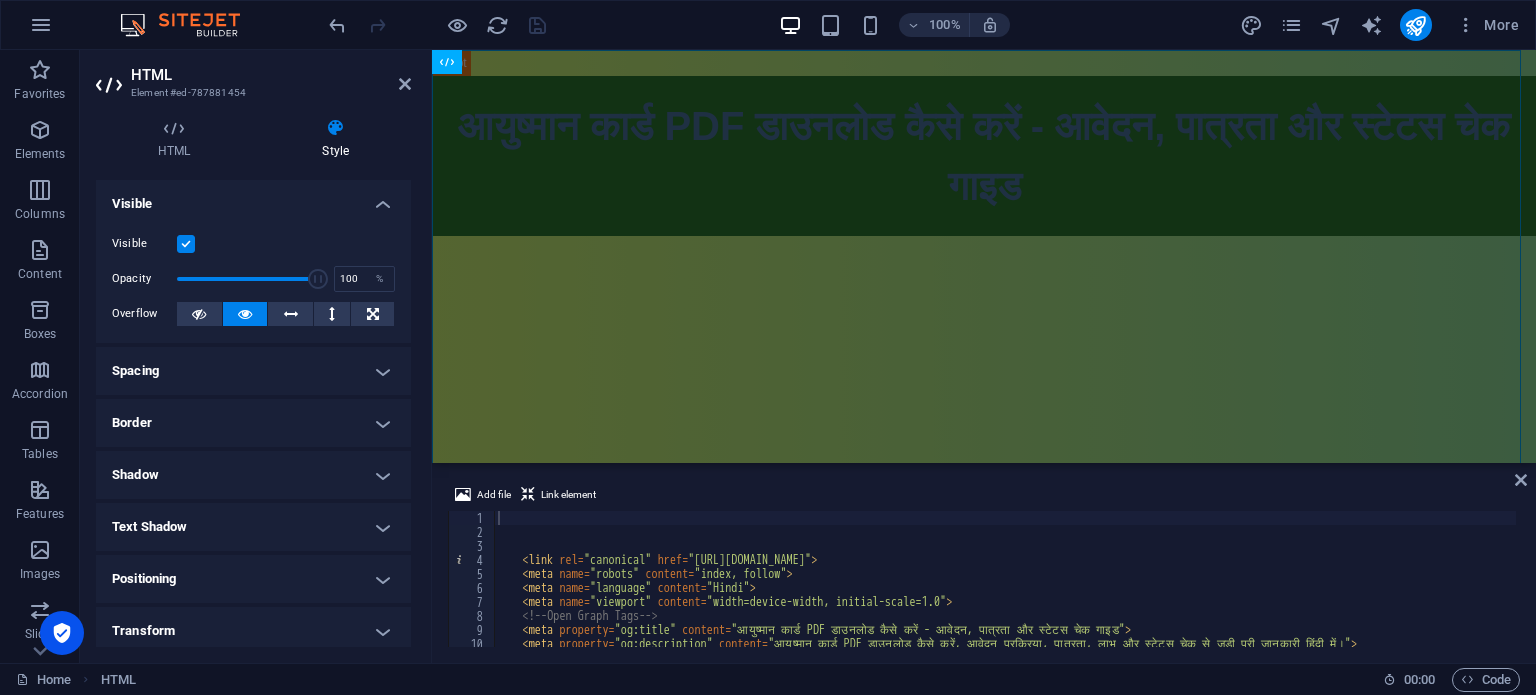 click on "Style" at bounding box center (335, 139) 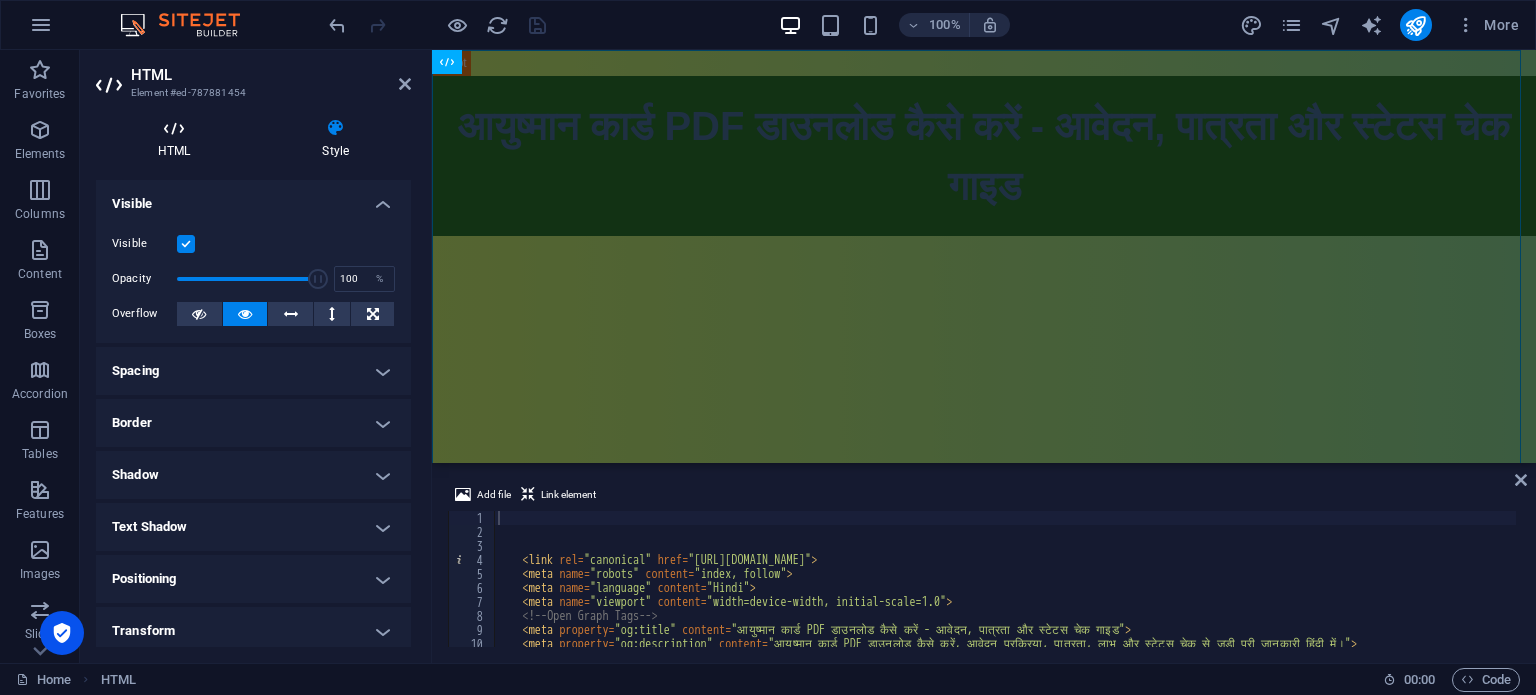 click on "HTML" at bounding box center (178, 139) 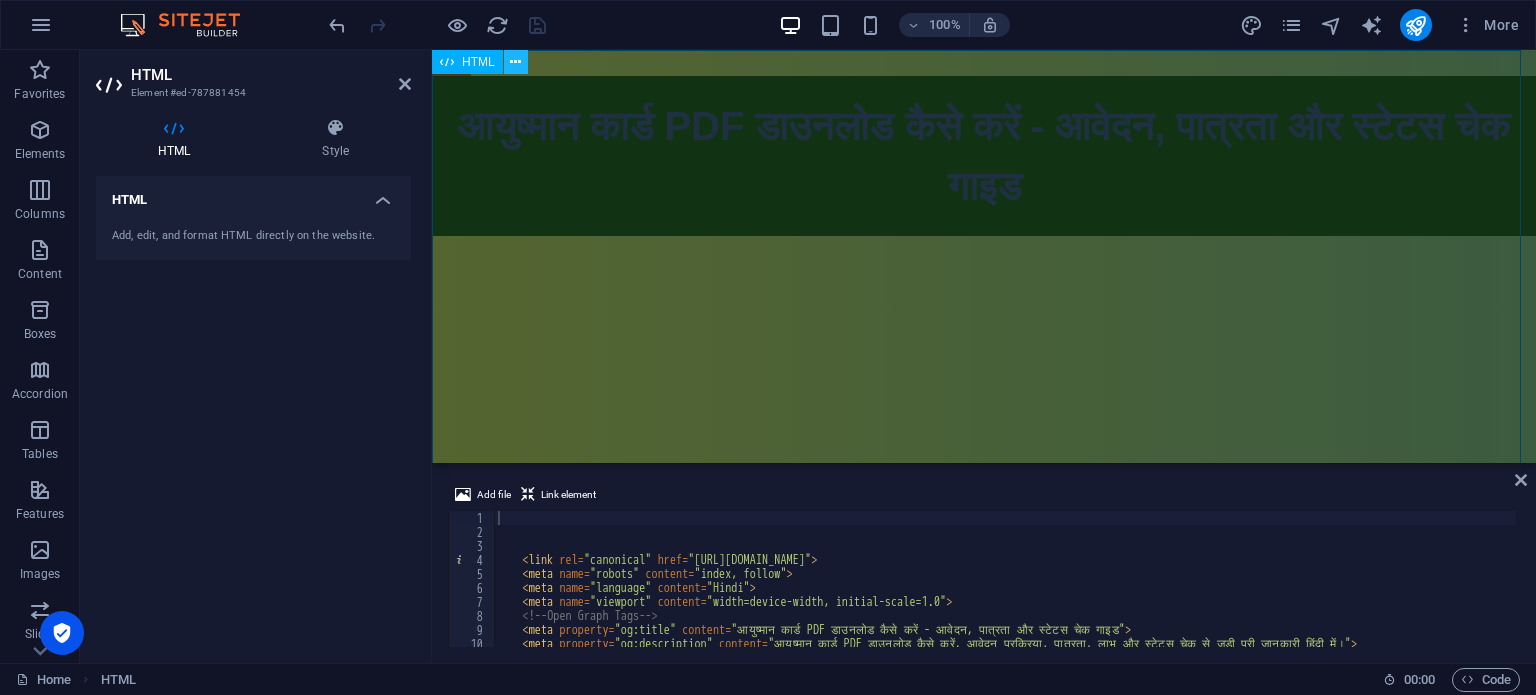 click at bounding box center (516, 62) 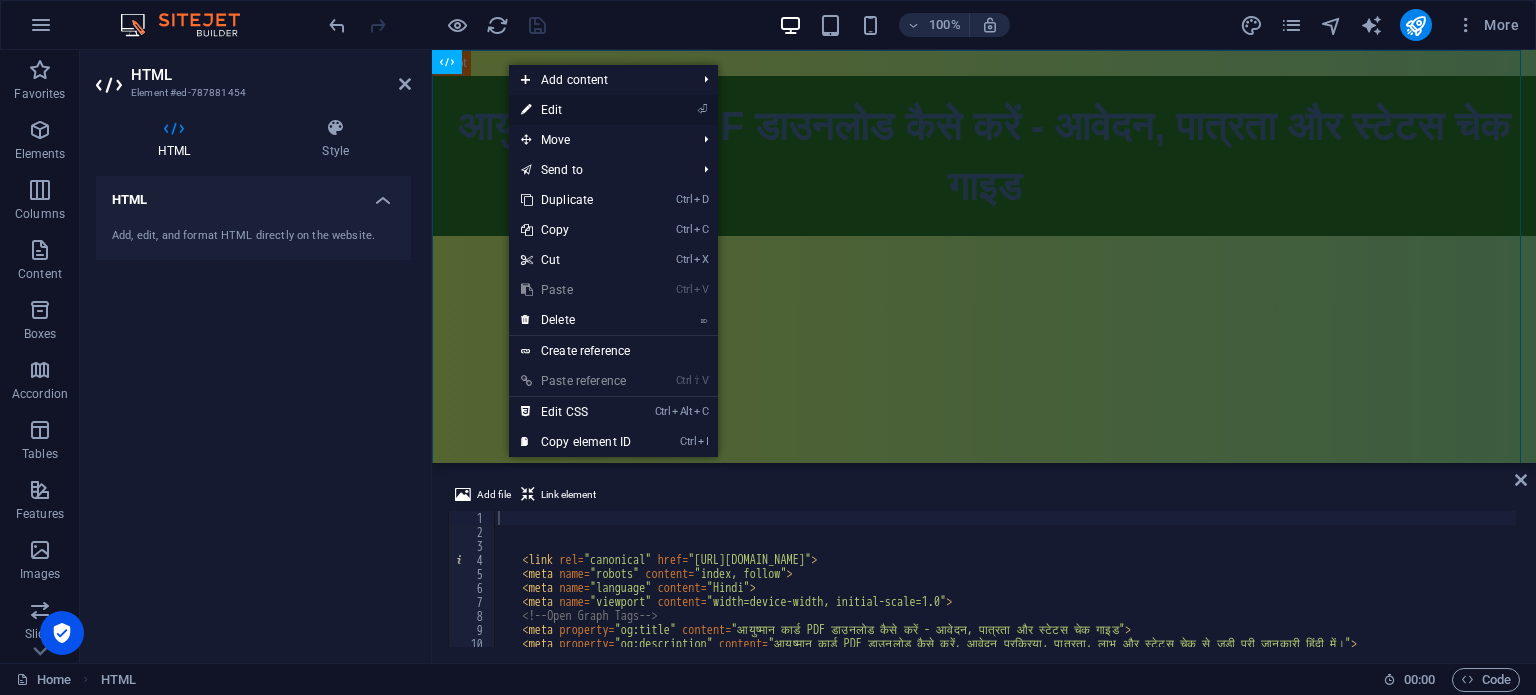 click on "⏎  Edit" at bounding box center (576, 110) 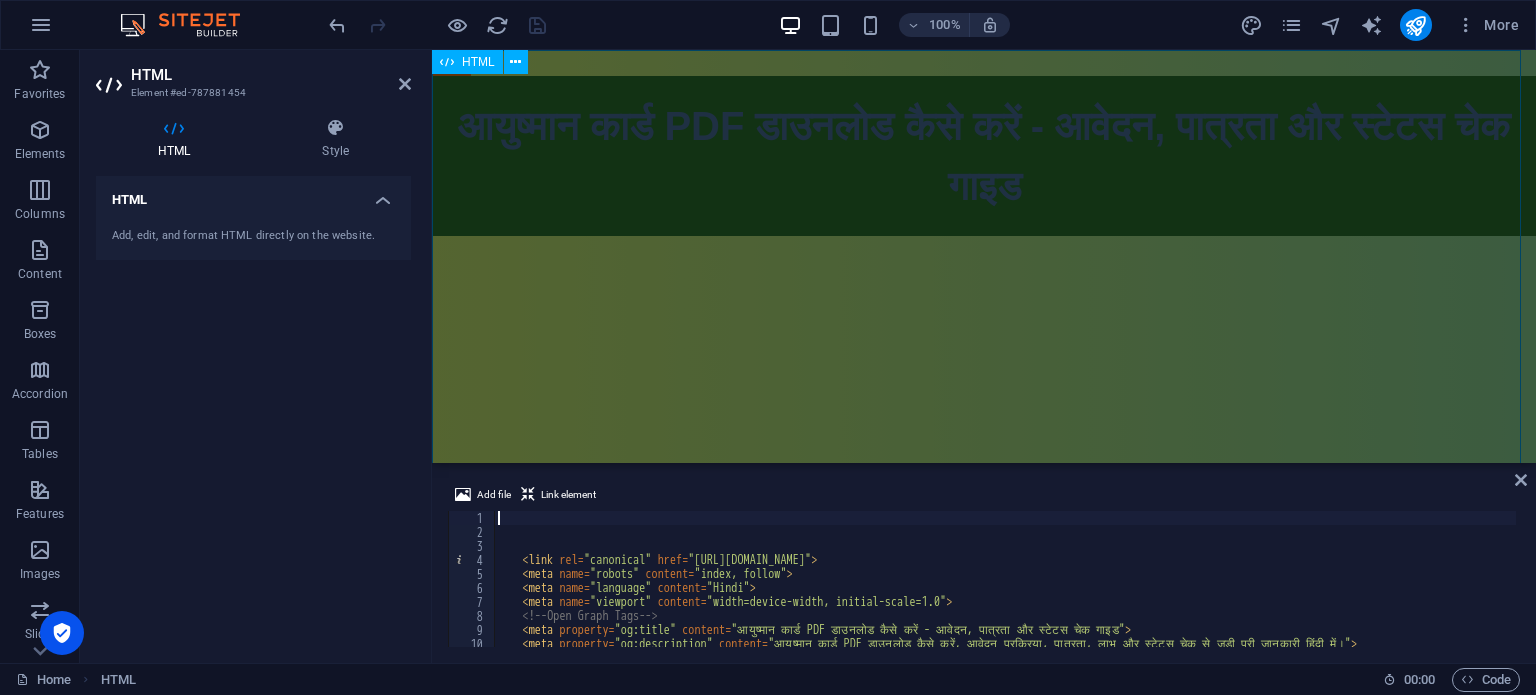 click on "HTML" at bounding box center [478, 62] 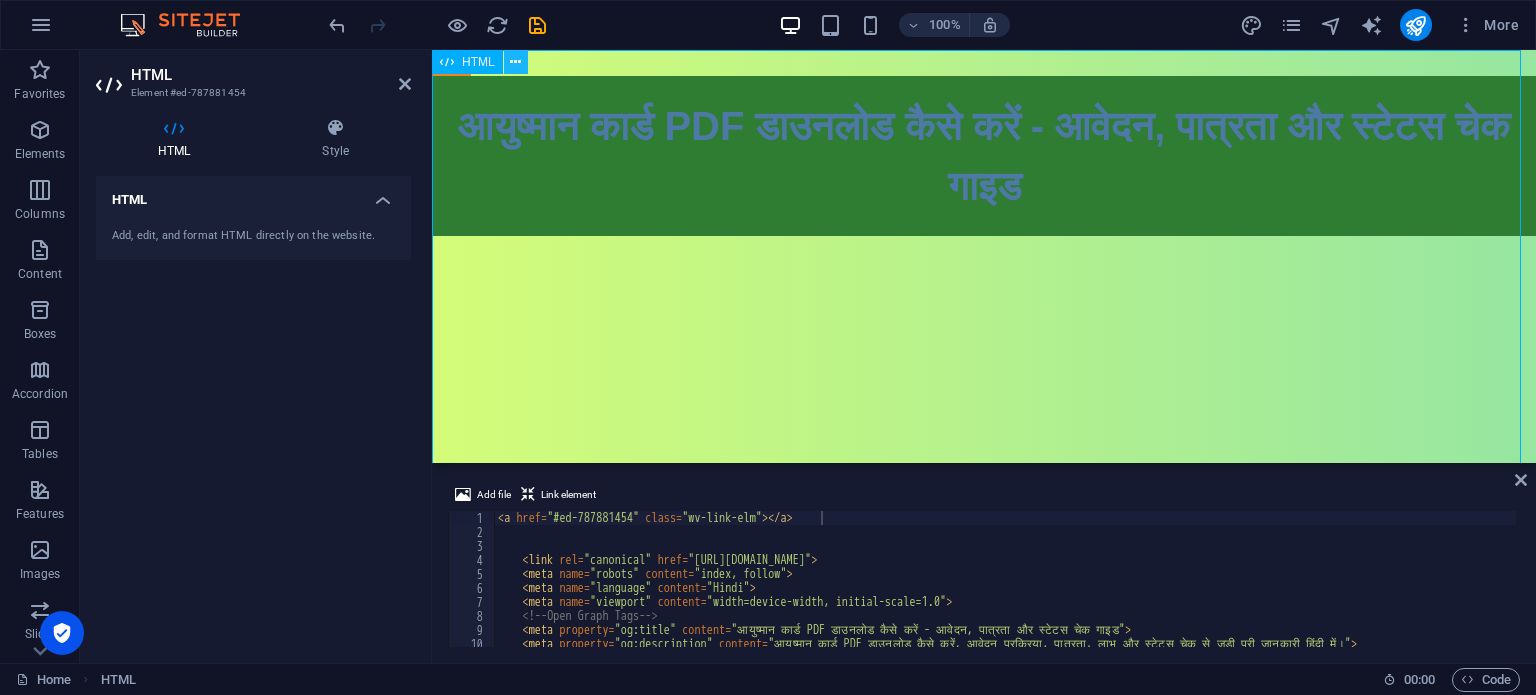 click at bounding box center (515, 62) 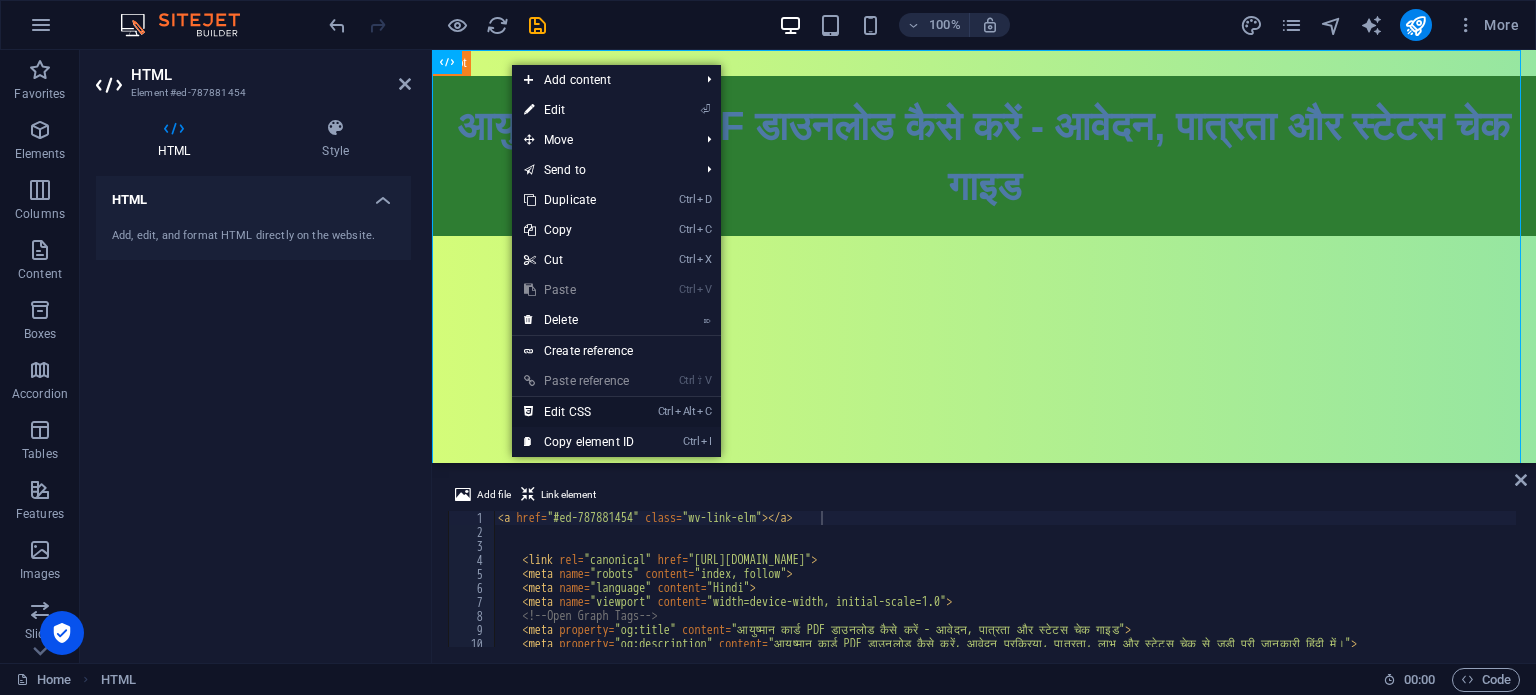 click on "Ctrl Alt C  Edit CSS" at bounding box center (579, 412) 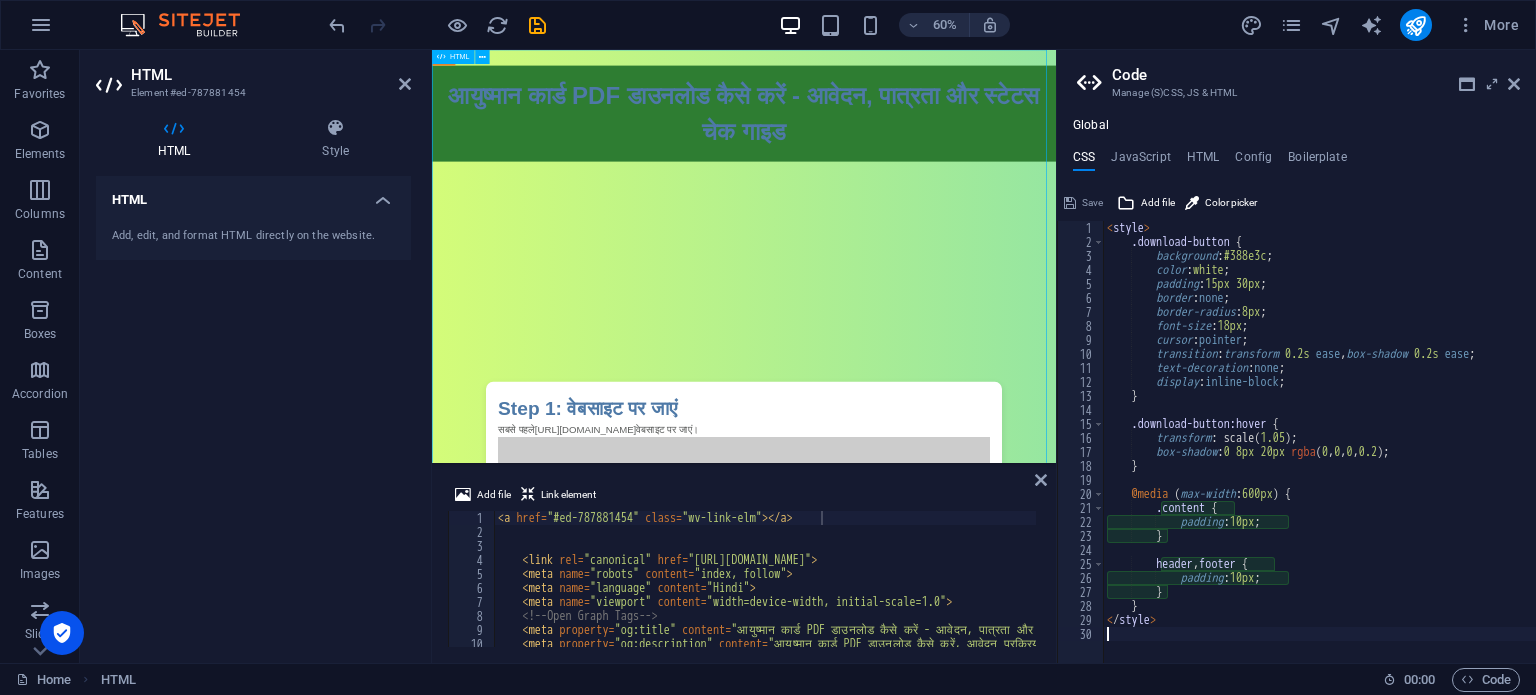 type on "padding: 10px;" 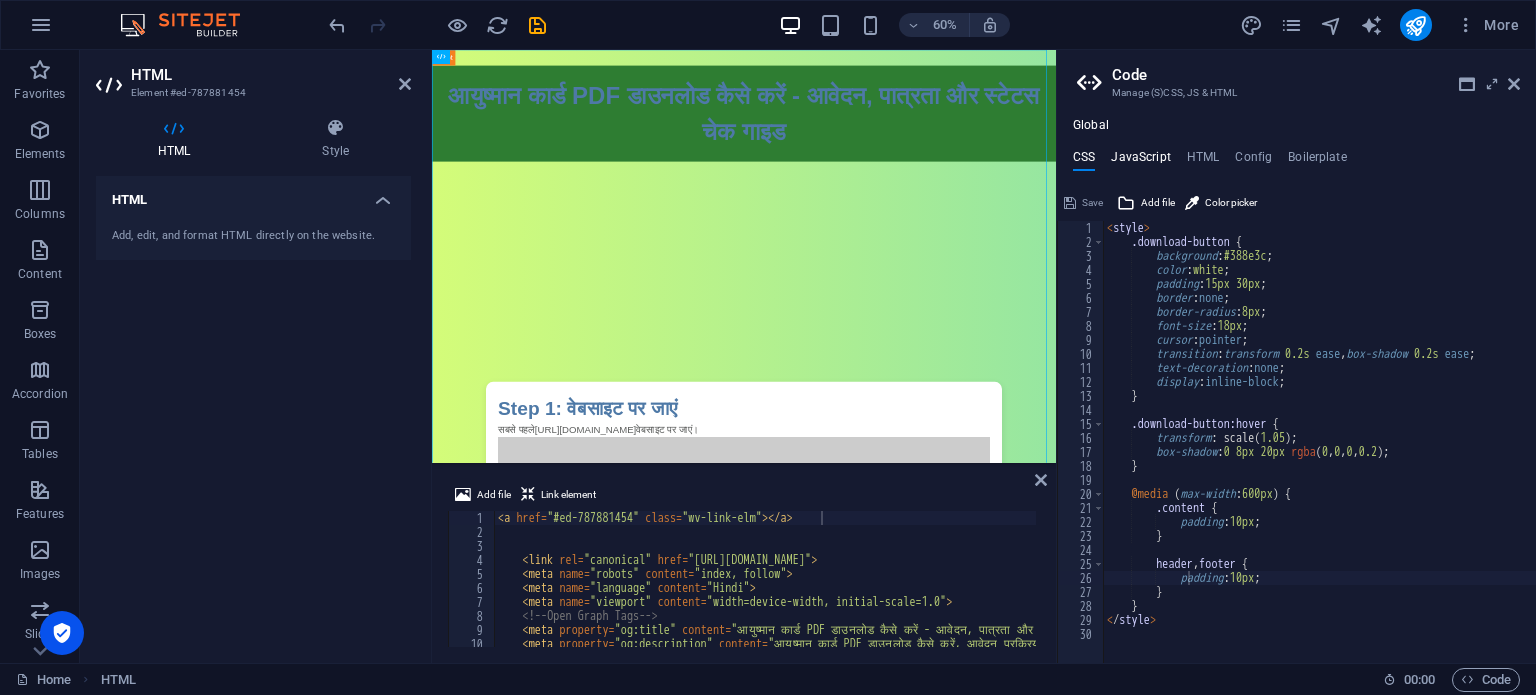 click on "JavaScript" at bounding box center (1140, 161) 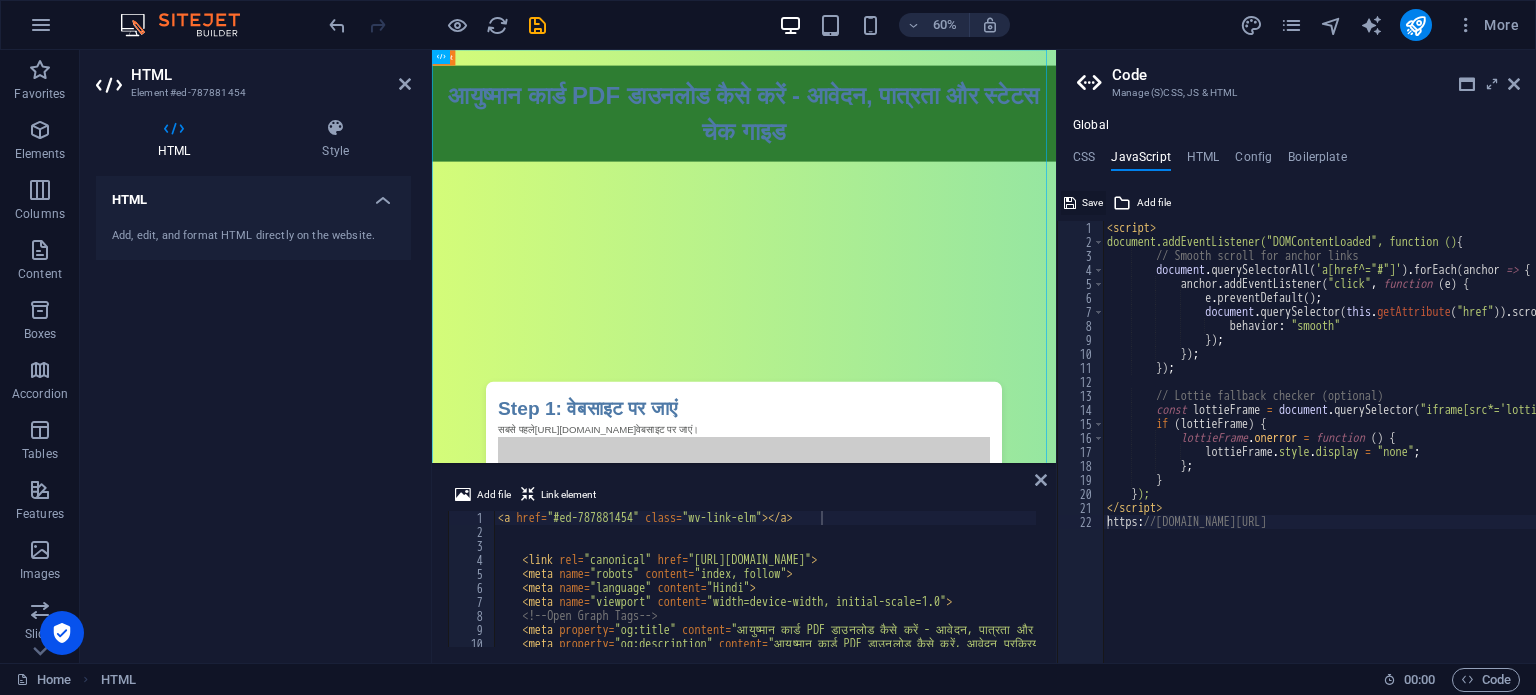 click on "Save" at bounding box center [1083, 203] 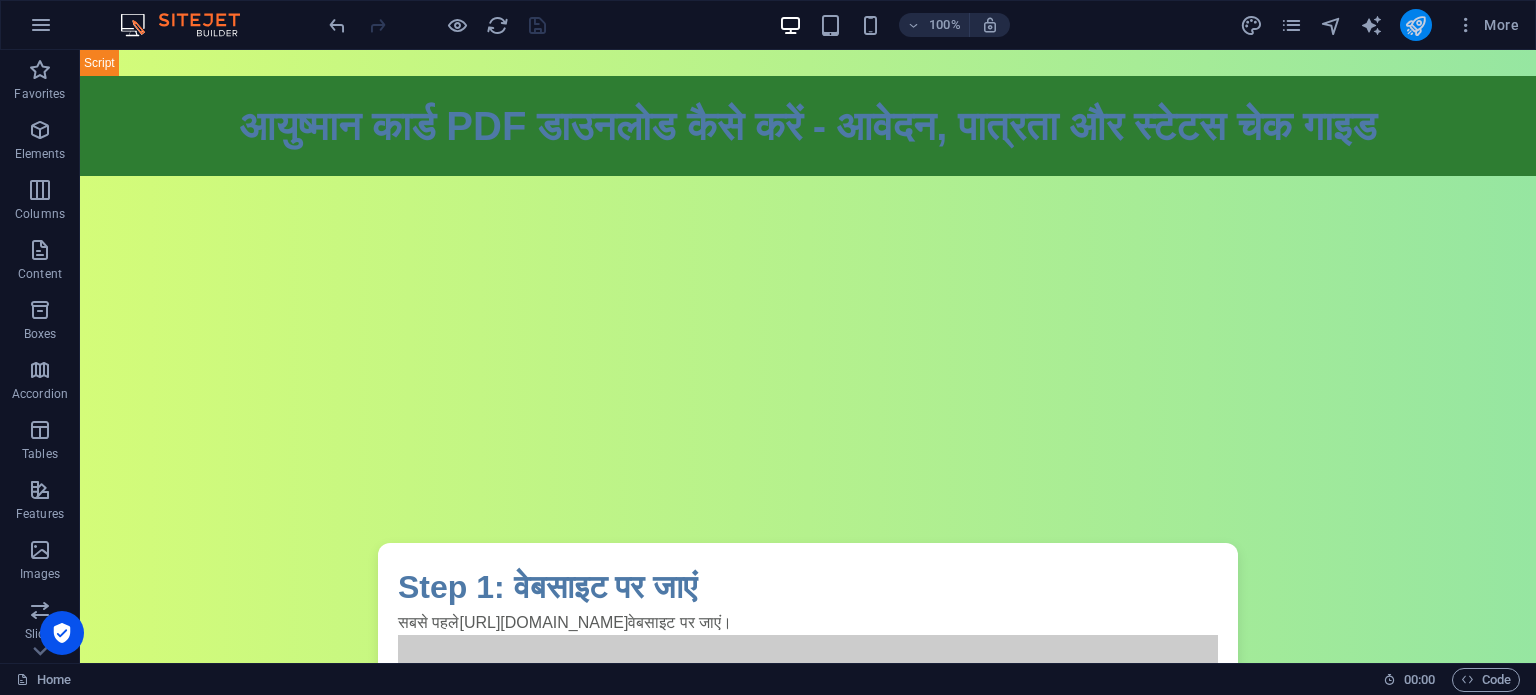 click at bounding box center [1416, 25] 